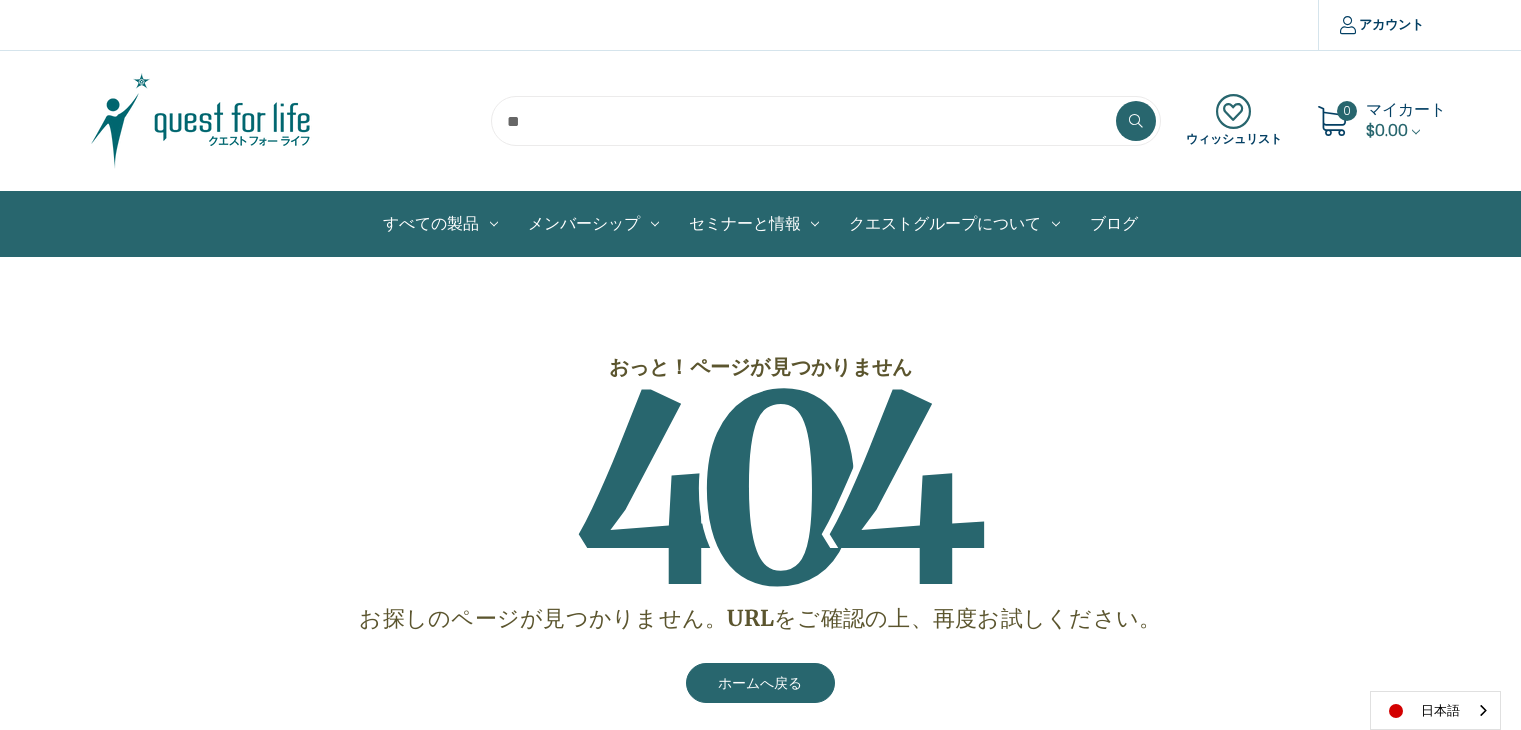 scroll, scrollTop: 0, scrollLeft: 0, axis: both 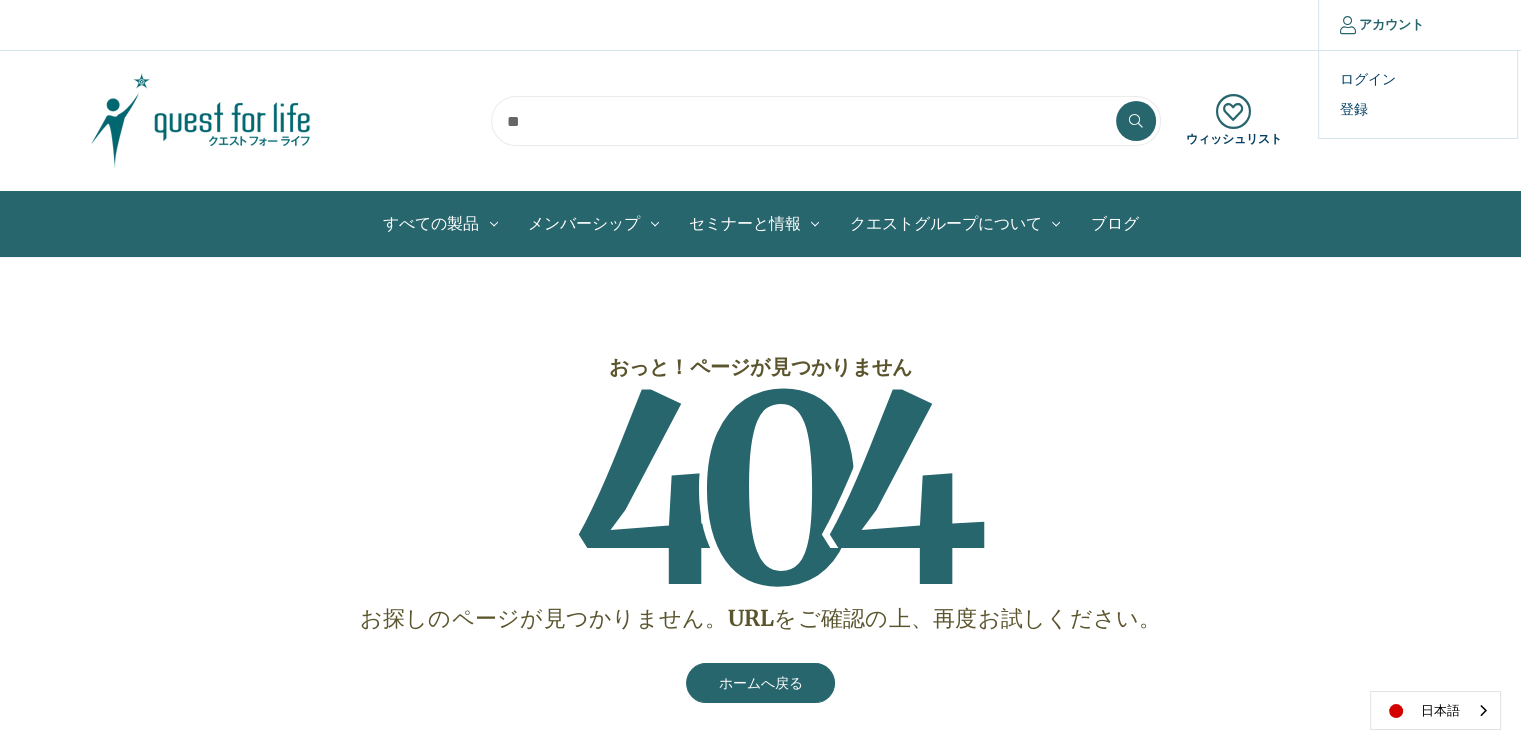 click on "アカウント" at bounding box center (1381, 25) 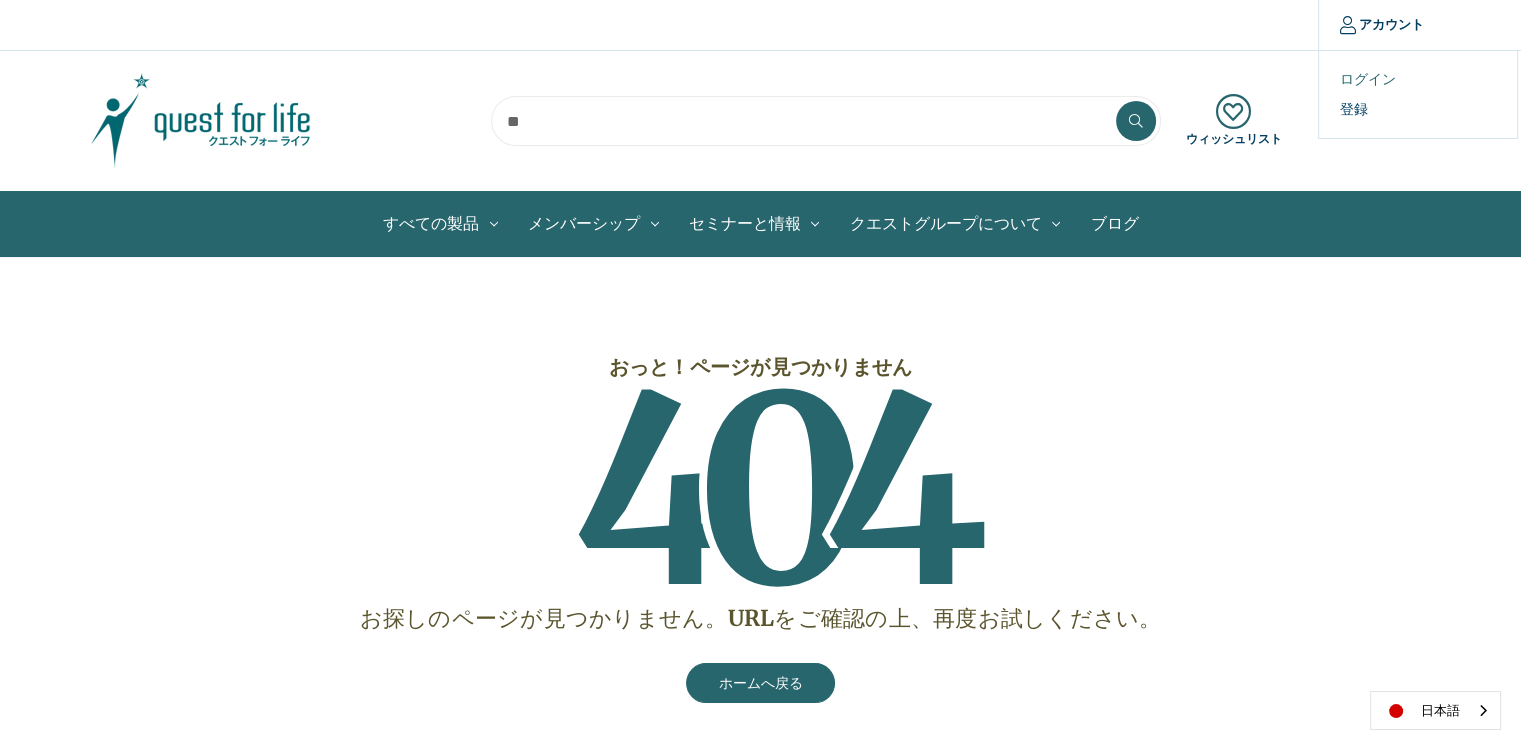 click on "ログイン" at bounding box center (1418, 79) 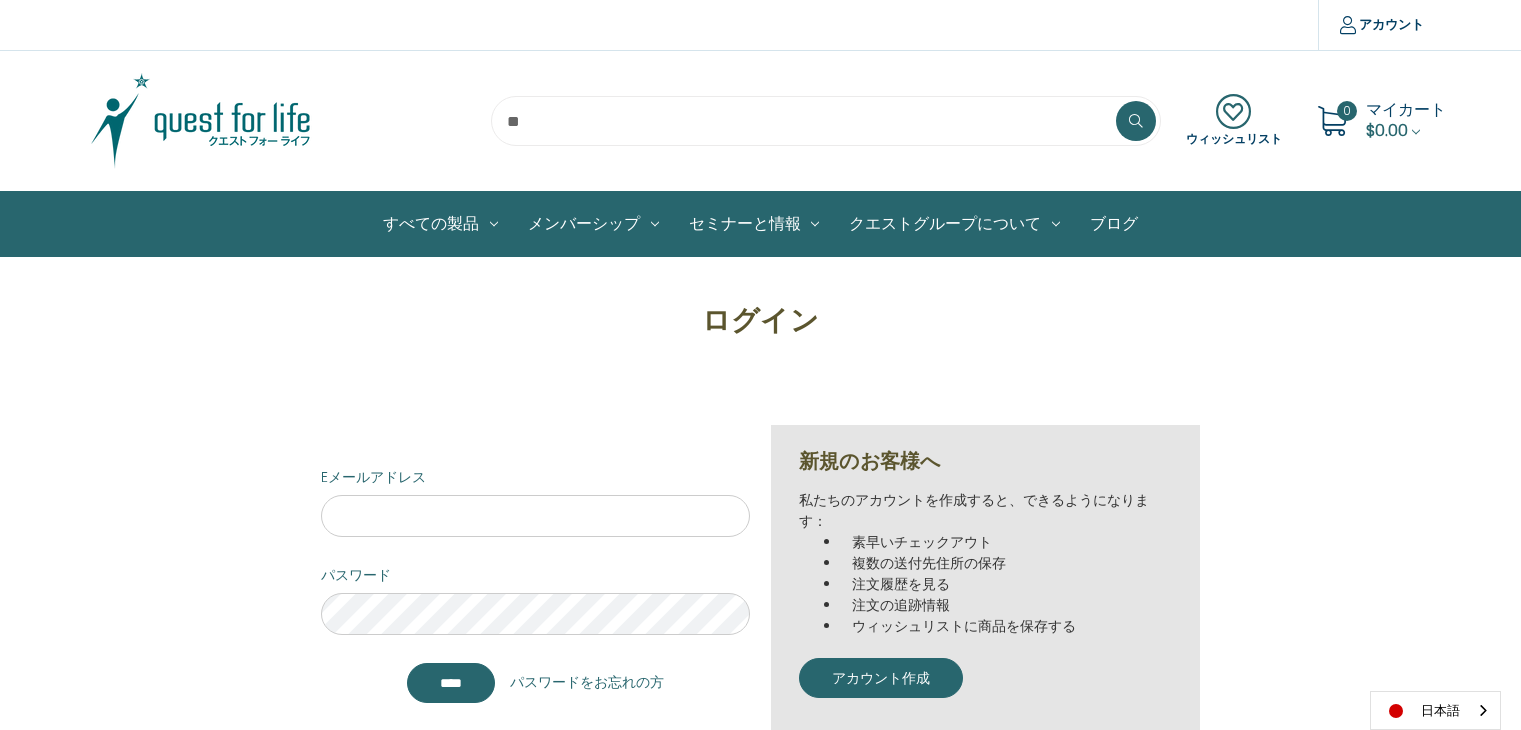 scroll, scrollTop: 0, scrollLeft: 0, axis: both 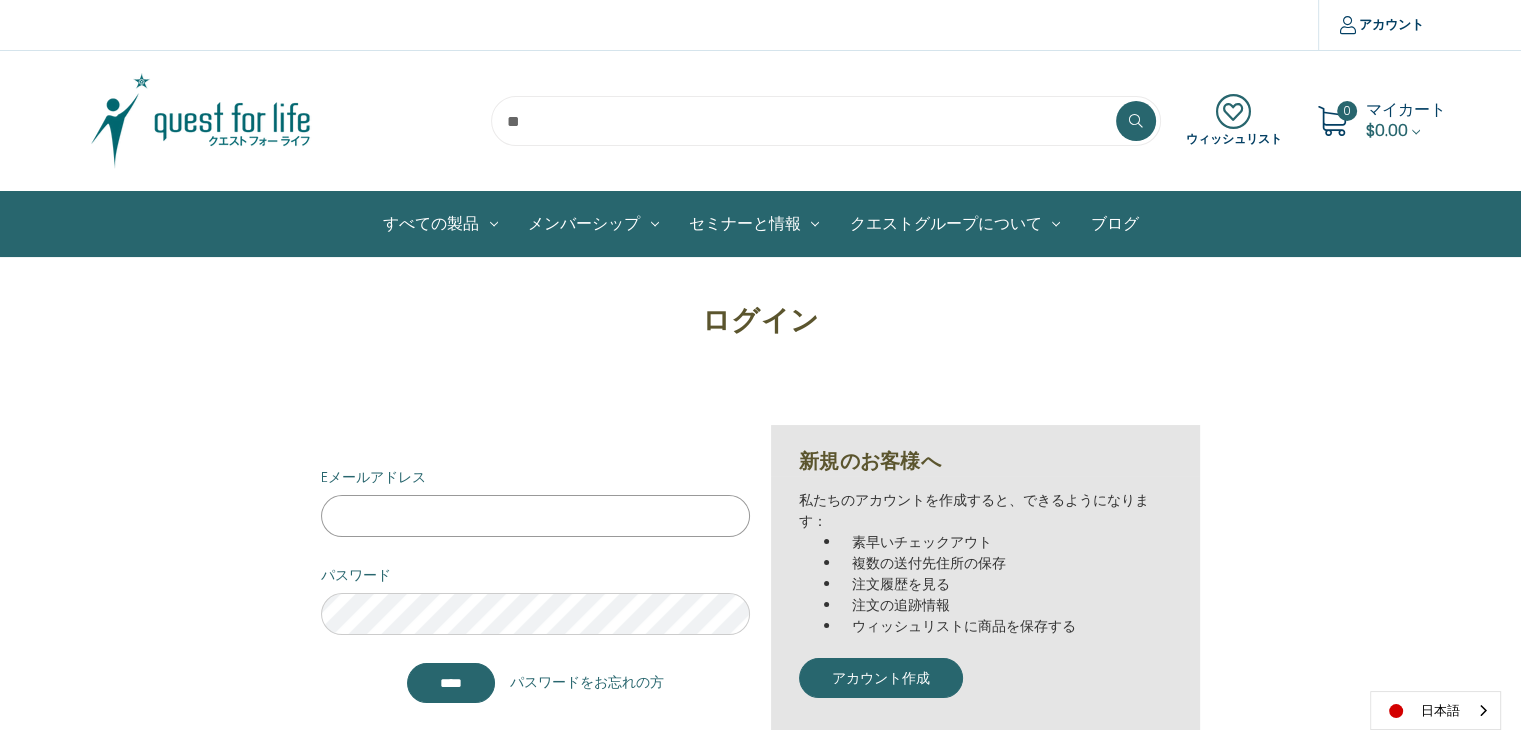 click on "Eメールアドレス" at bounding box center (535, 516) 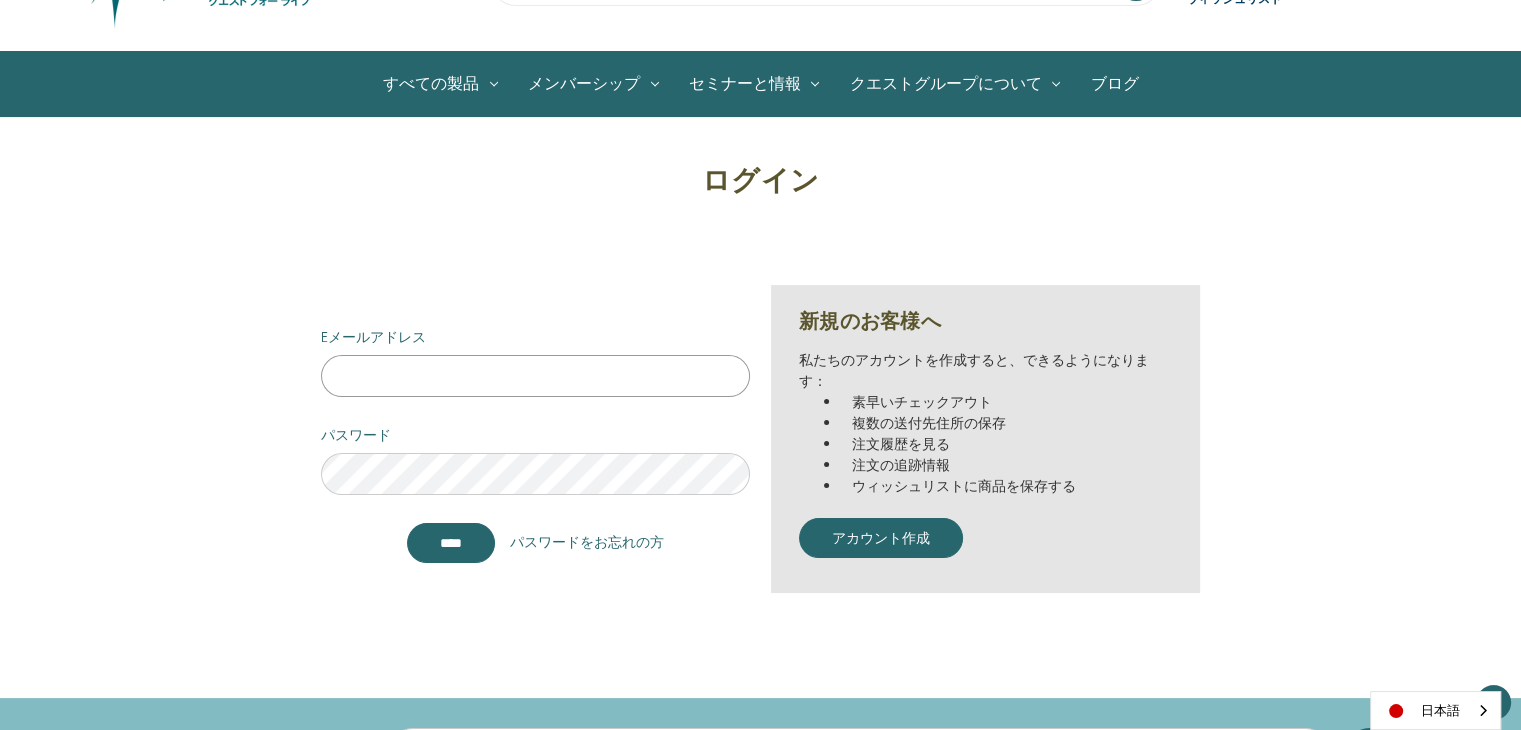 scroll, scrollTop: 133, scrollLeft: 0, axis: vertical 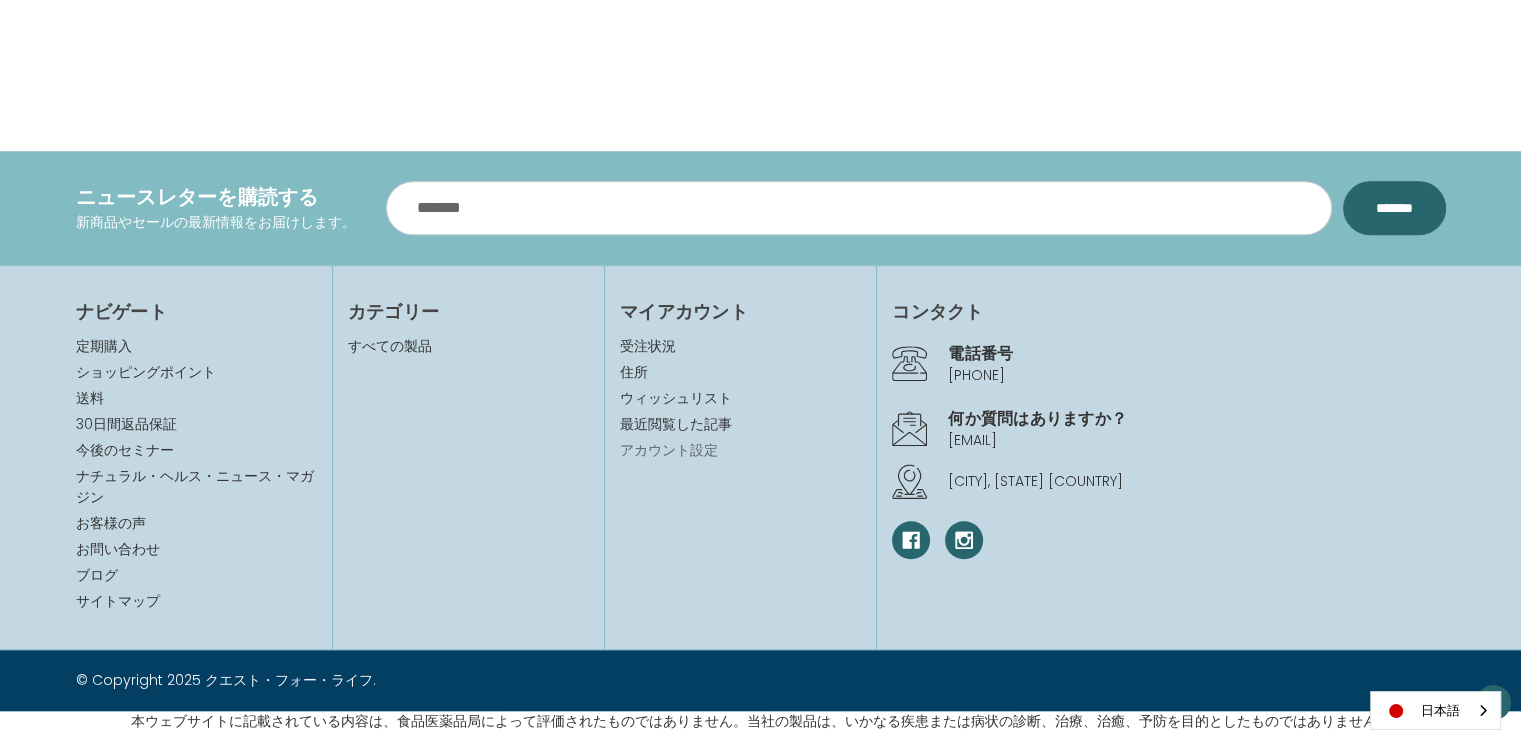 click on "アカウント設定" at bounding box center [740, 450] 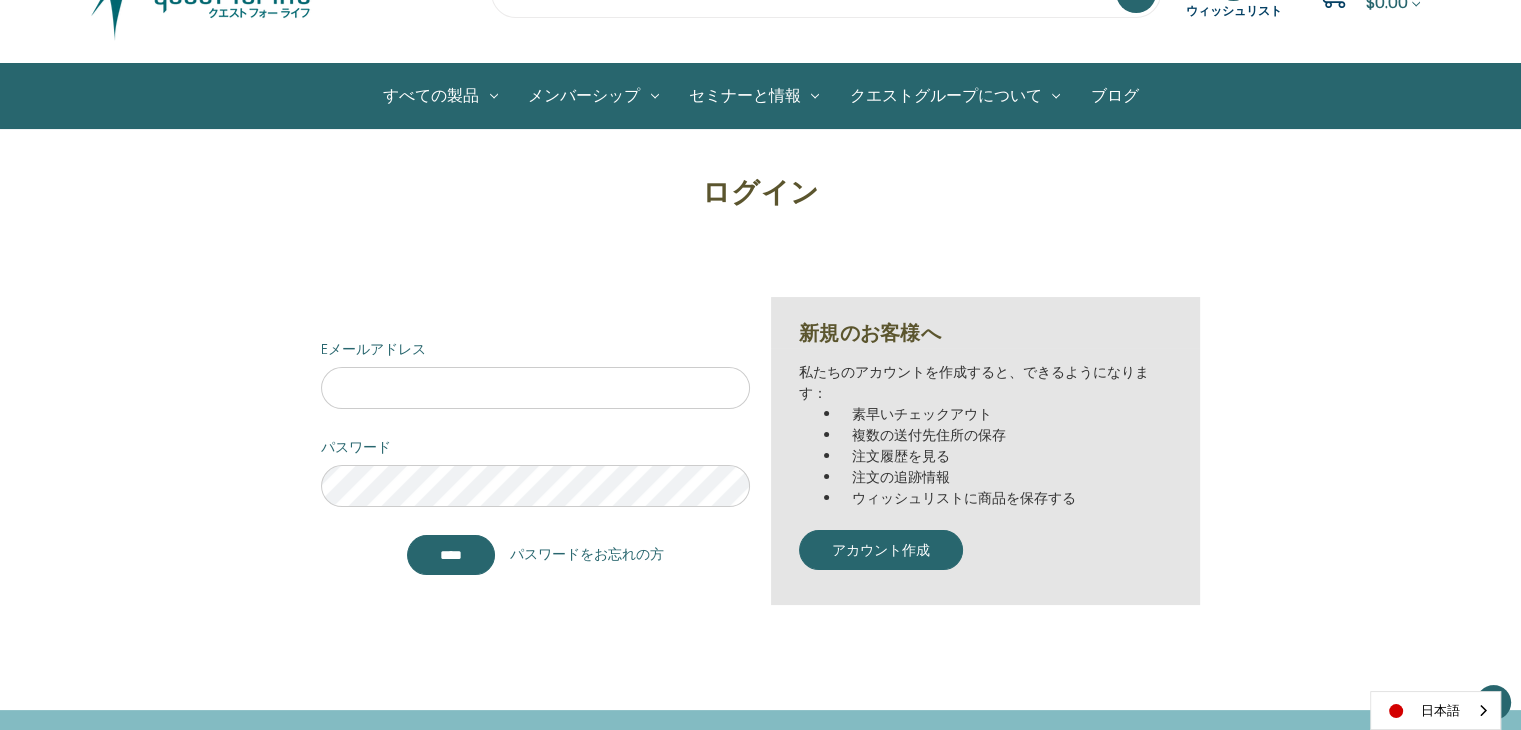 scroll, scrollTop: 133, scrollLeft: 0, axis: vertical 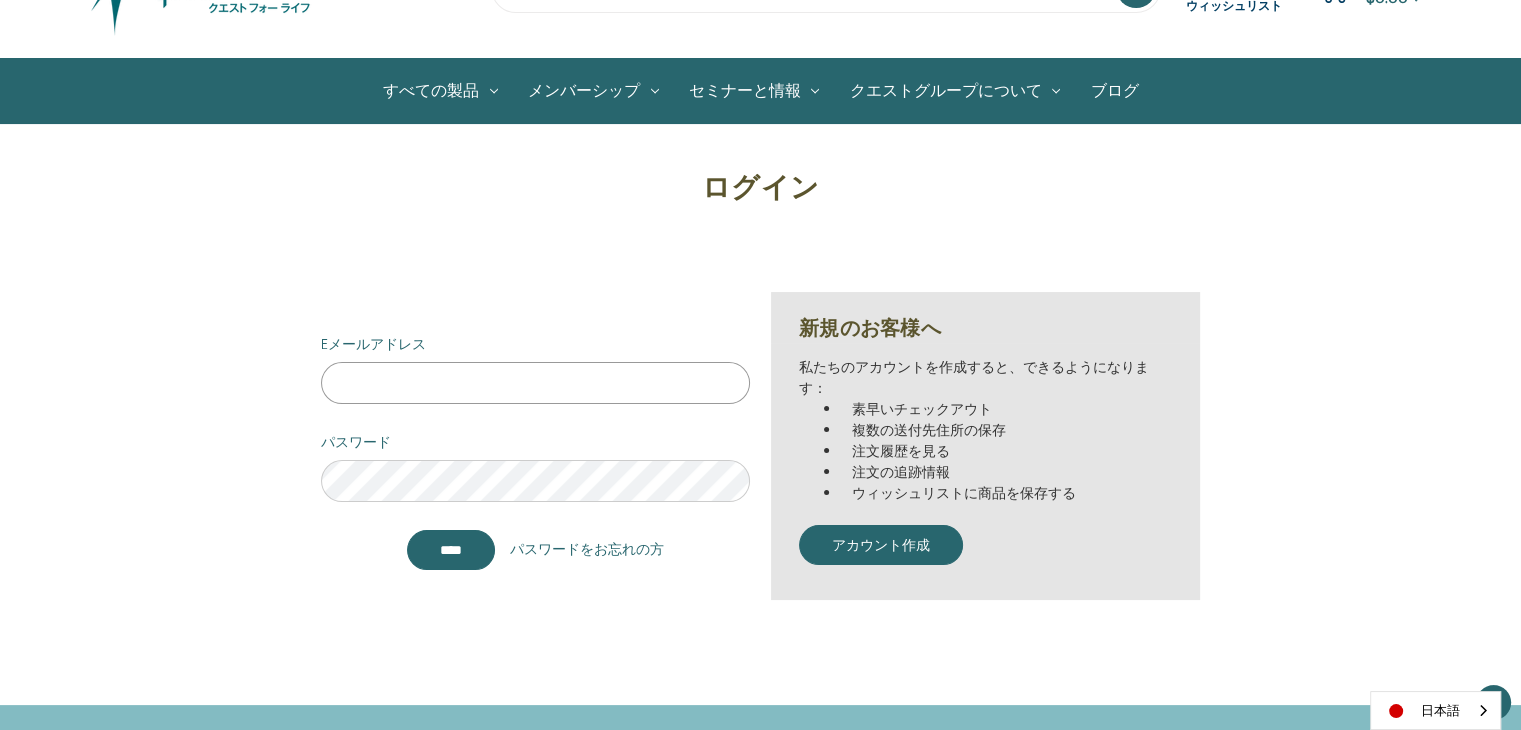 click on "Eメールアドレス" at bounding box center (535, 383) 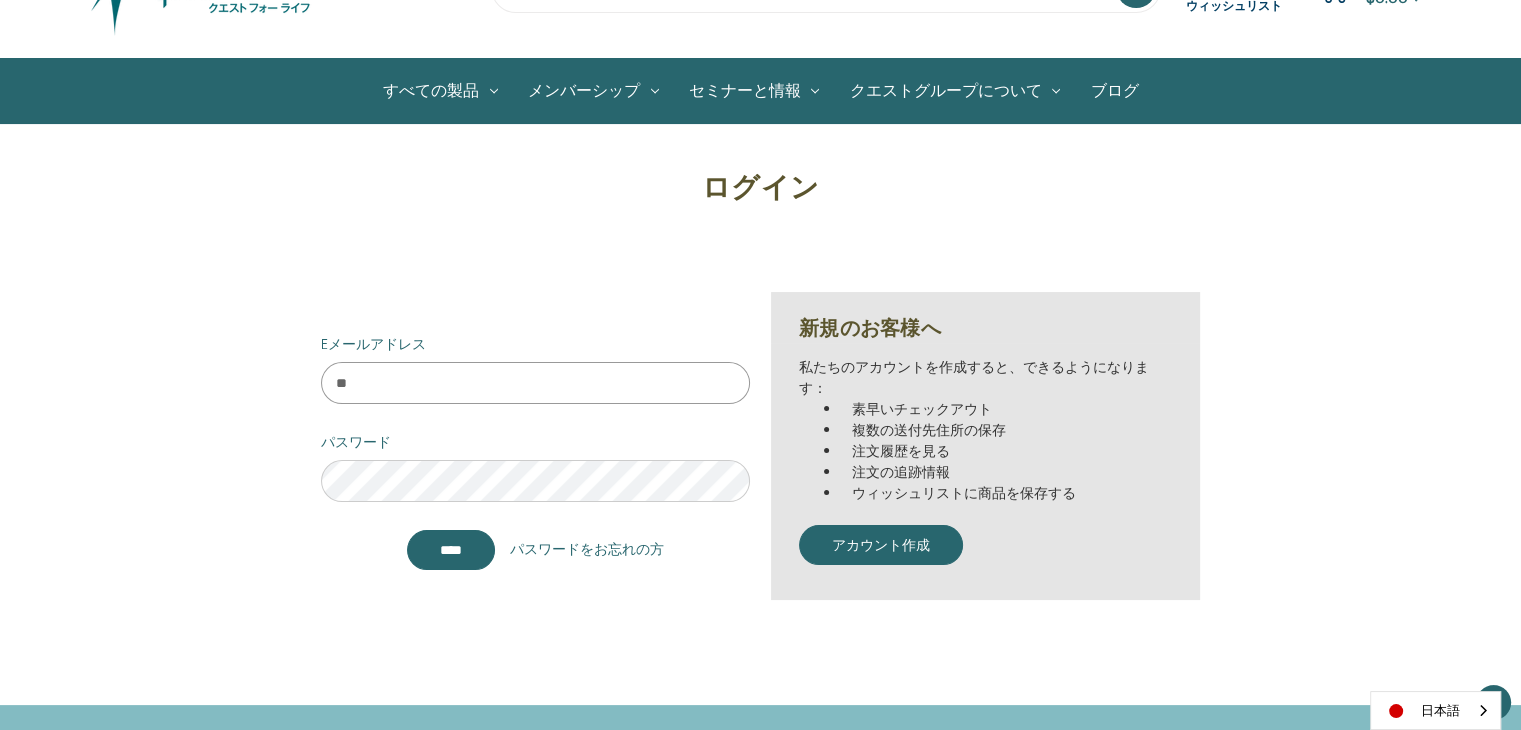 type on "*" 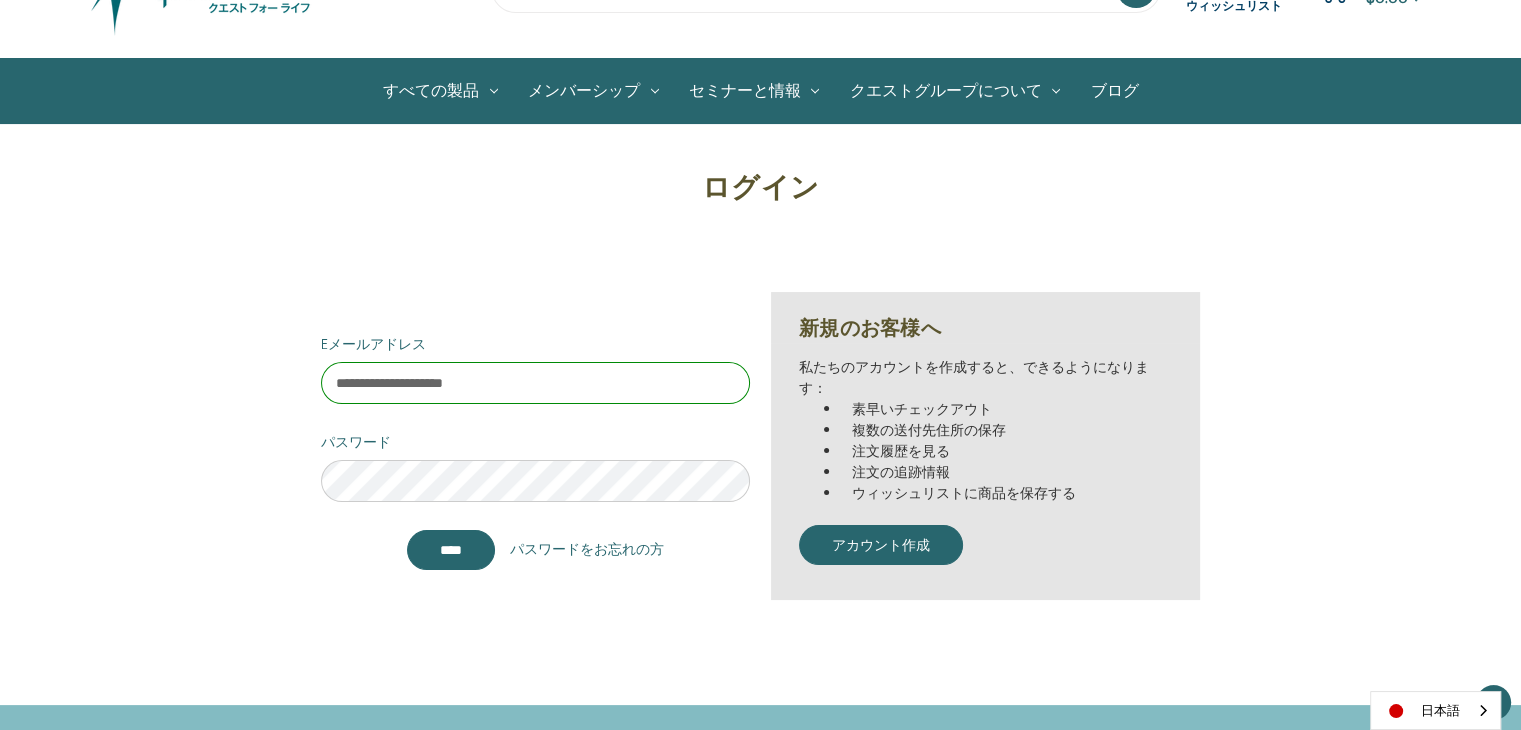 type on "**********" 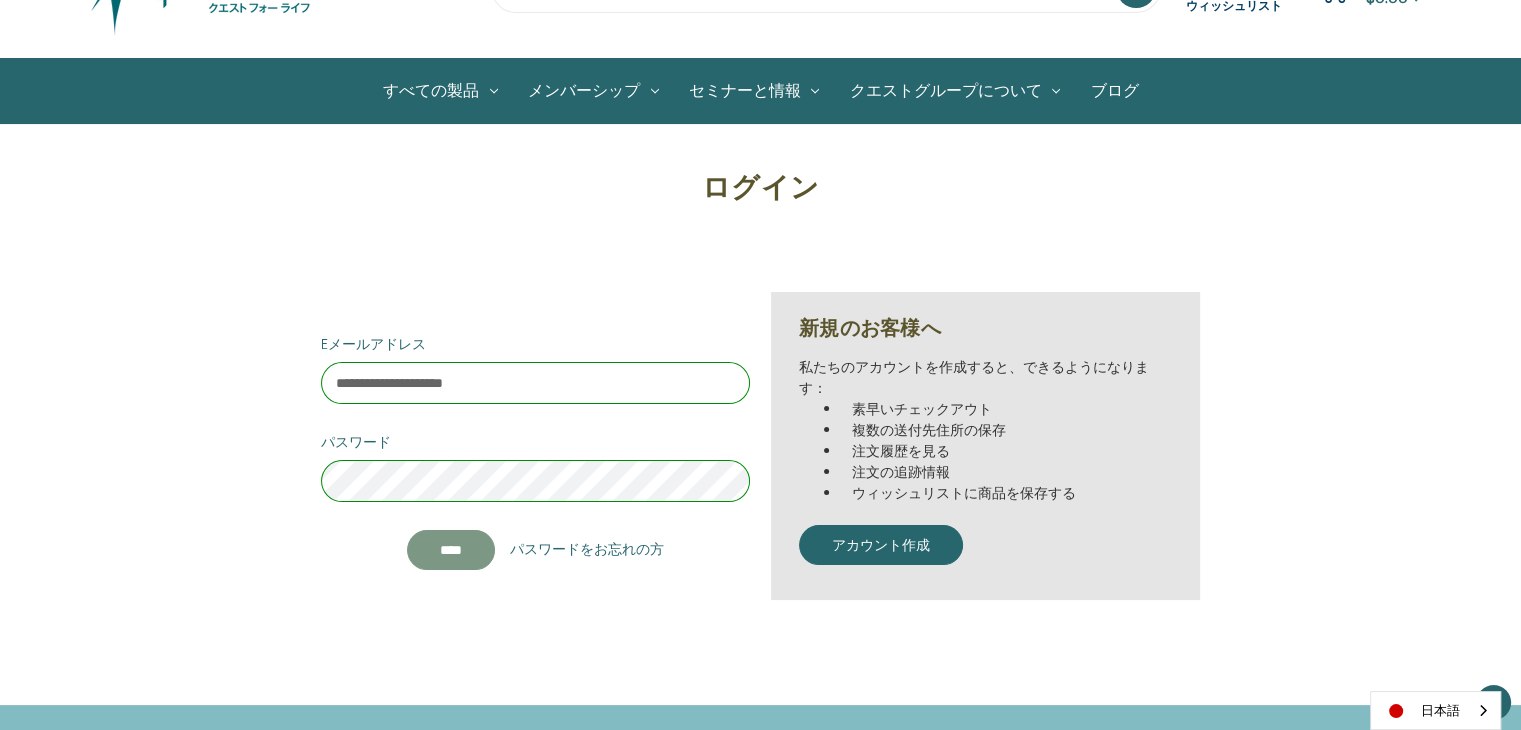 click on "****" at bounding box center [451, 550] 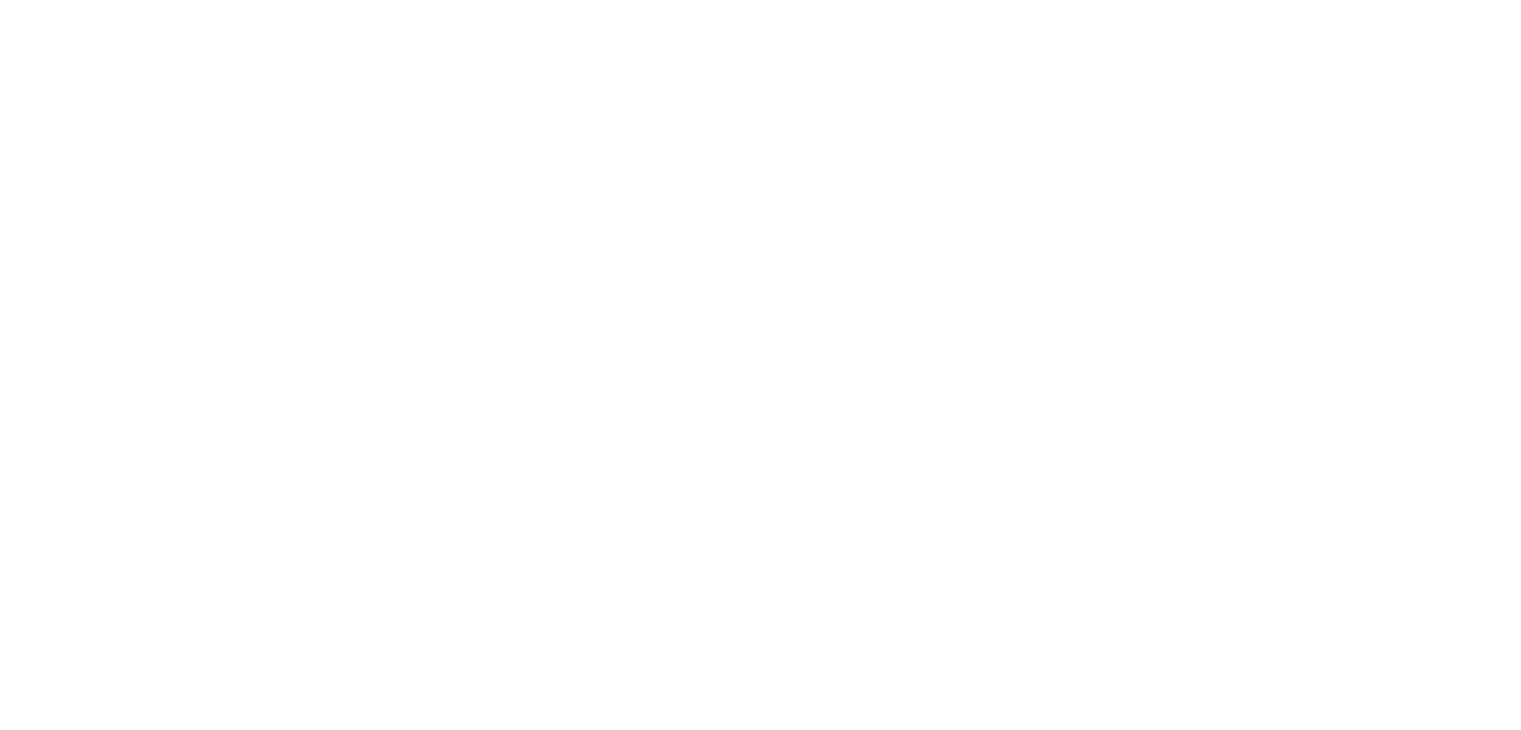scroll, scrollTop: 0, scrollLeft: 0, axis: both 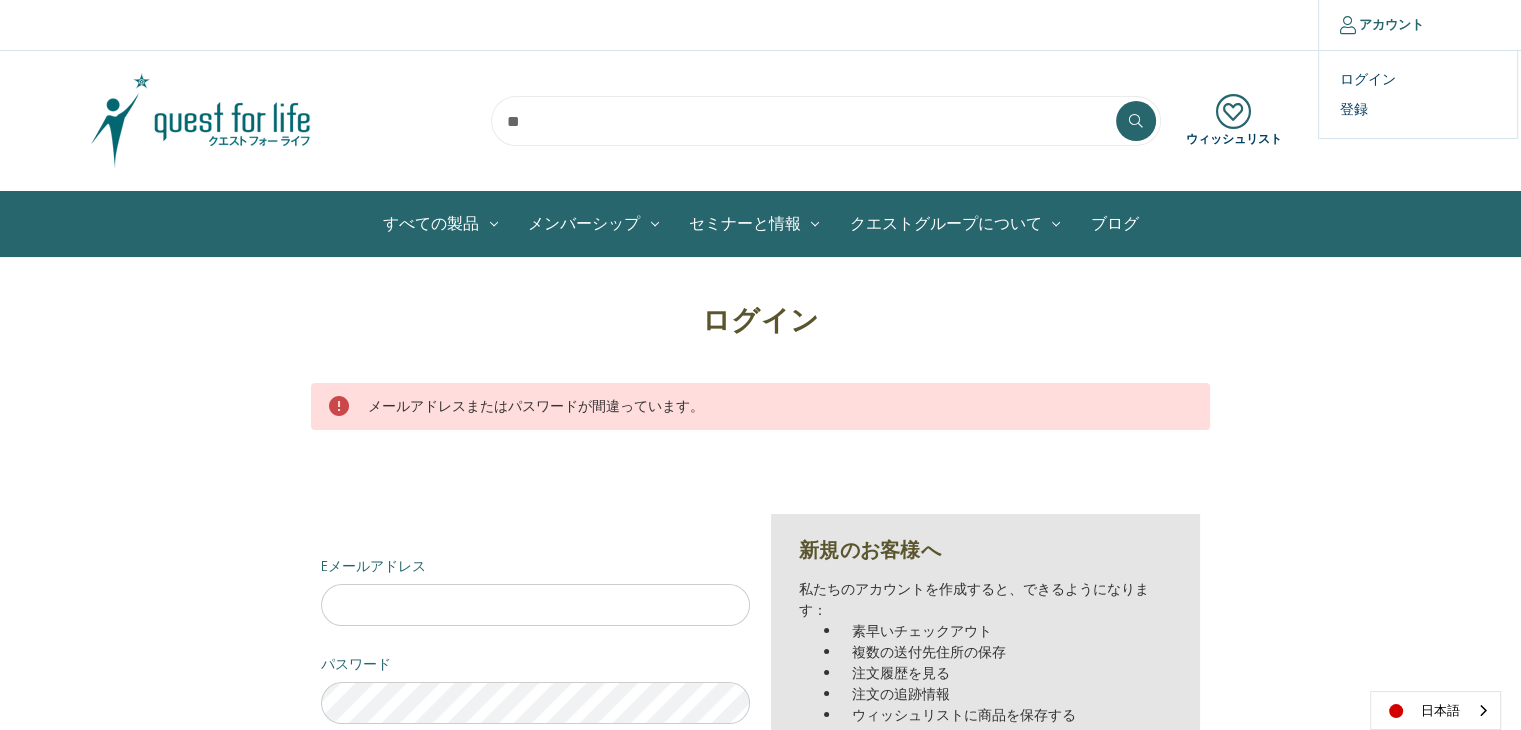 click on "アカウント" at bounding box center (1381, 25) 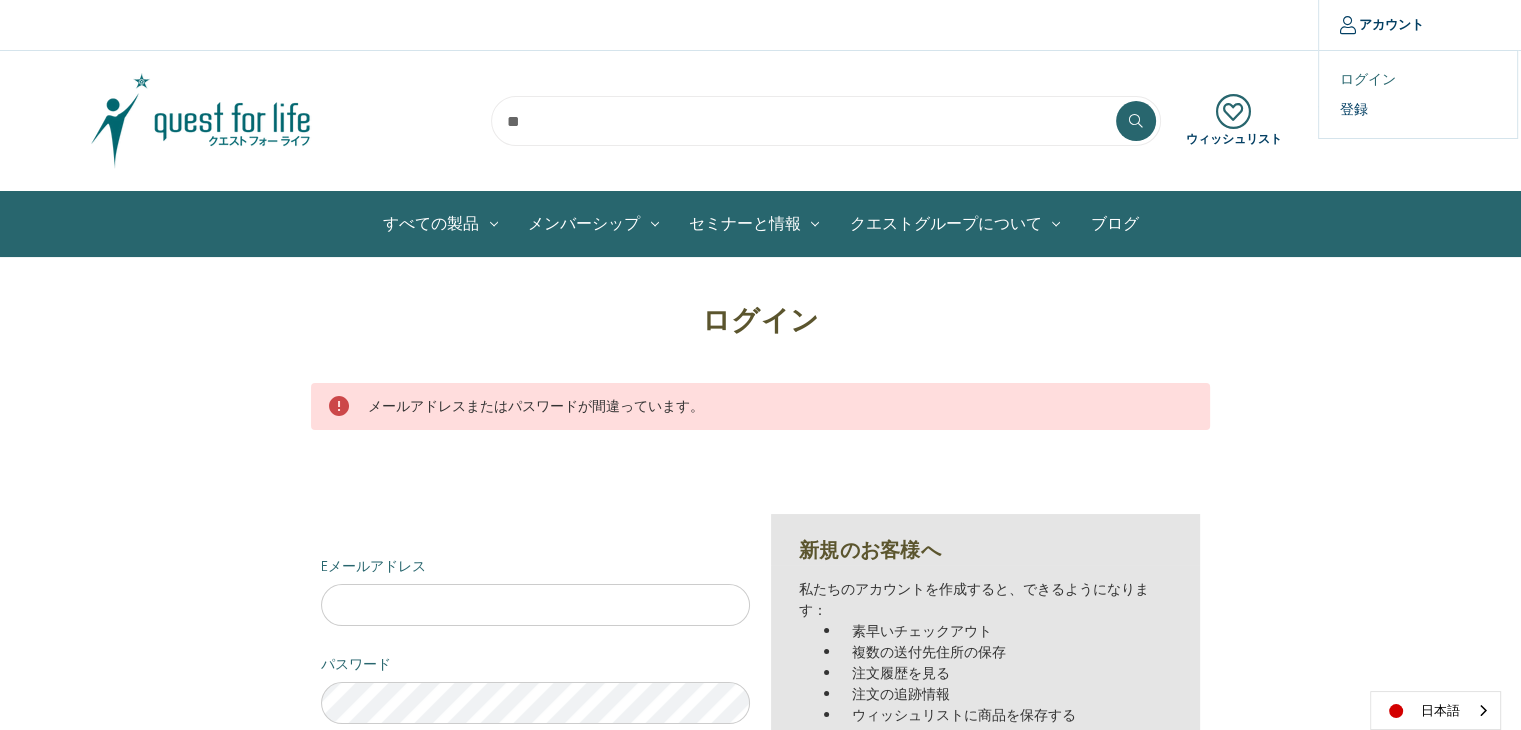 click on "ログイン" at bounding box center (1418, 79) 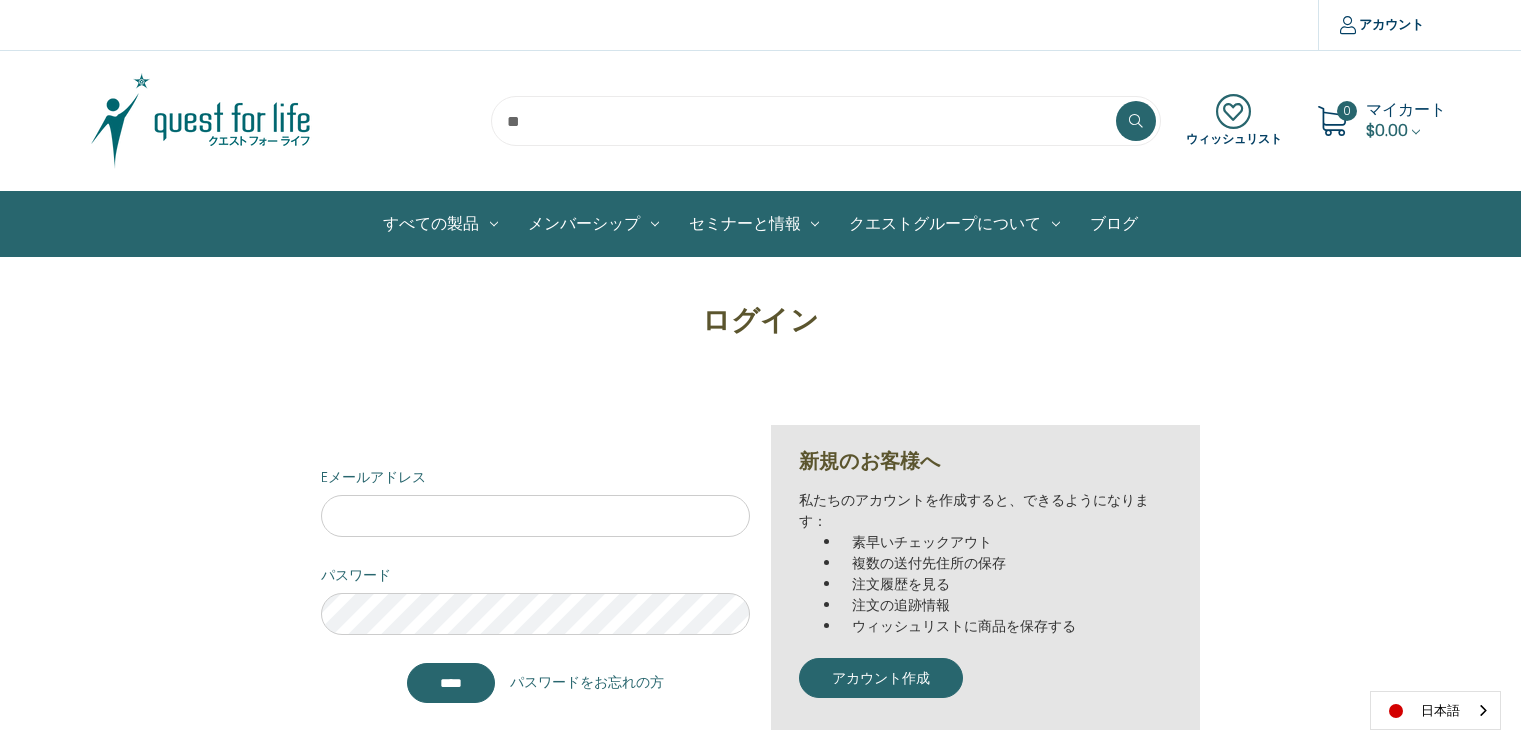 scroll, scrollTop: 0, scrollLeft: 0, axis: both 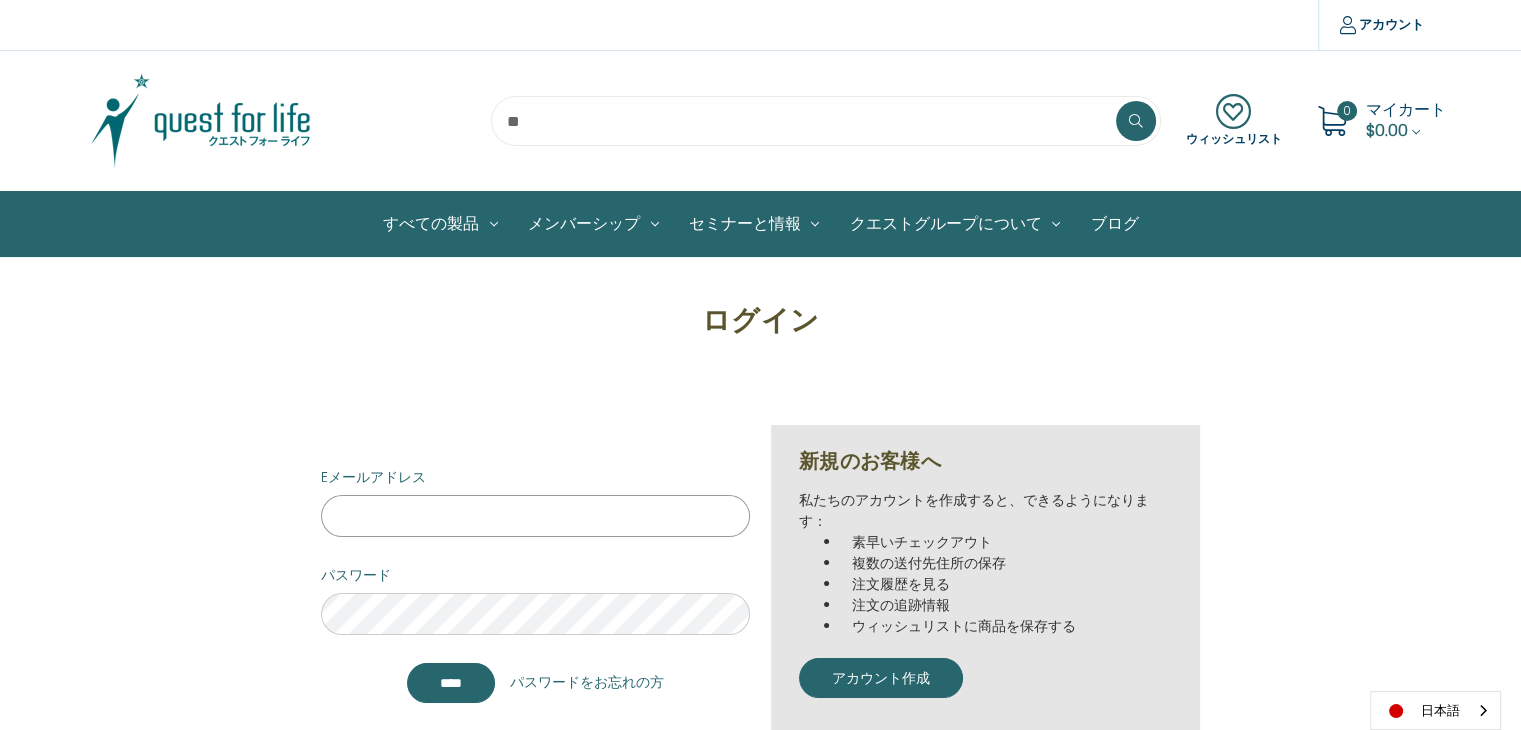 click on "Eメールアドレス" at bounding box center [535, 516] 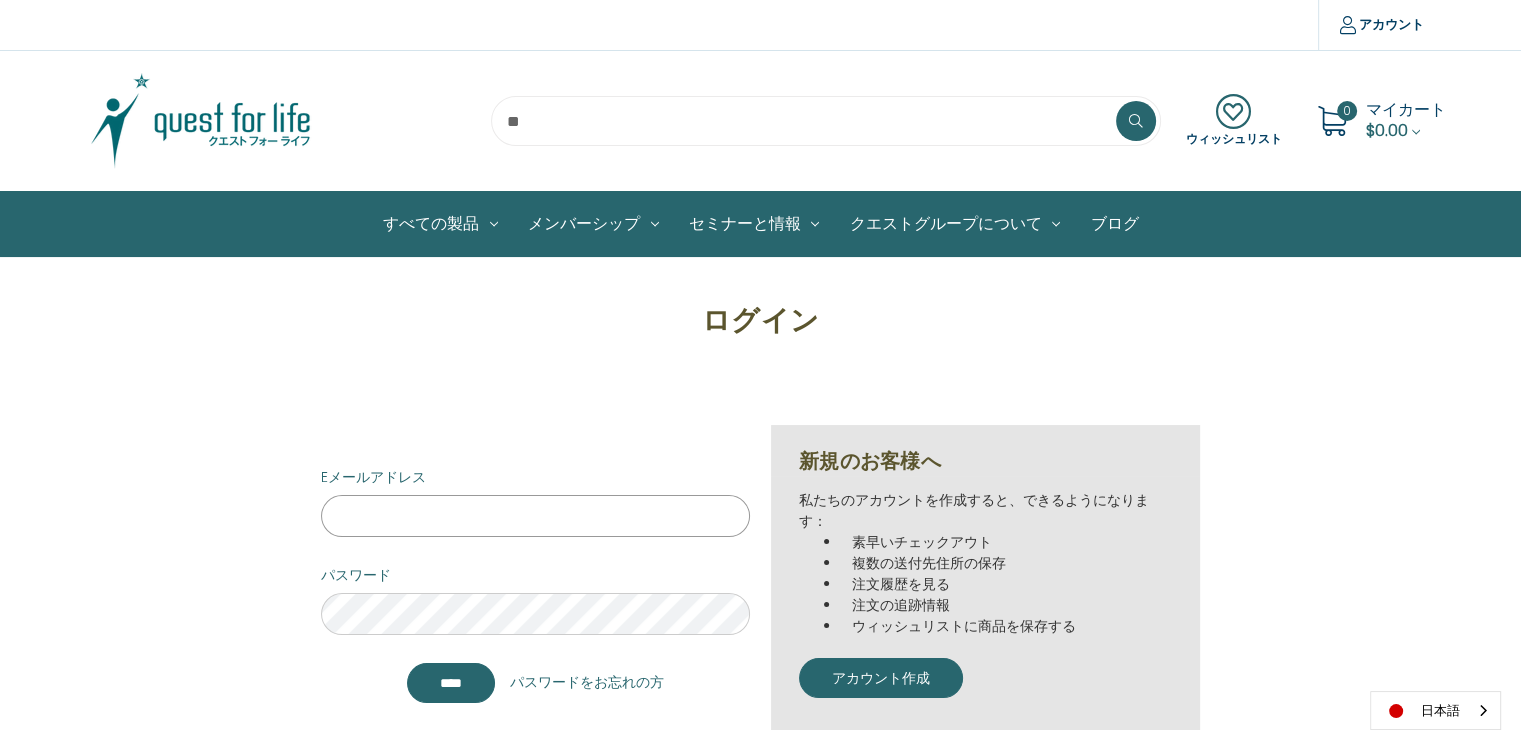 type on "**********" 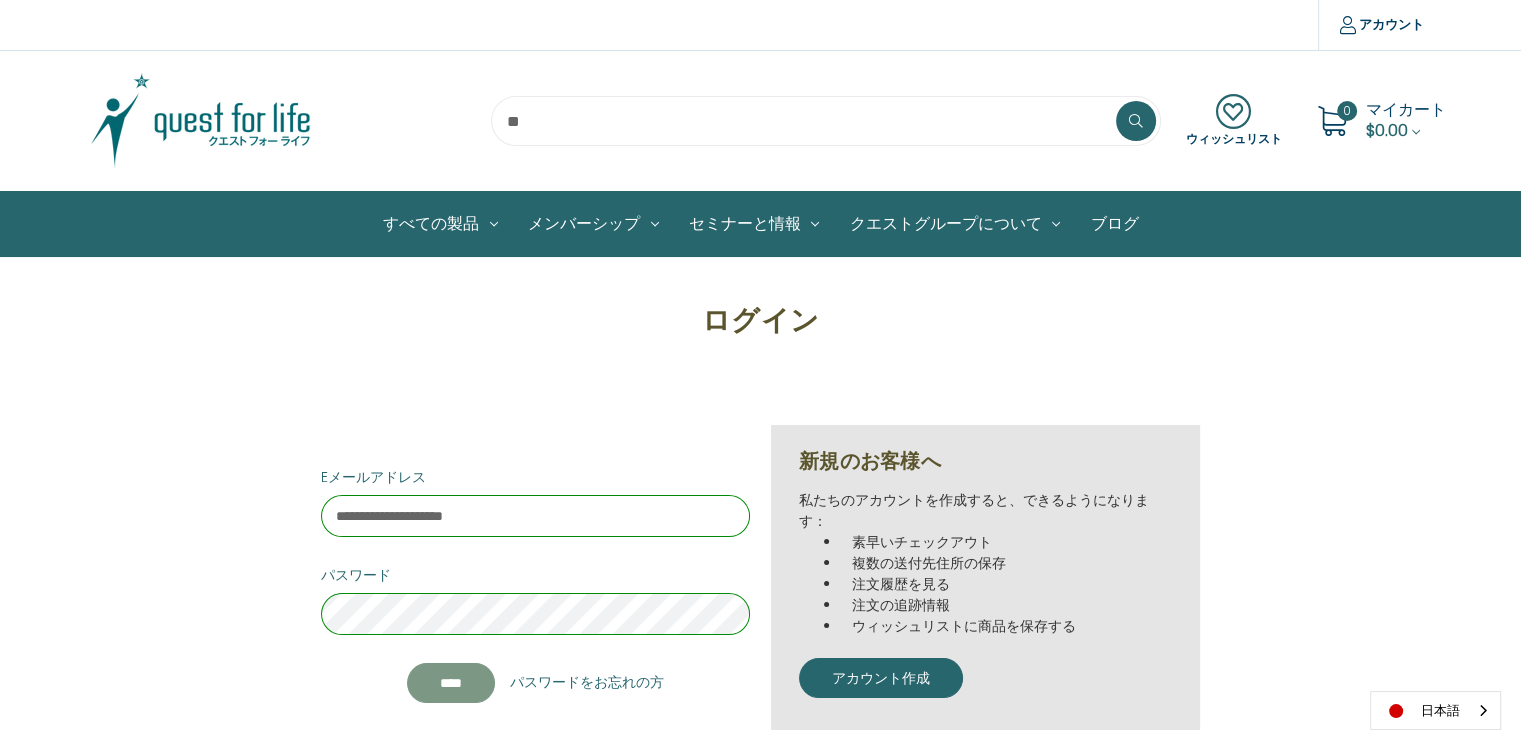 click on "****" at bounding box center [451, 683] 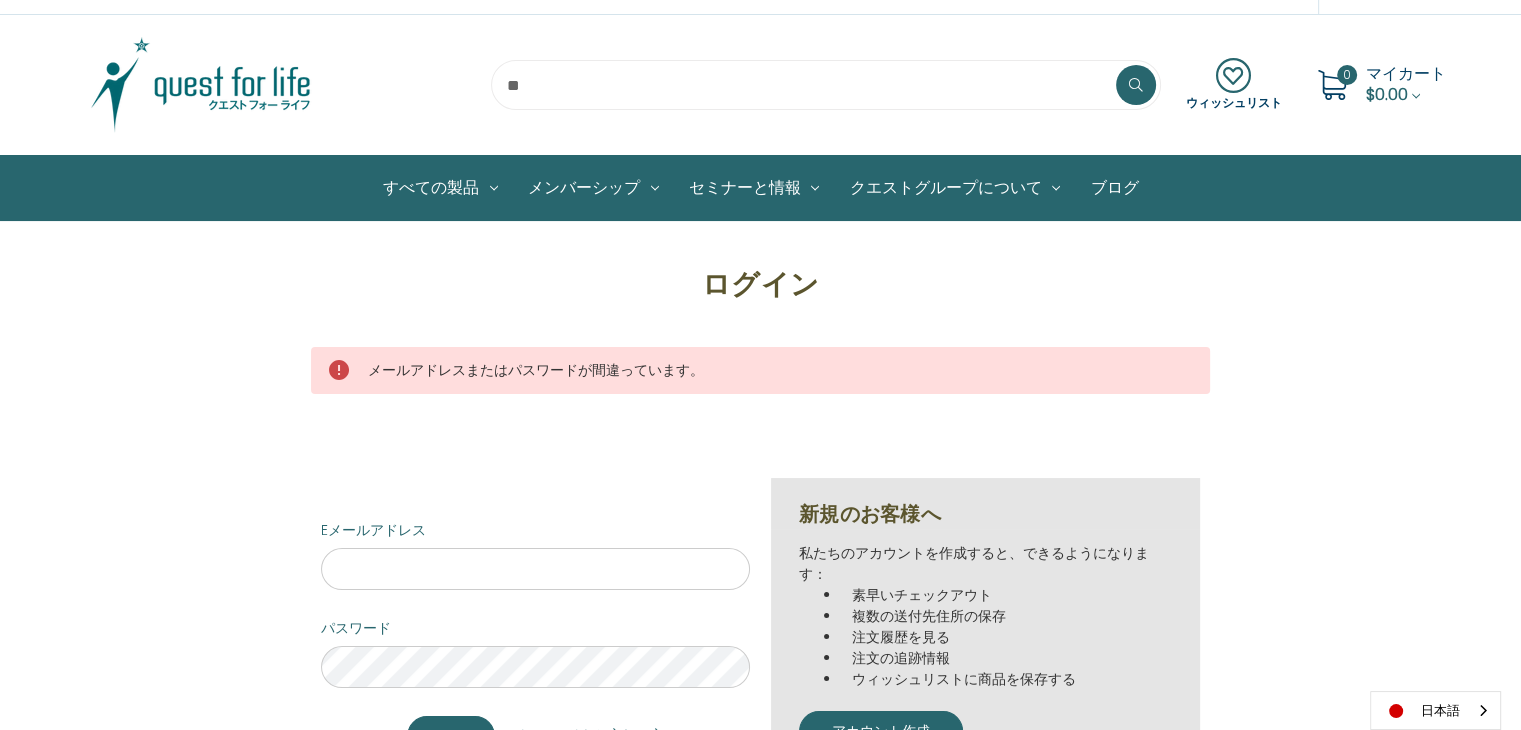 scroll, scrollTop: 133, scrollLeft: 0, axis: vertical 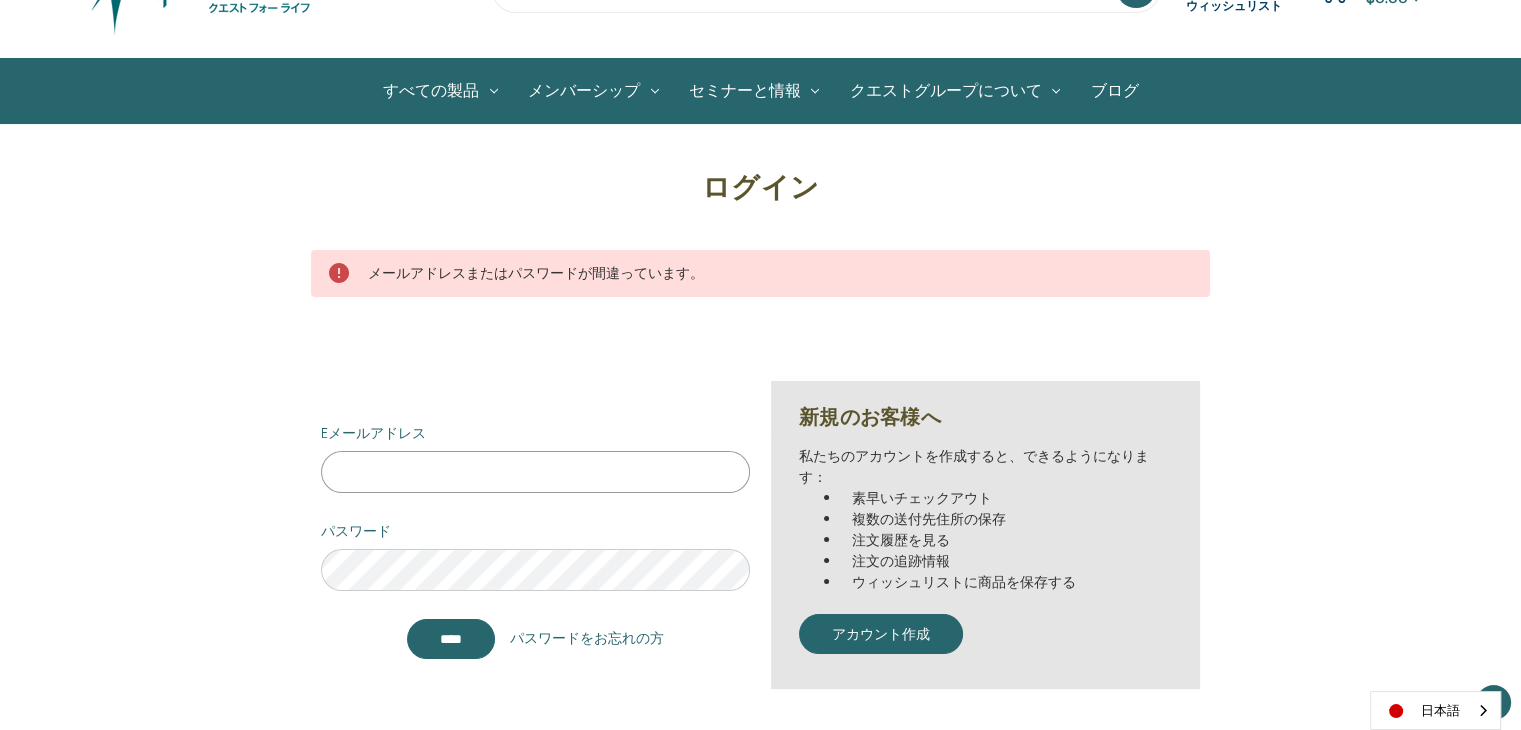 drag, startPoint x: 518, startPoint y: 466, endPoint x: 515, endPoint y: 476, distance: 10.440307 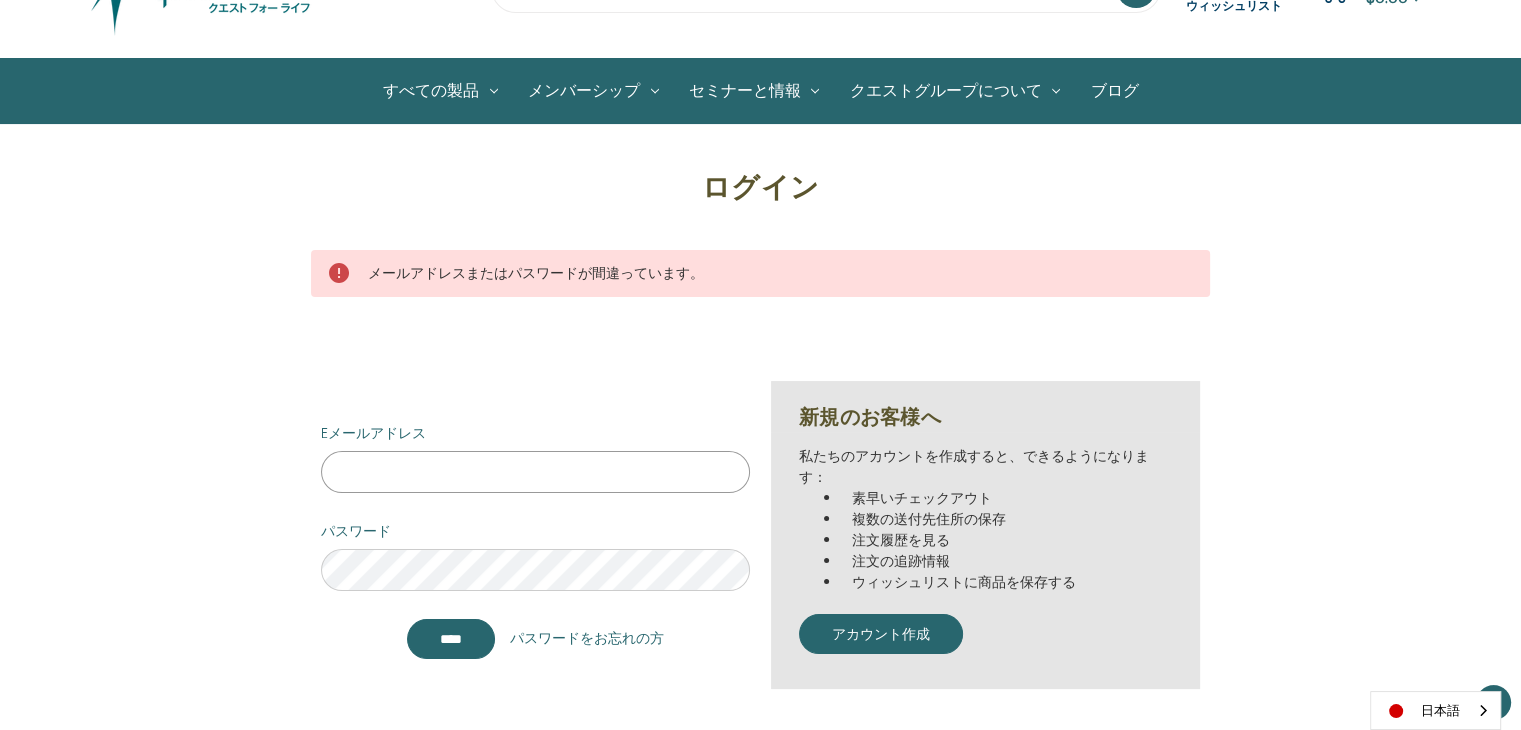click on "Eメールアドレス" at bounding box center [535, 472] 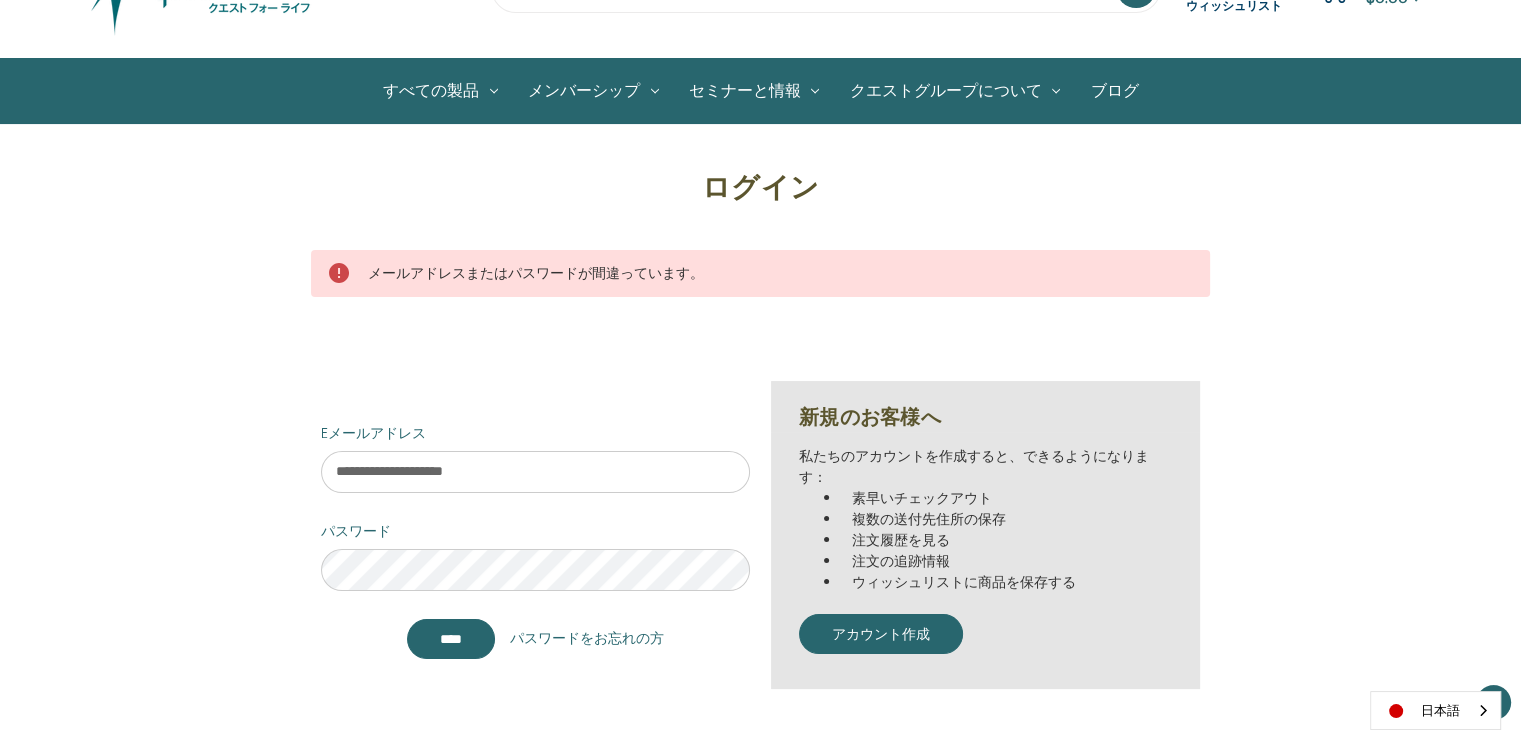 click on "パスワードをお忘れの方" at bounding box center (587, 638) 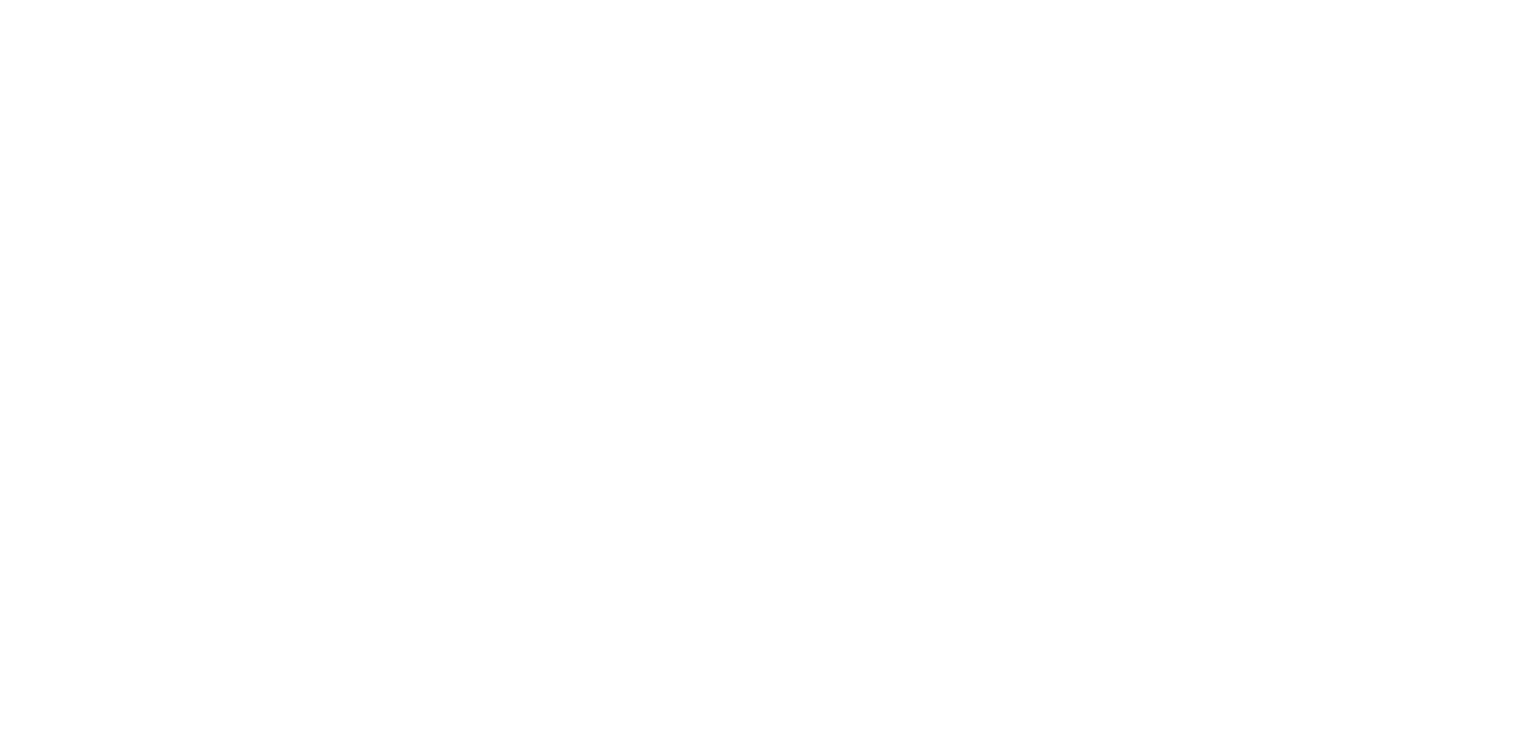 scroll, scrollTop: 0, scrollLeft: 0, axis: both 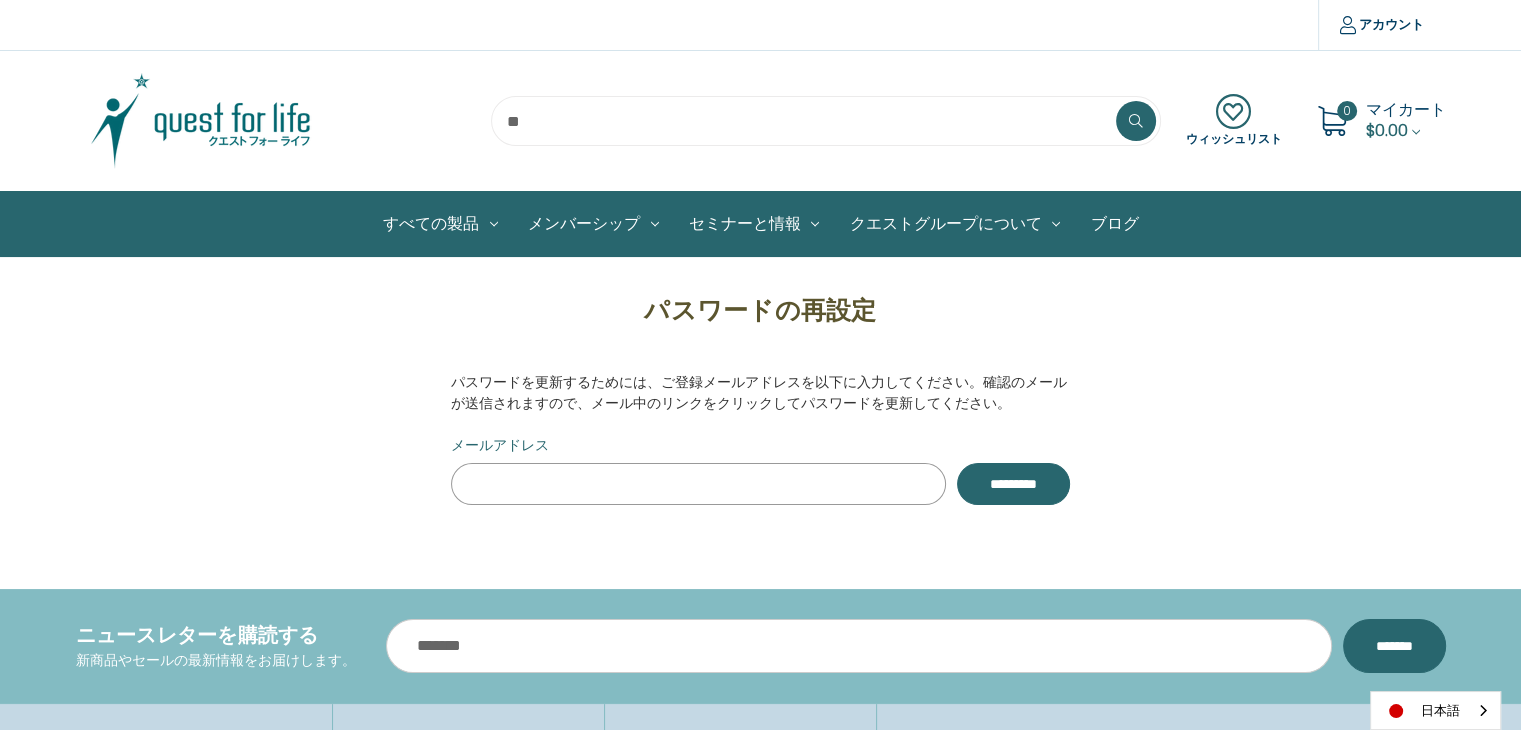 click on "メールアドレス" at bounding box center (698, 484) 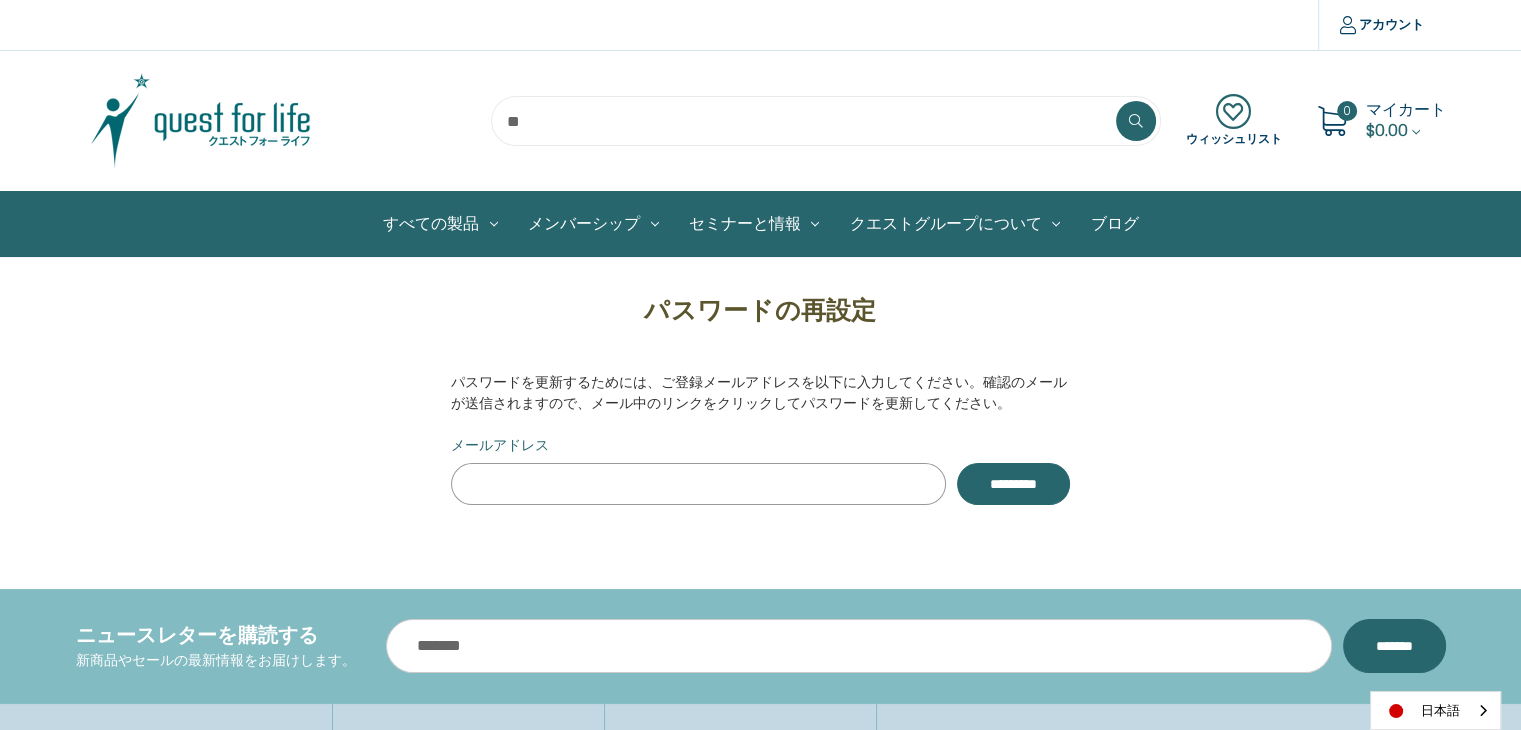 type on "**********" 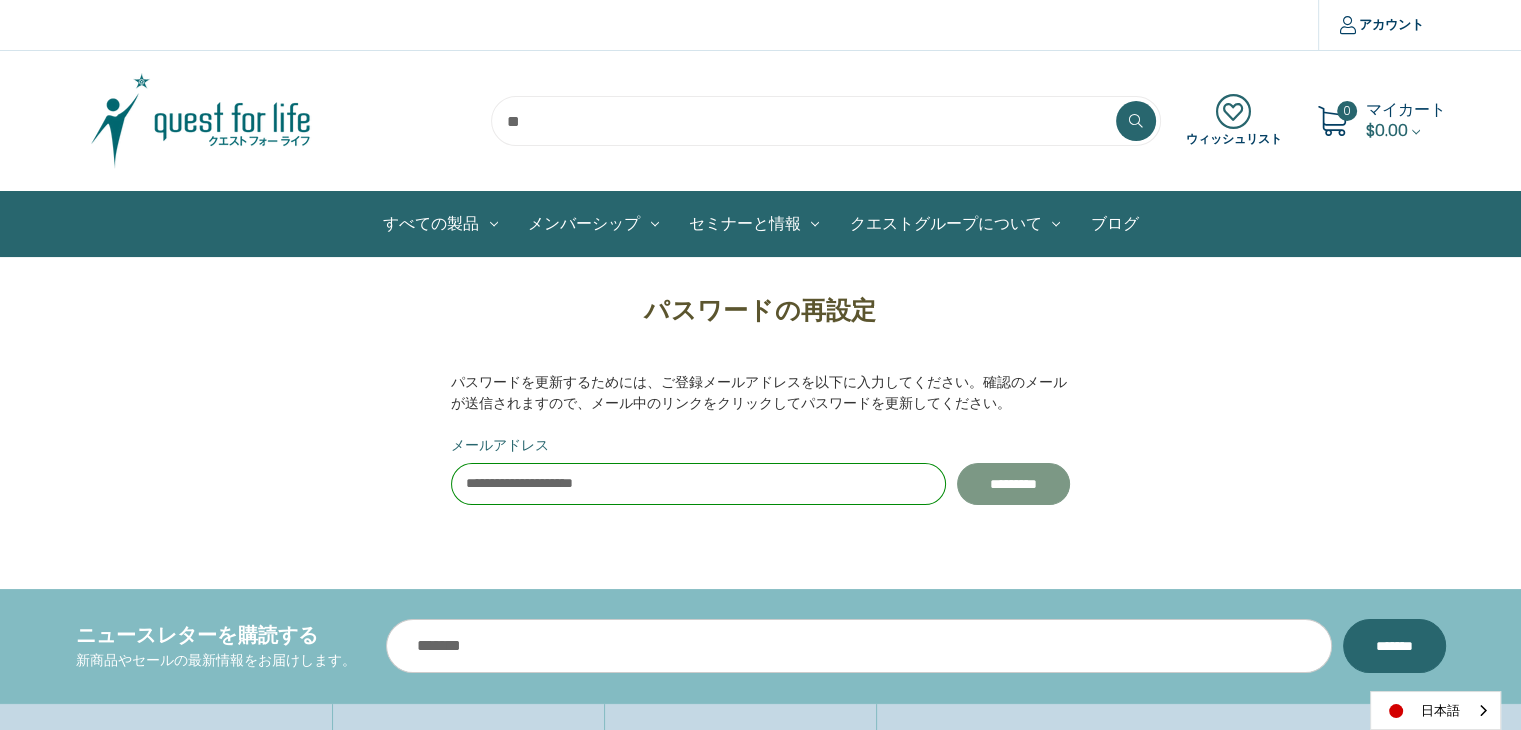 click on "**********" at bounding box center [1013, 484] 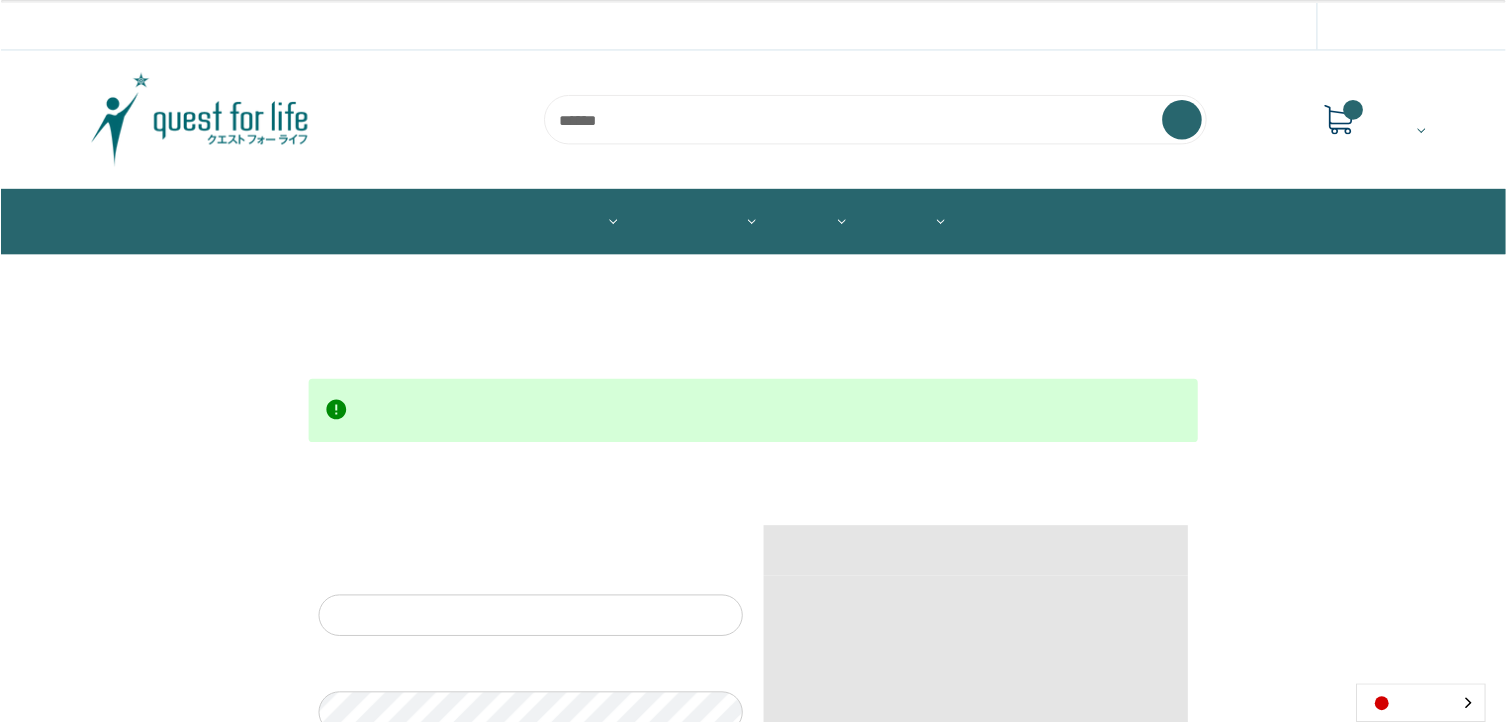 scroll, scrollTop: 0, scrollLeft: 0, axis: both 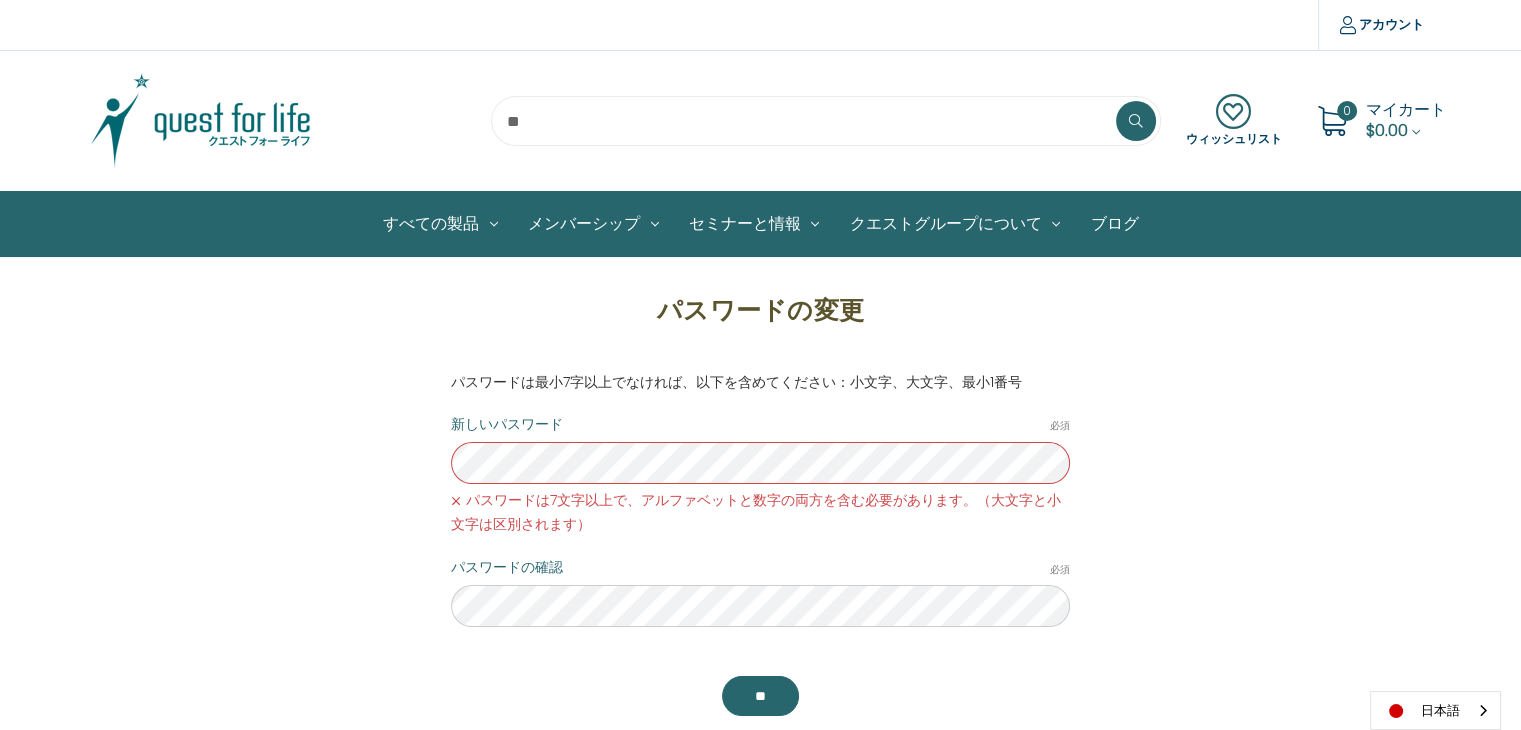 click on "パスワードの変更
パスワードは最小7字以上でなければ、以下を含めてください：小文字、大文字、最小1番号
新しいパスワード
必須
パスワードは7文字以上で、アルファベットと数字の両方を含む必要があります。（大文字と小文字は区別されます）
パスワードの確認
必須
********" at bounding box center (760, 504) 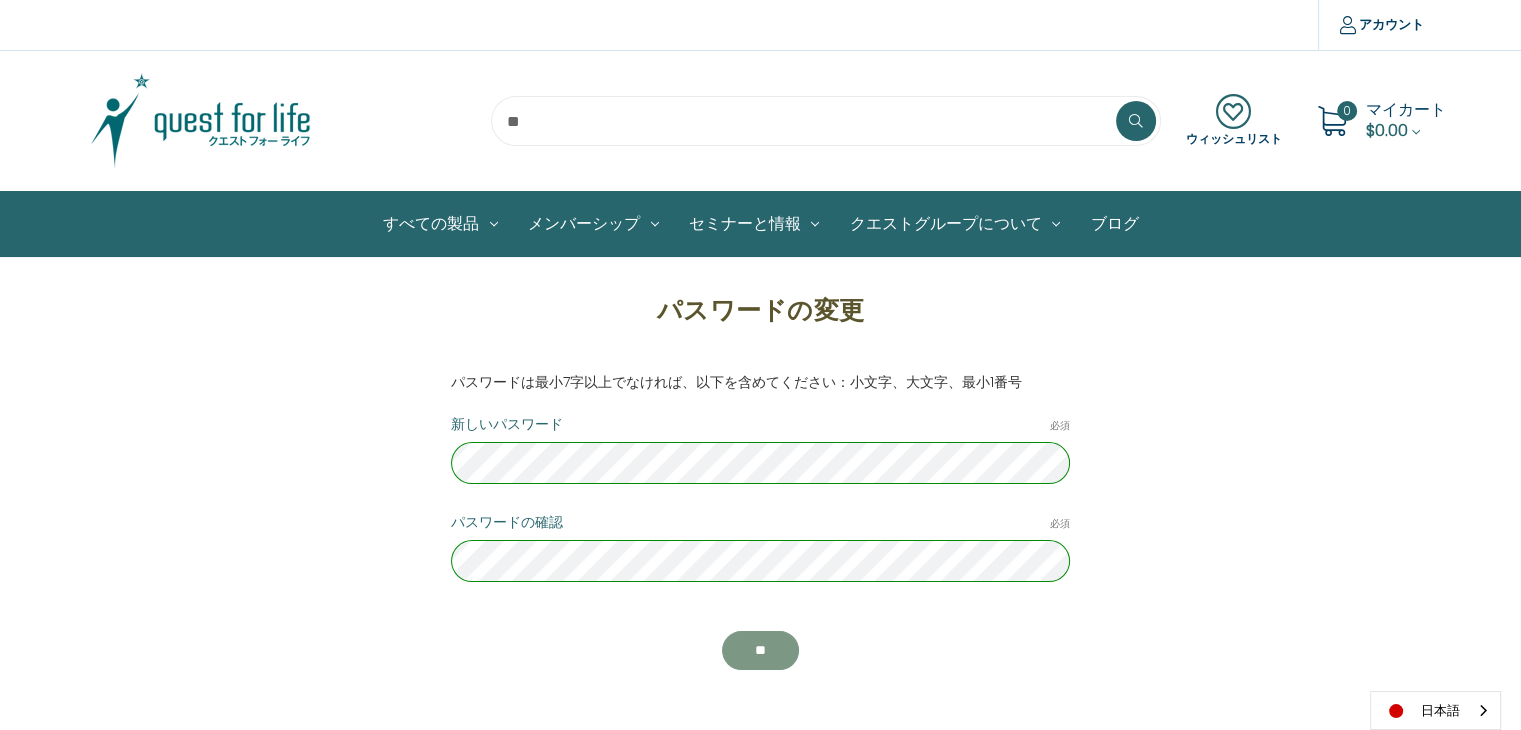 click on "********" at bounding box center (760, 651) 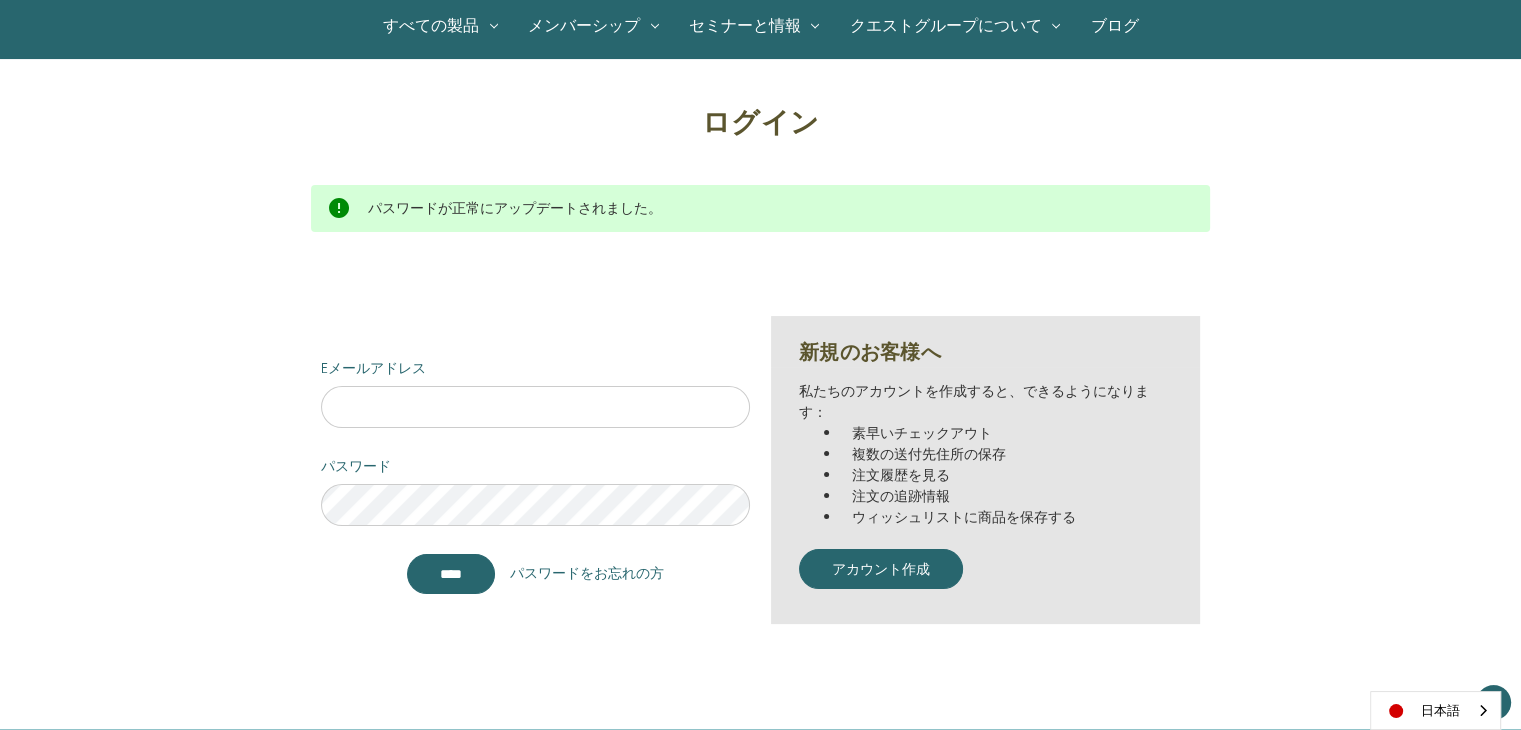 scroll, scrollTop: 200, scrollLeft: 0, axis: vertical 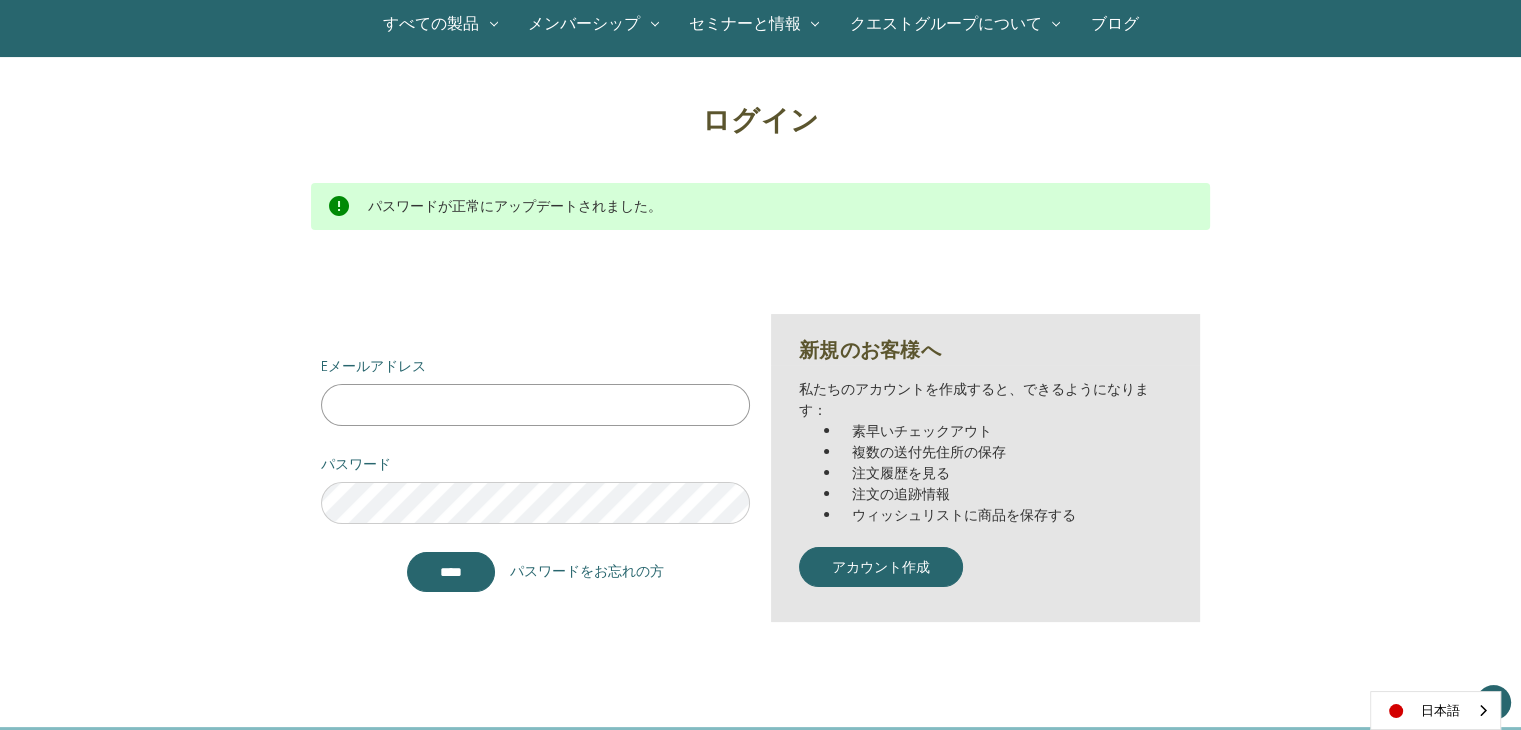 click on "Eメールアドレス" at bounding box center [535, 405] 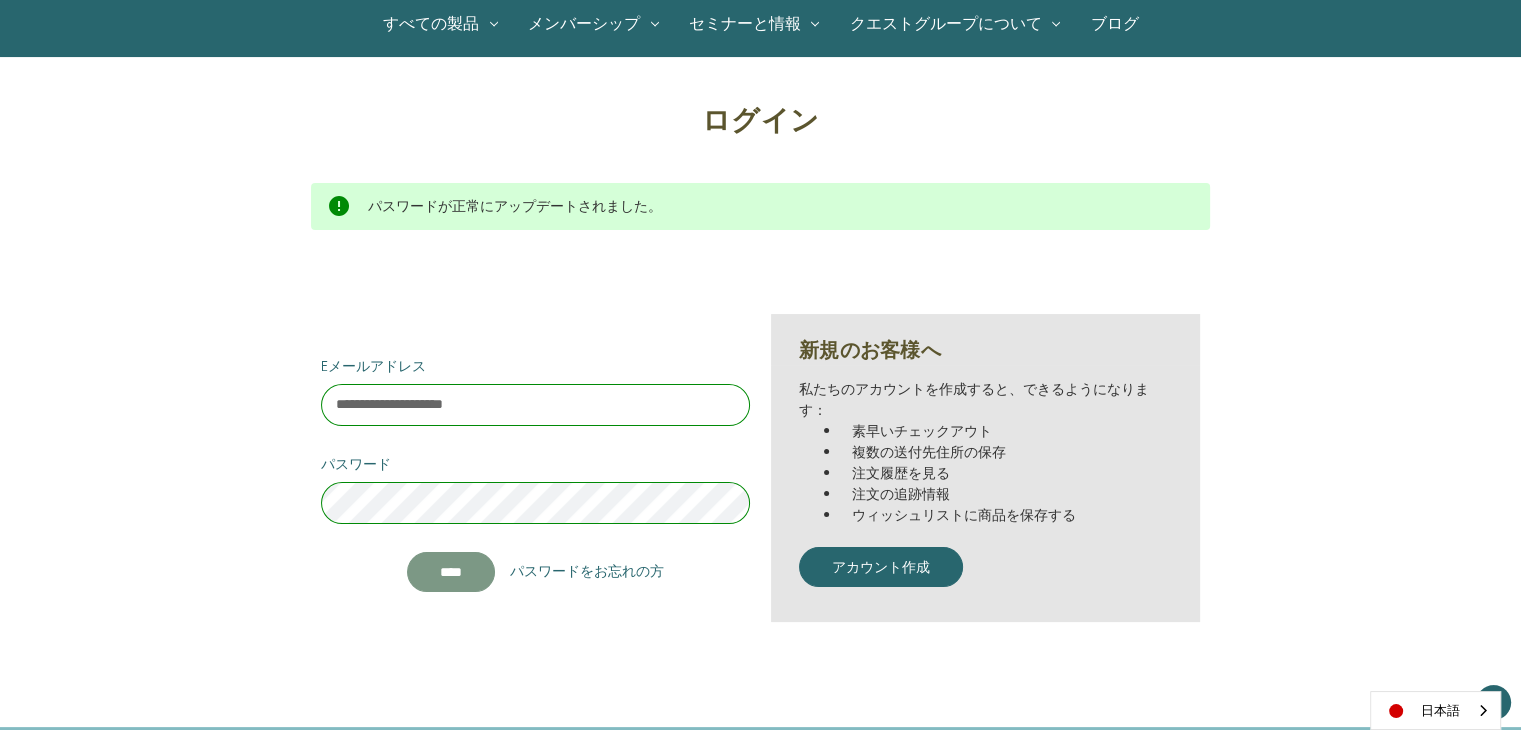 click on "*******" at bounding box center [451, 572] 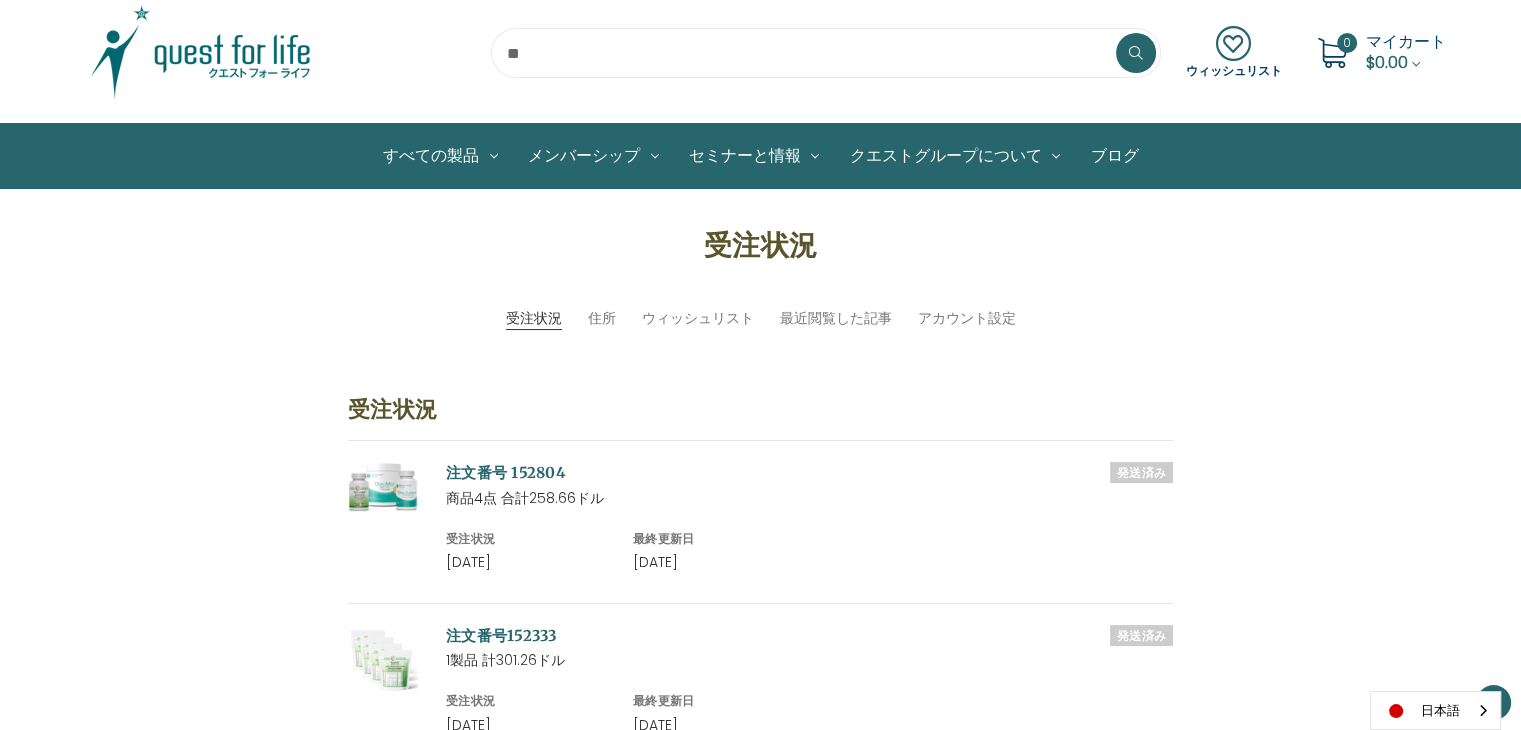 scroll, scrollTop: 0, scrollLeft: 0, axis: both 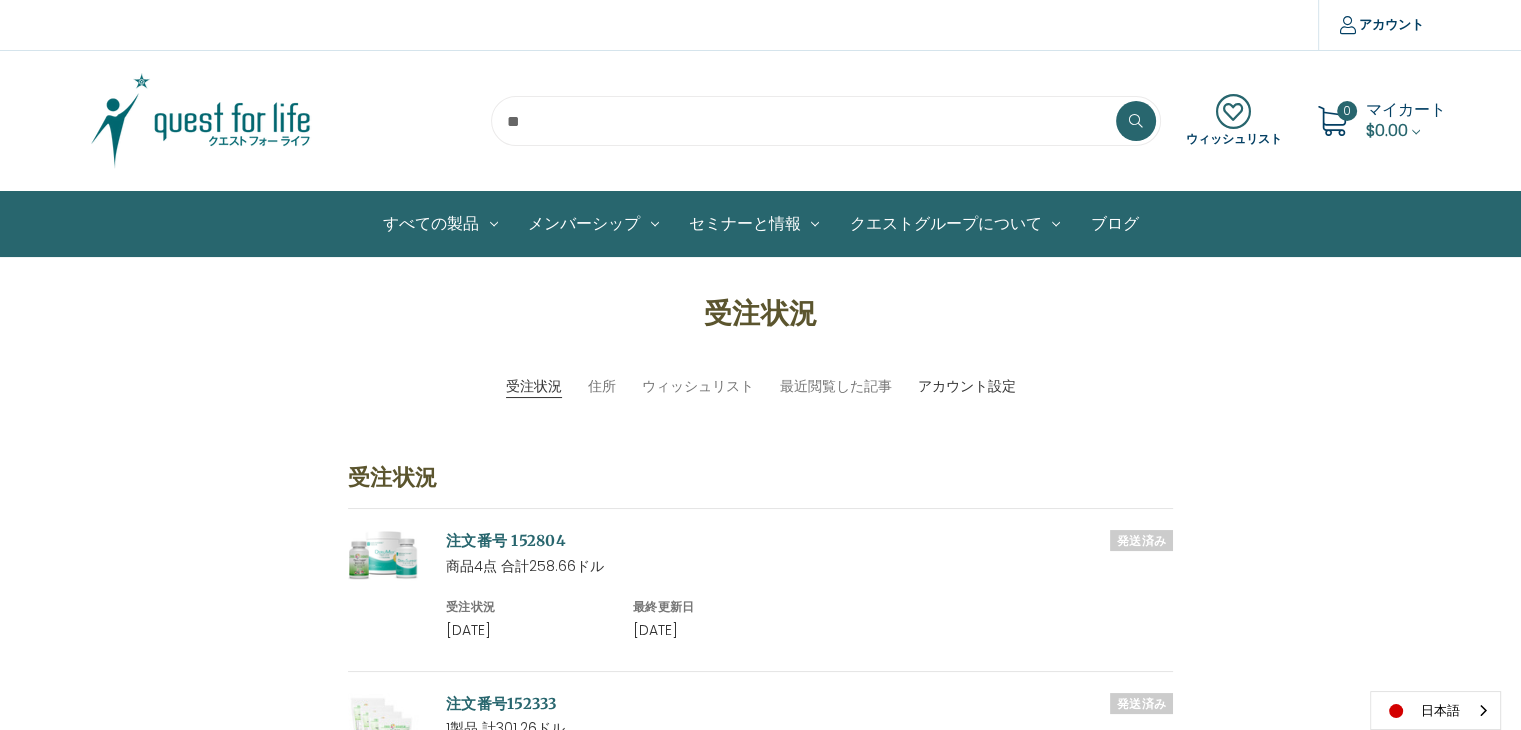 click on "アカウント設定" at bounding box center [966, 386] 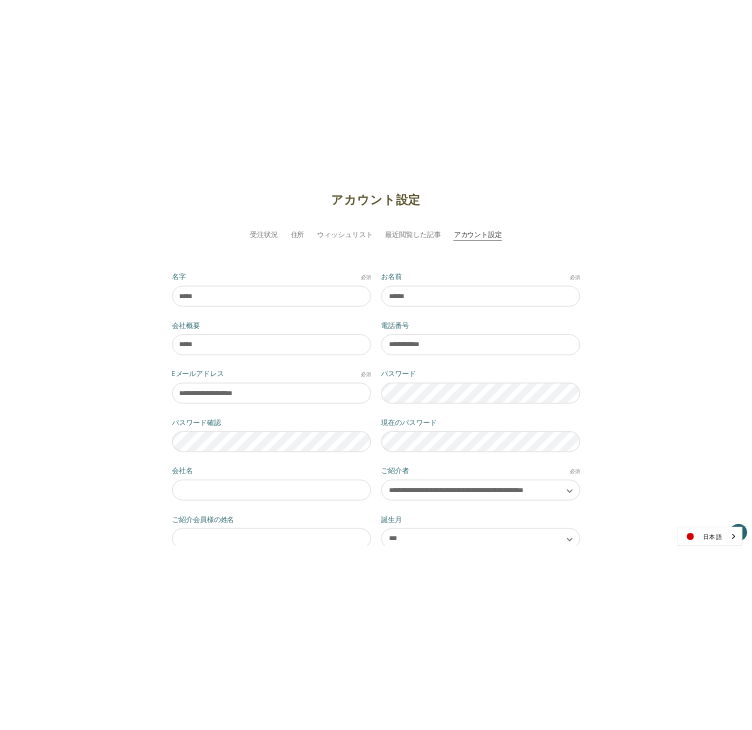 scroll, scrollTop: 200, scrollLeft: 0, axis: vertical 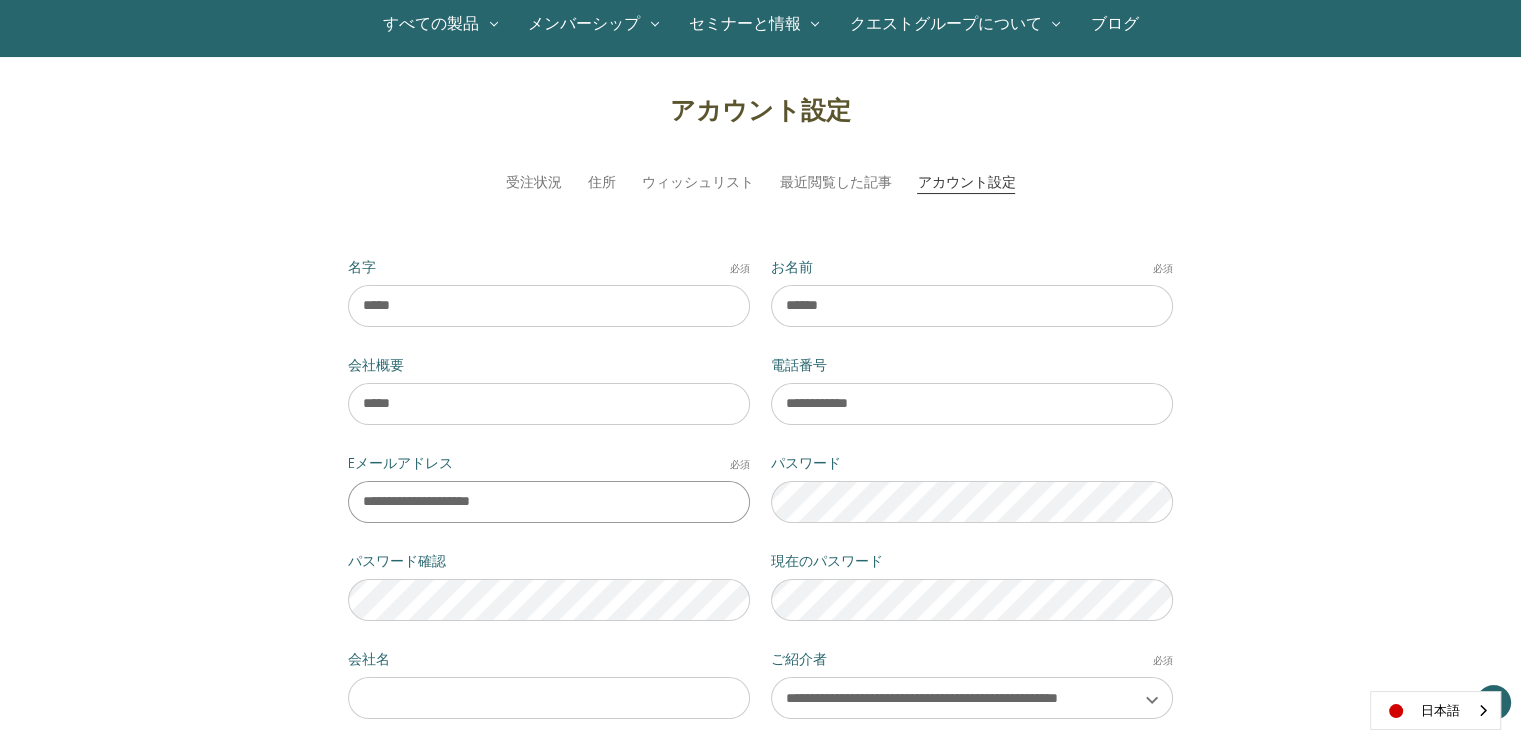 drag, startPoint x: 549, startPoint y: 501, endPoint x: 300, endPoint y: 483, distance: 249.64975 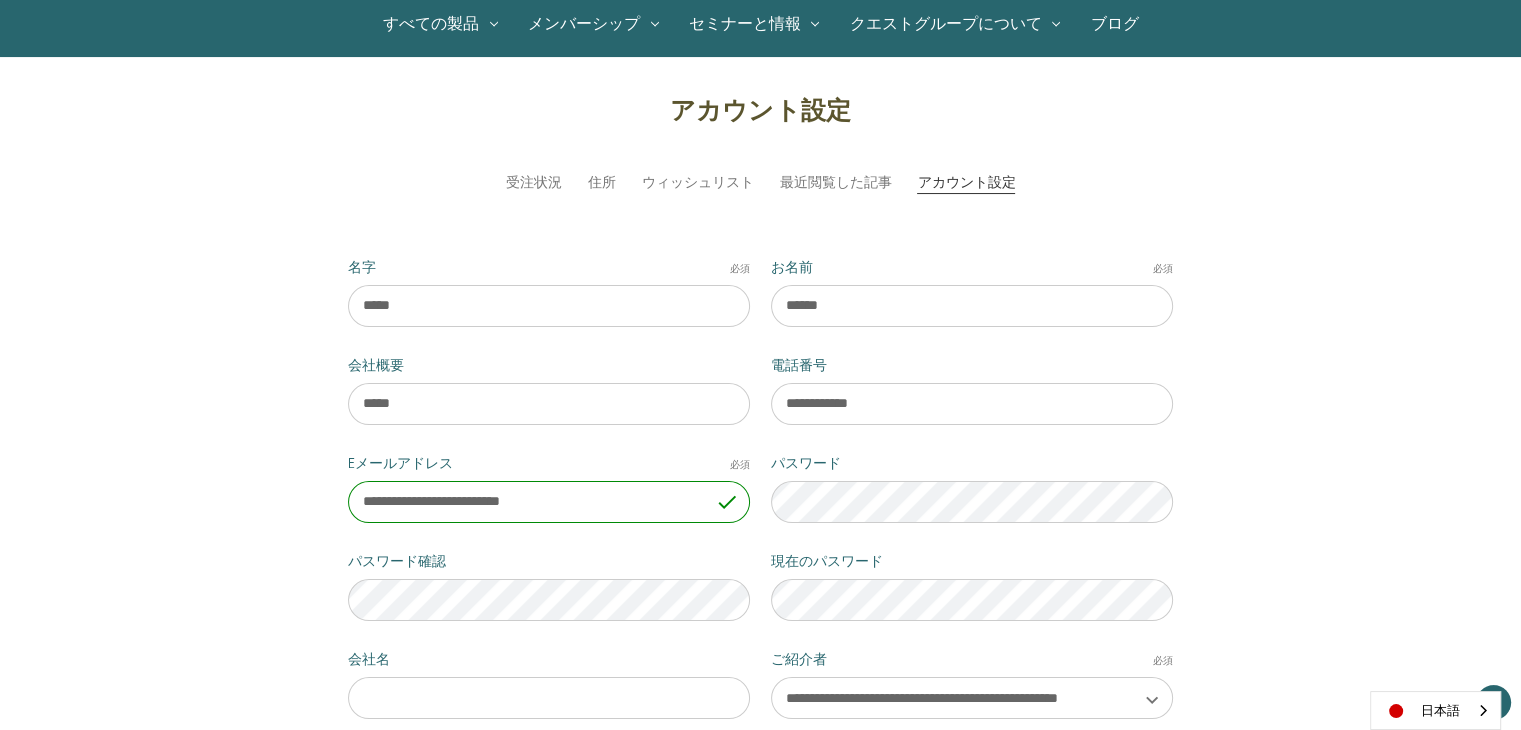 type on "**********" 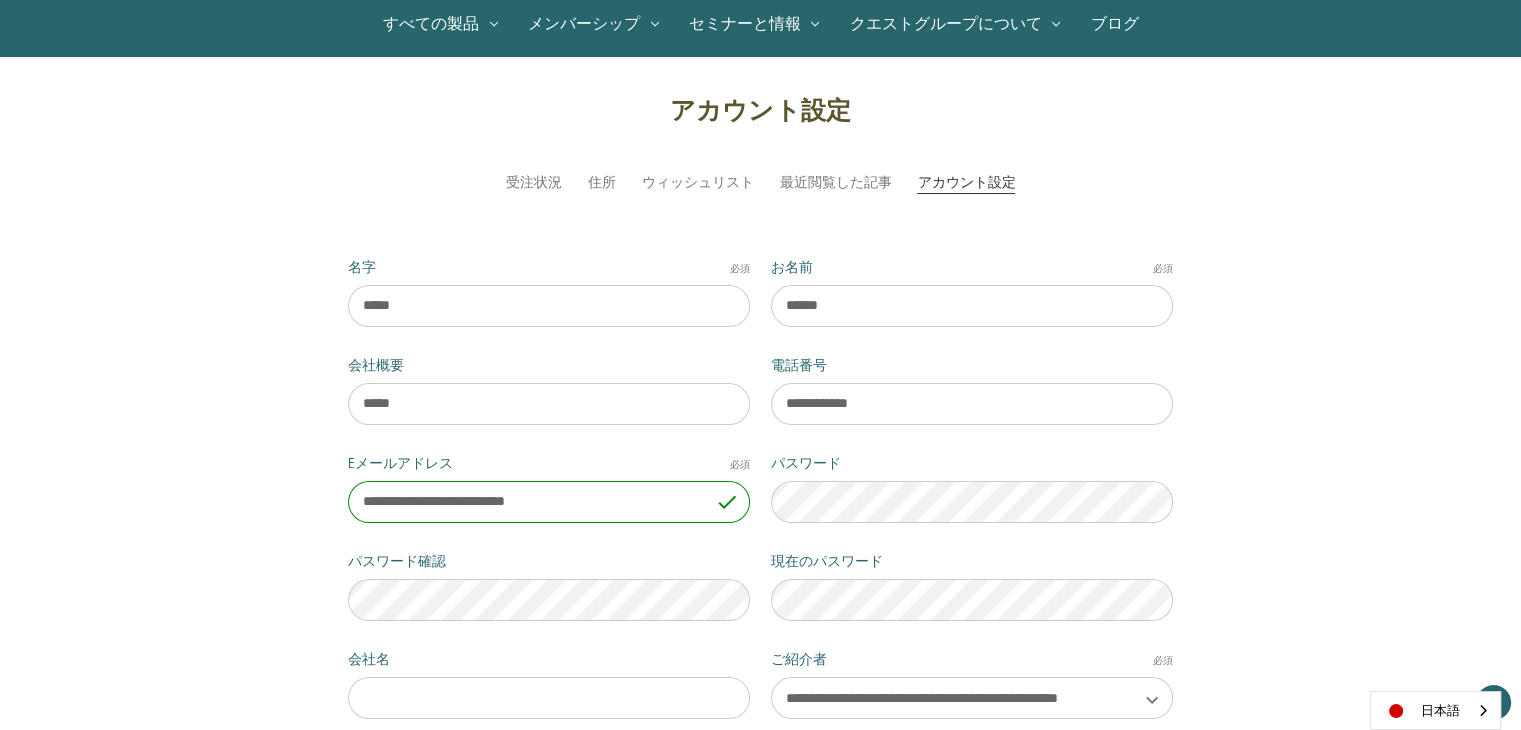 drag, startPoint x: 633, startPoint y: 501, endPoint x: 304, endPoint y: 489, distance: 329.21878 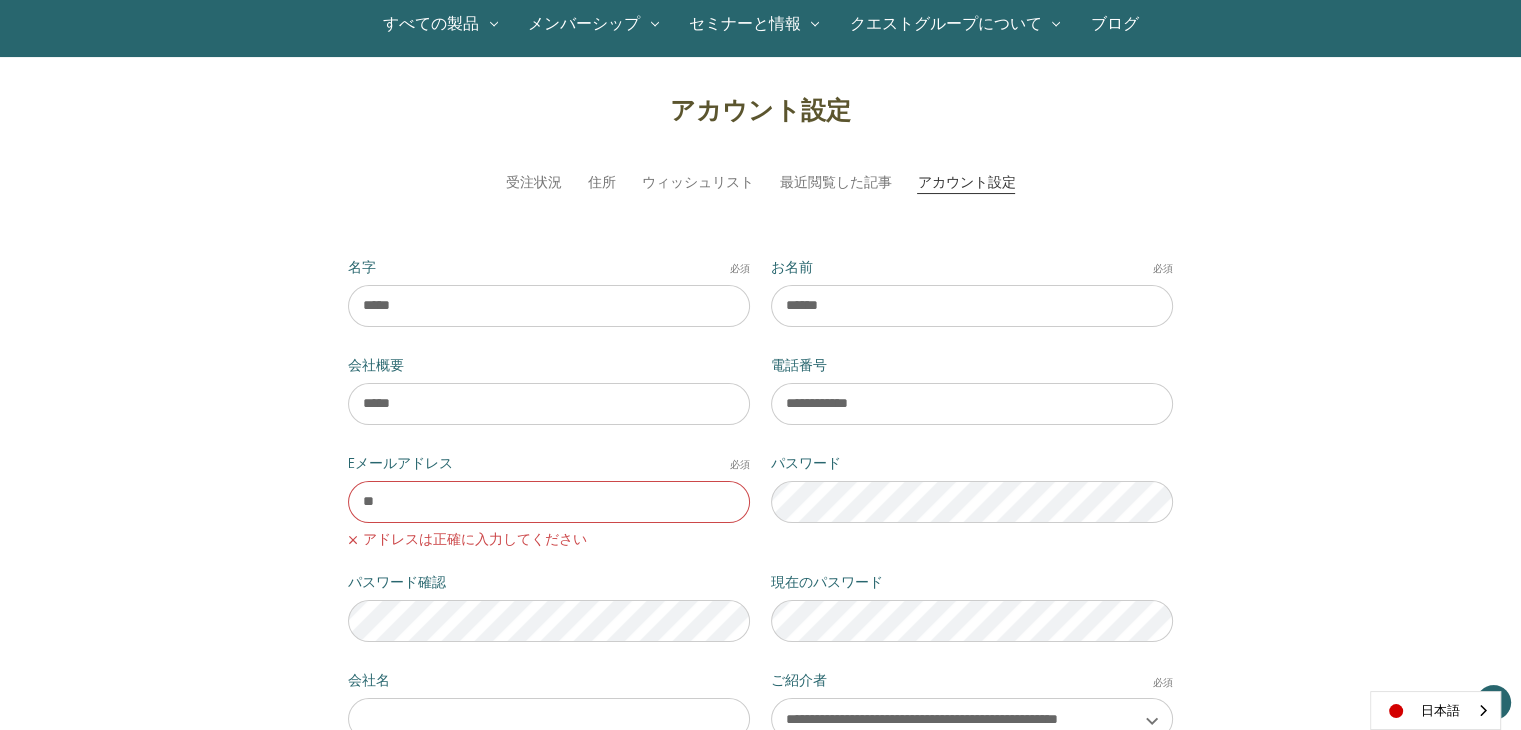 type on "*" 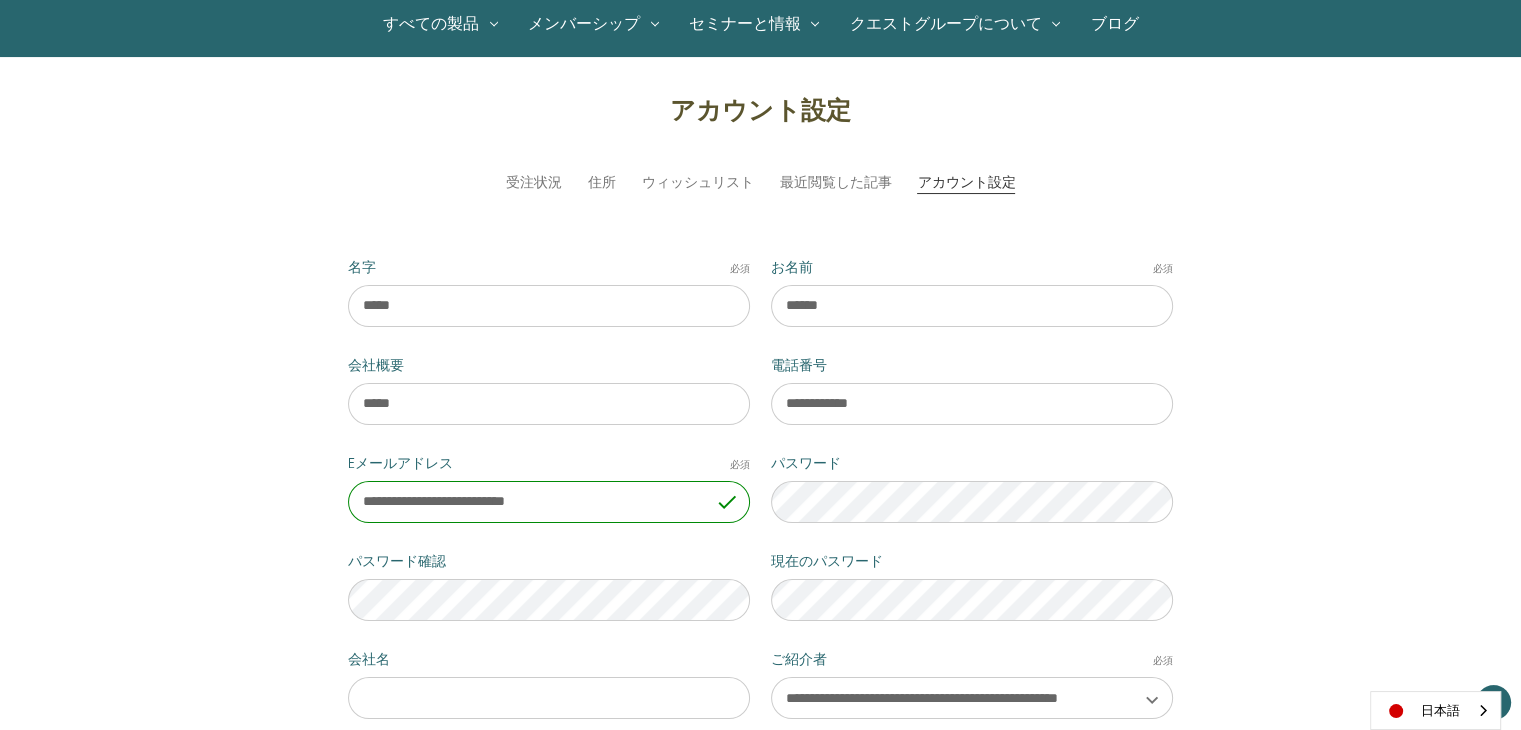 type on "**********" 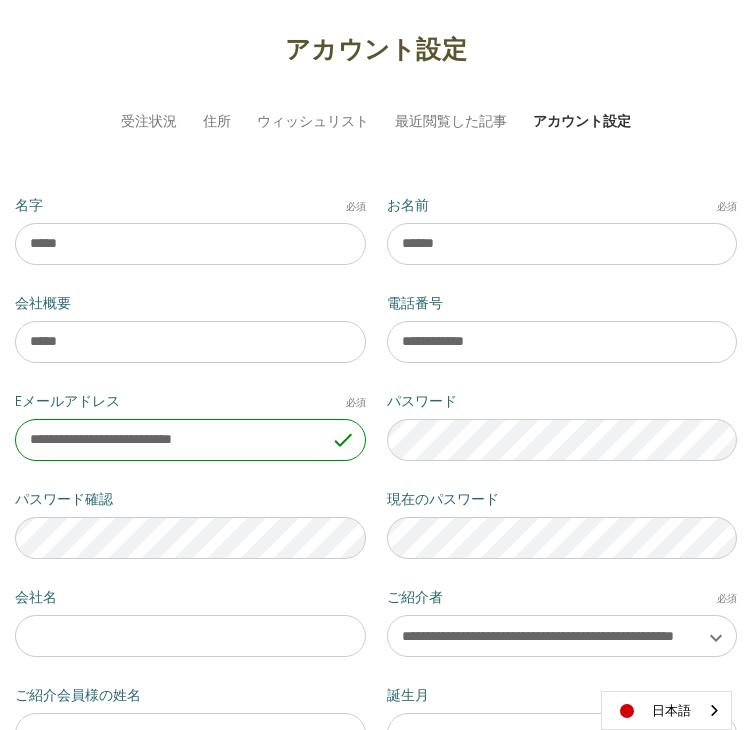scroll, scrollTop: 66, scrollLeft: 0, axis: vertical 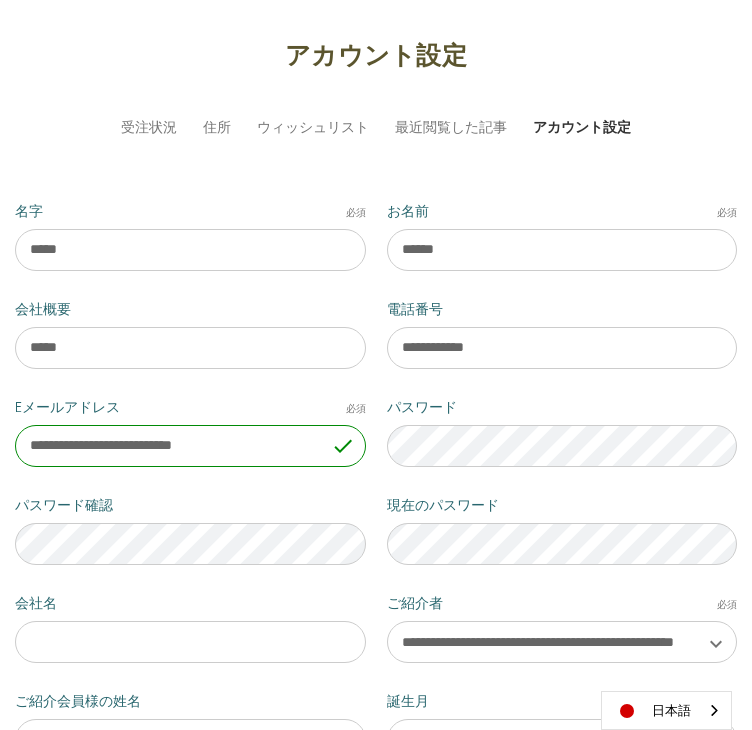 drag, startPoint x: 285, startPoint y: 444, endPoint x: 14, endPoint y: 422, distance: 271.8915 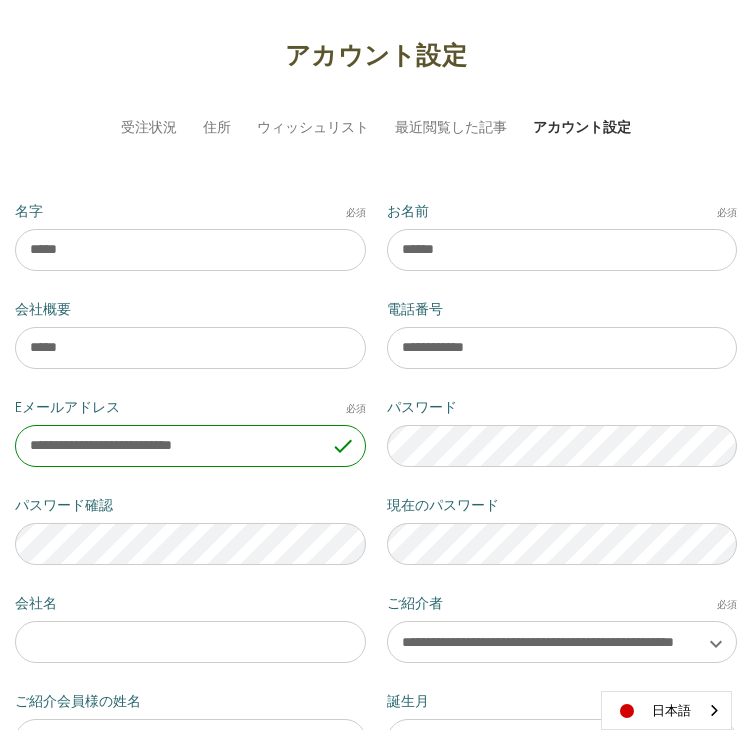 click on "**********" at bounding box center (191, 432) 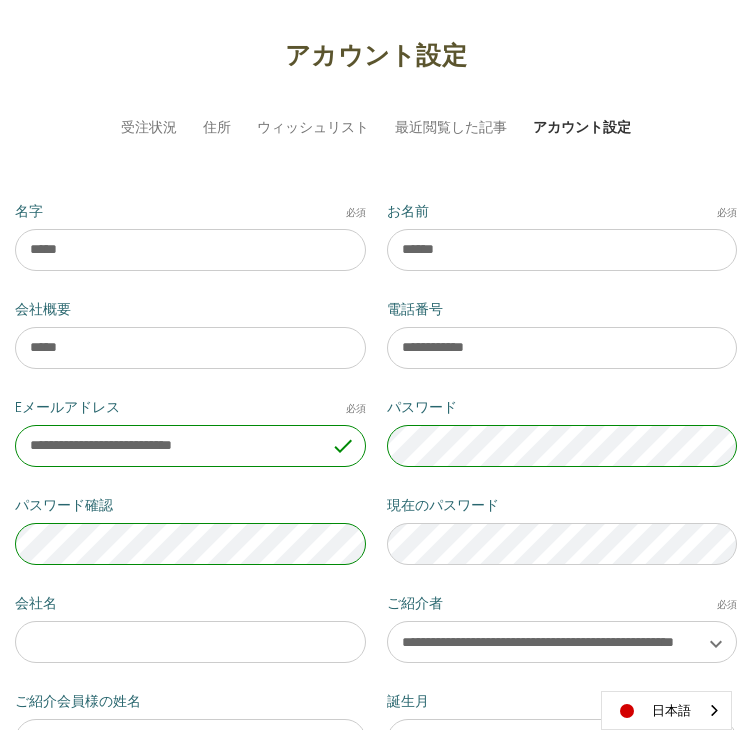 click on "**********" at bounding box center [376, 593] 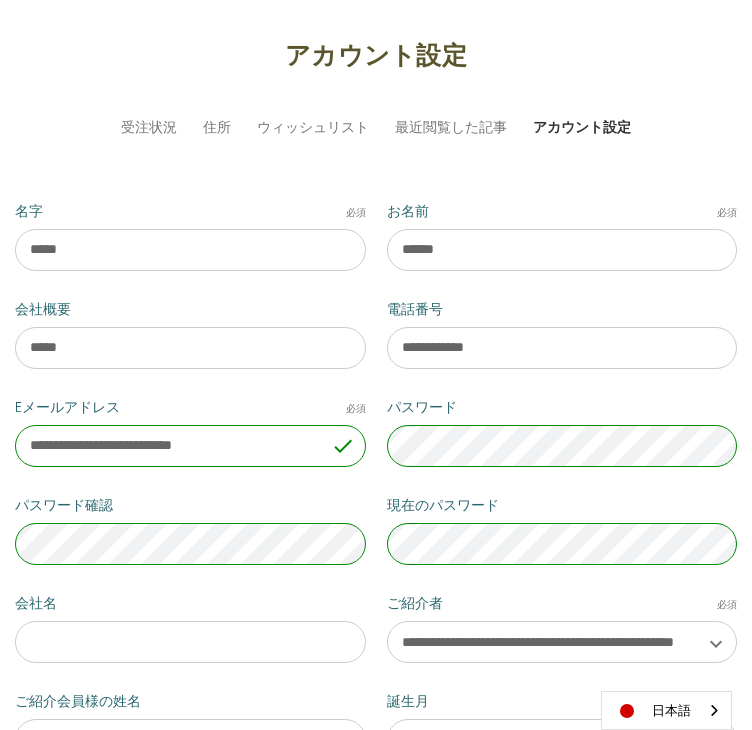 click on "**********" at bounding box center (376, 593) 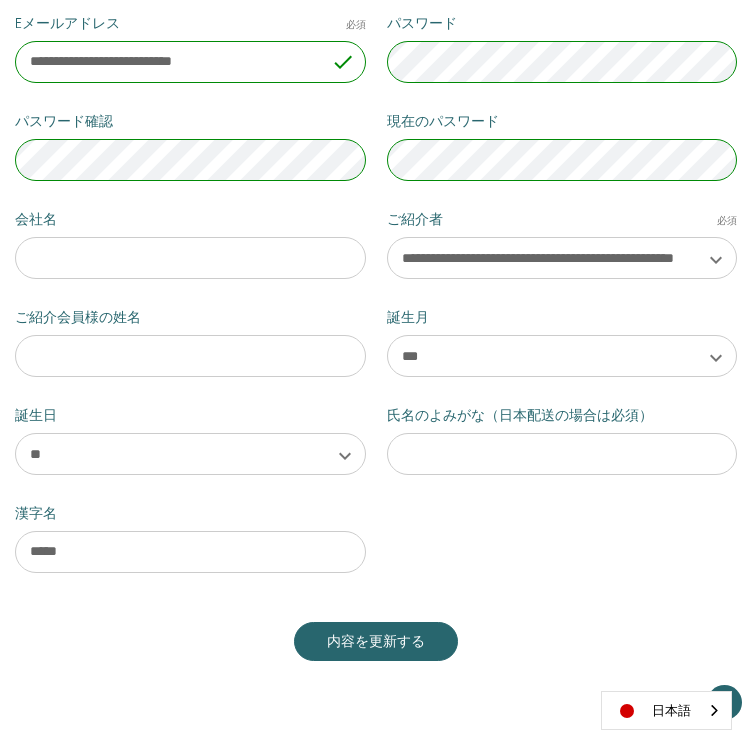 scroll, scrollTop: 466, scrollLeft: 0, axis: vertical 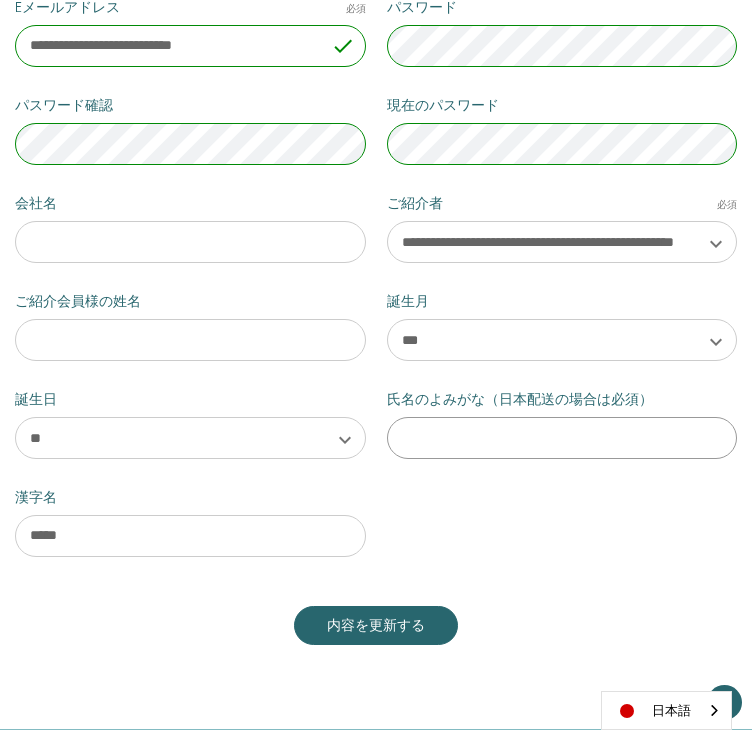 click on "氏名のよみがな（日本配送の場合は必須）" at bounding box center [562, 438] 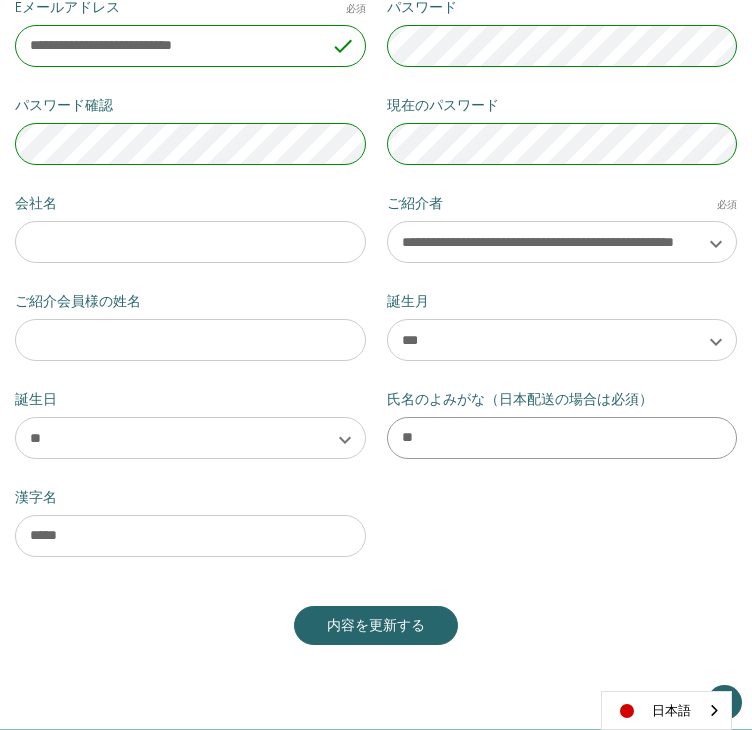 type on "*" 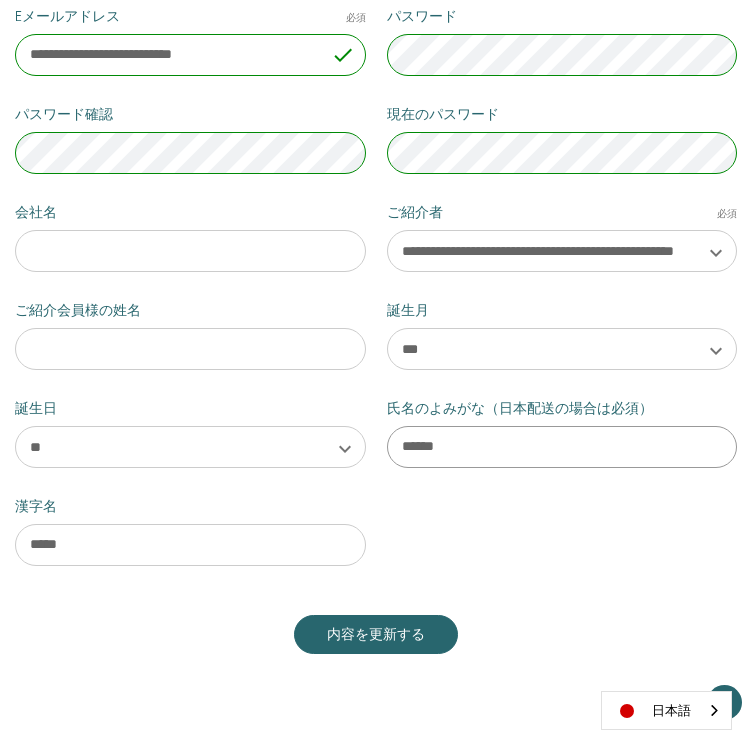 scroll, scrollTop: 466, scrollLeft: 0, axis: vertical 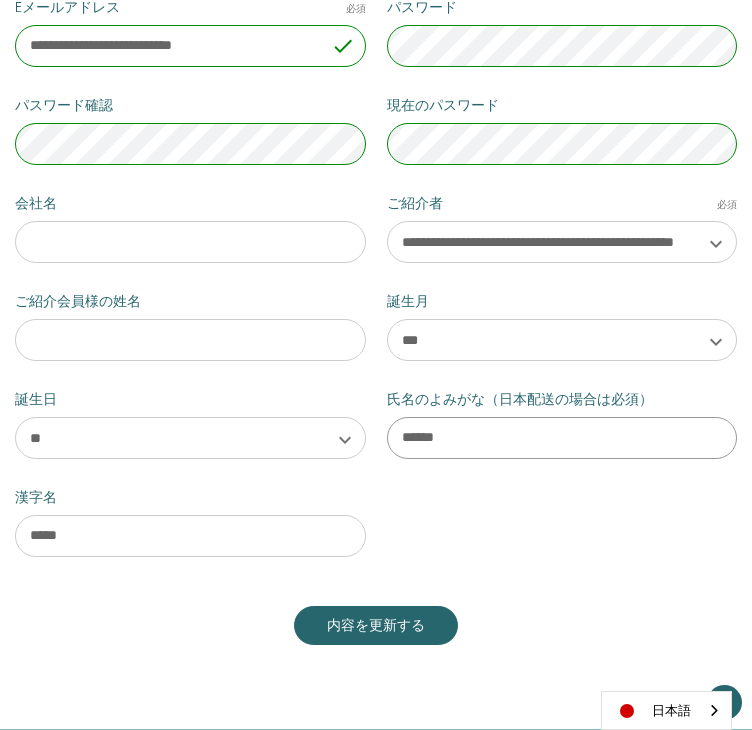 click on "******" at bounding box center [562, 438] 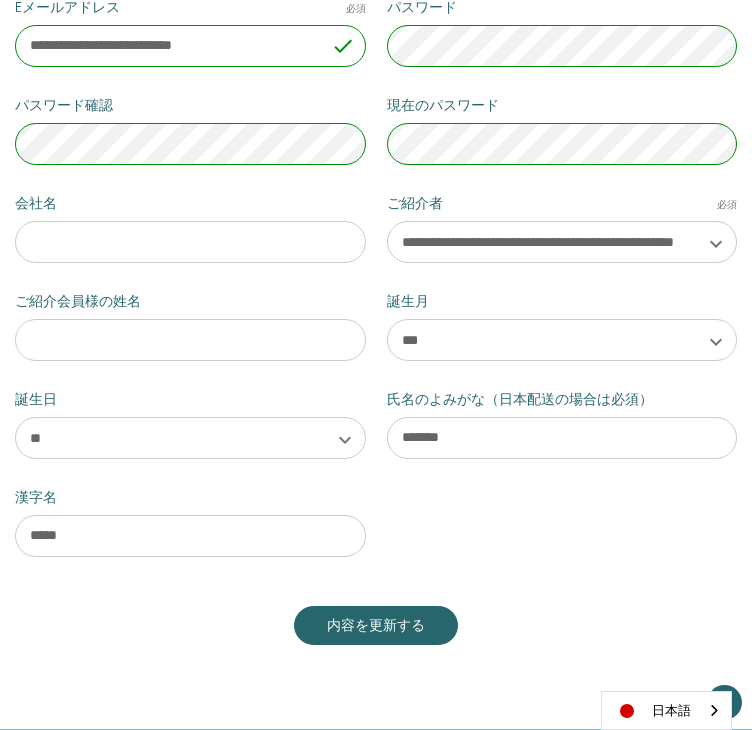 click on "**********" at bounding box center (376, 193) 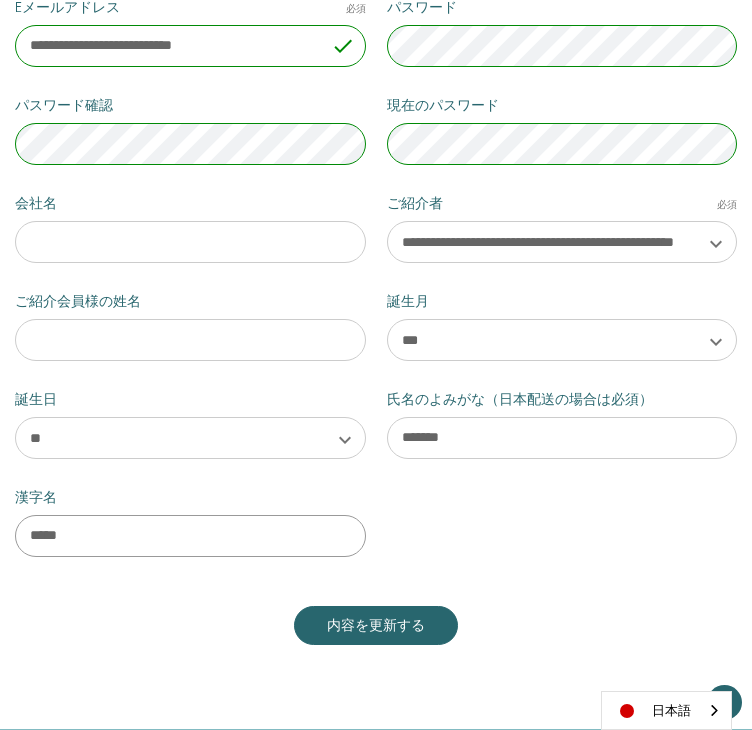 click on "*****" at bounding box center [190, 536] 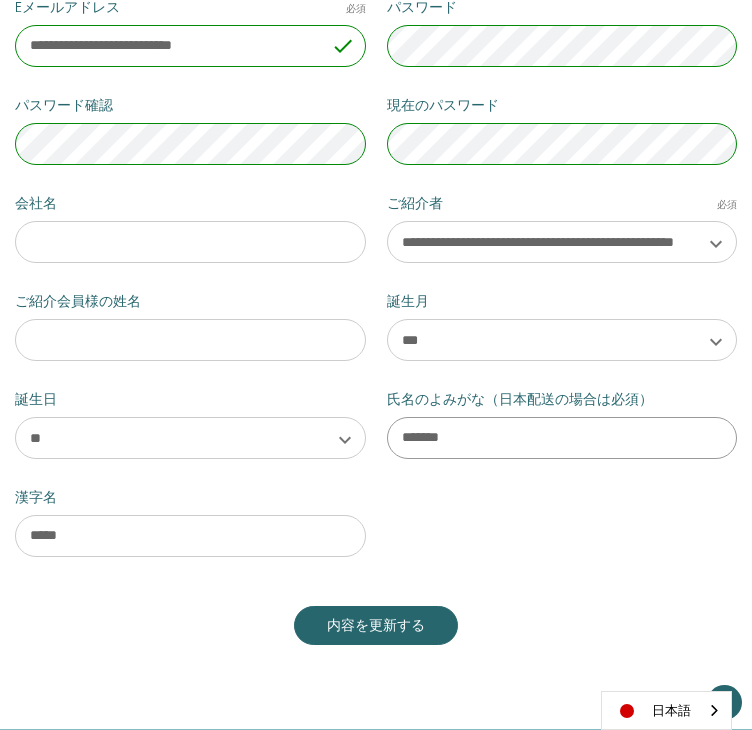 click on "*******" at bounding box center [562, 438] 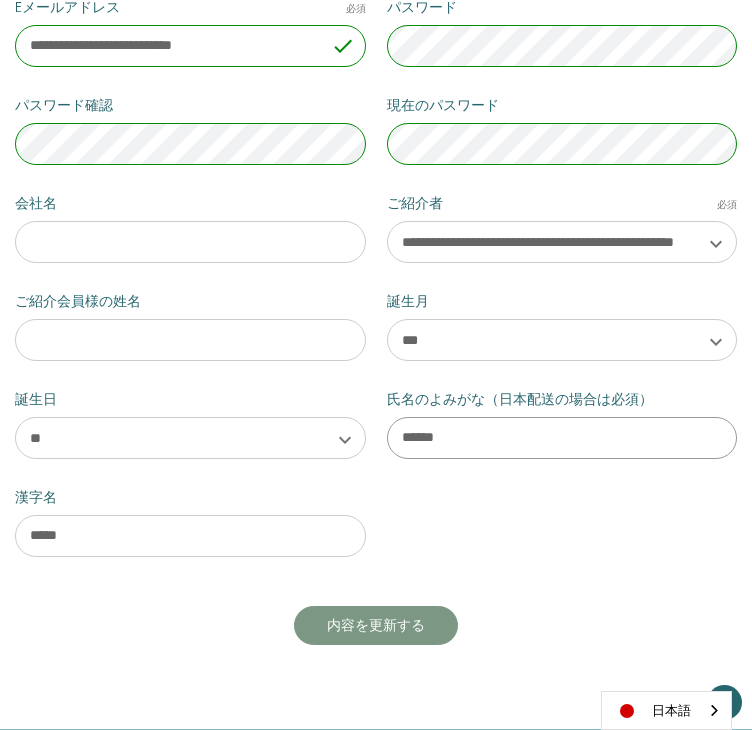 type on "******" 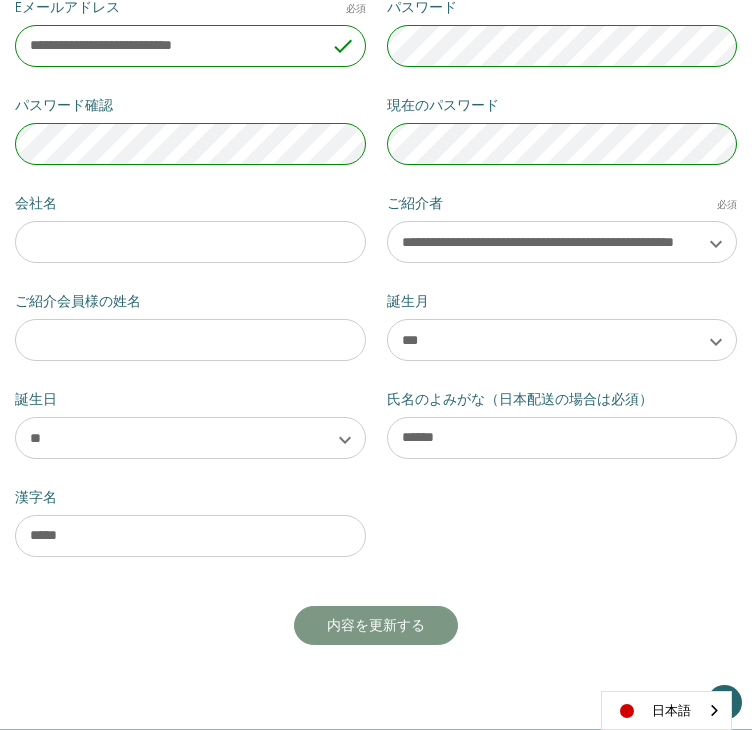 click on "内容を更新する" at bounding box center [376, 626] 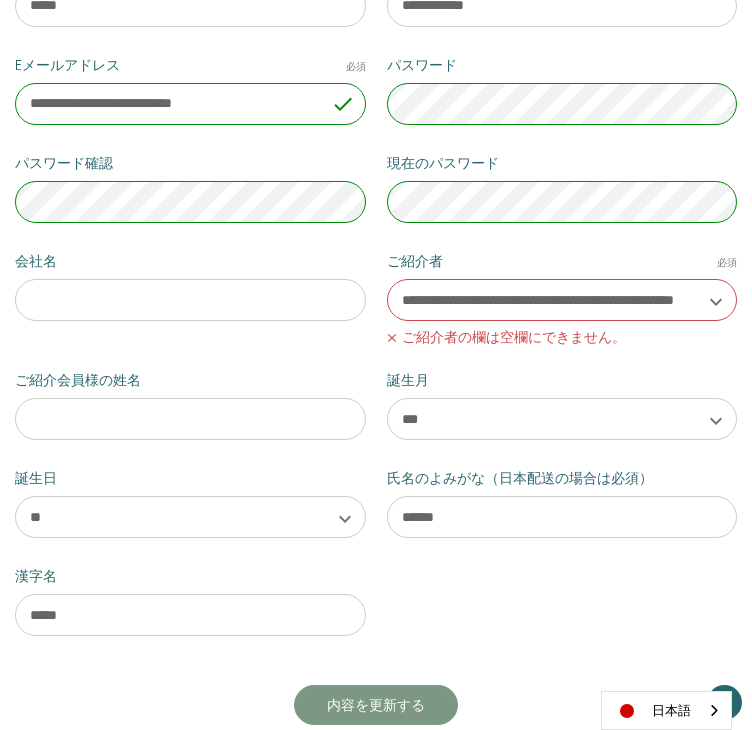 scroll, scrollTop: 400, scrollLeft: 0, axis: vertical 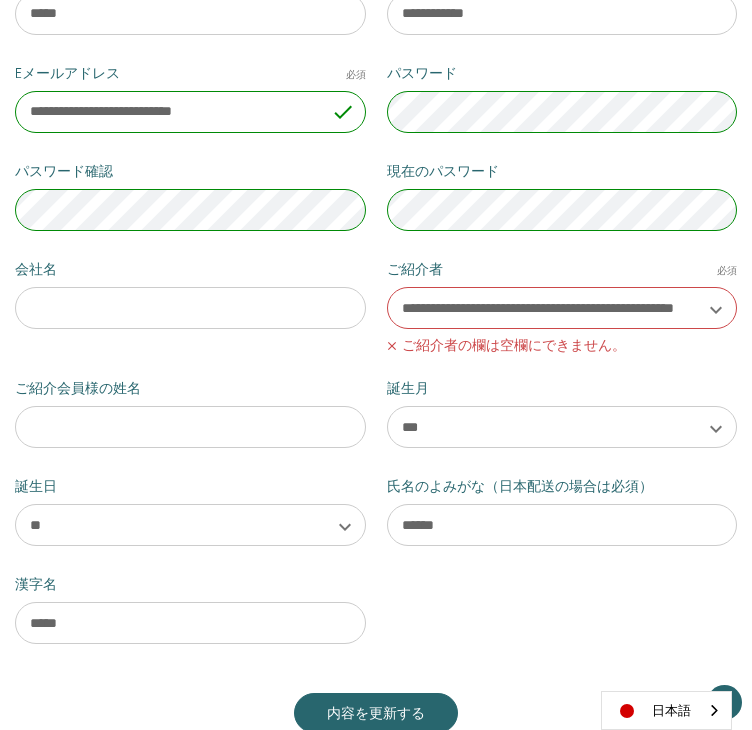 click on "**********" at bounding box center [562, 308] 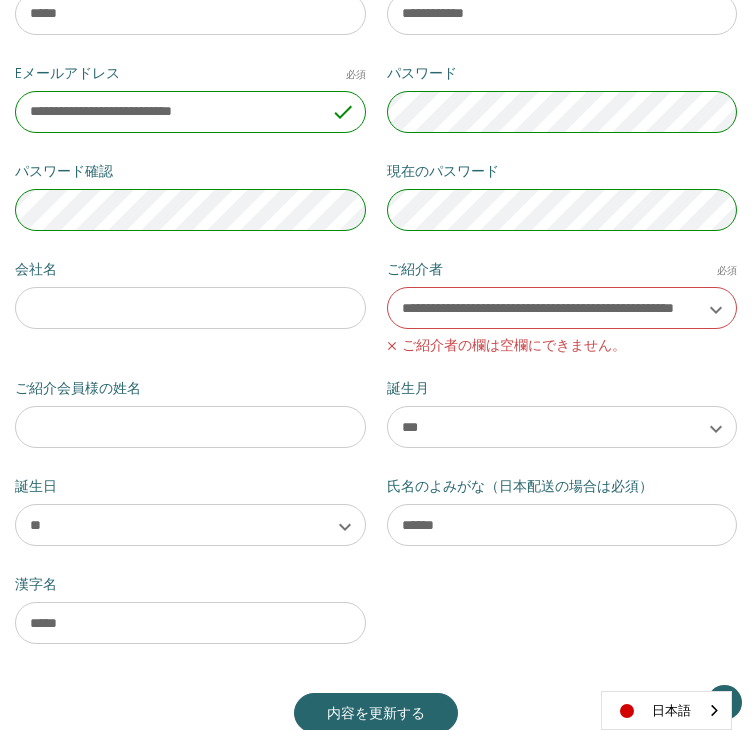 select on "**********" 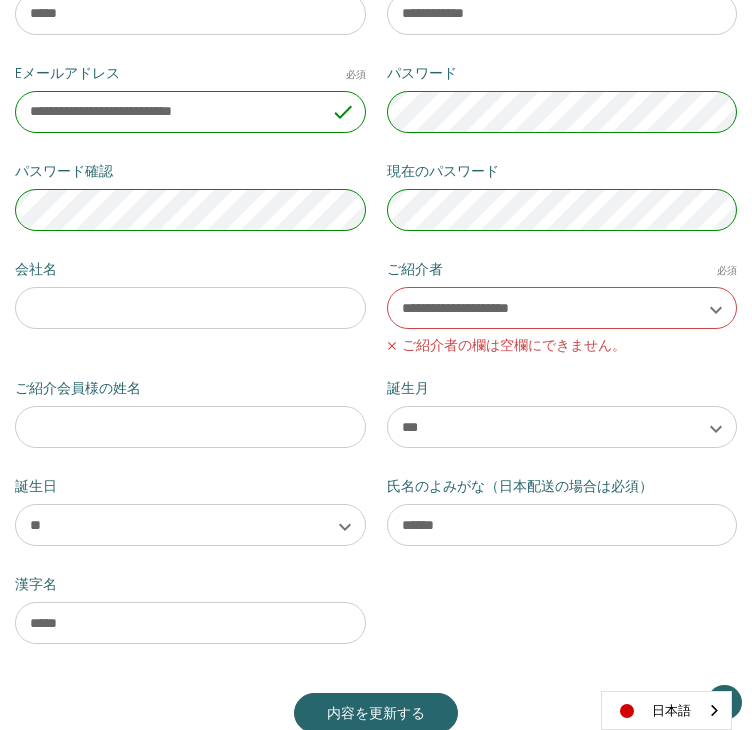 click on "**********" at bounding box center [562, 308] 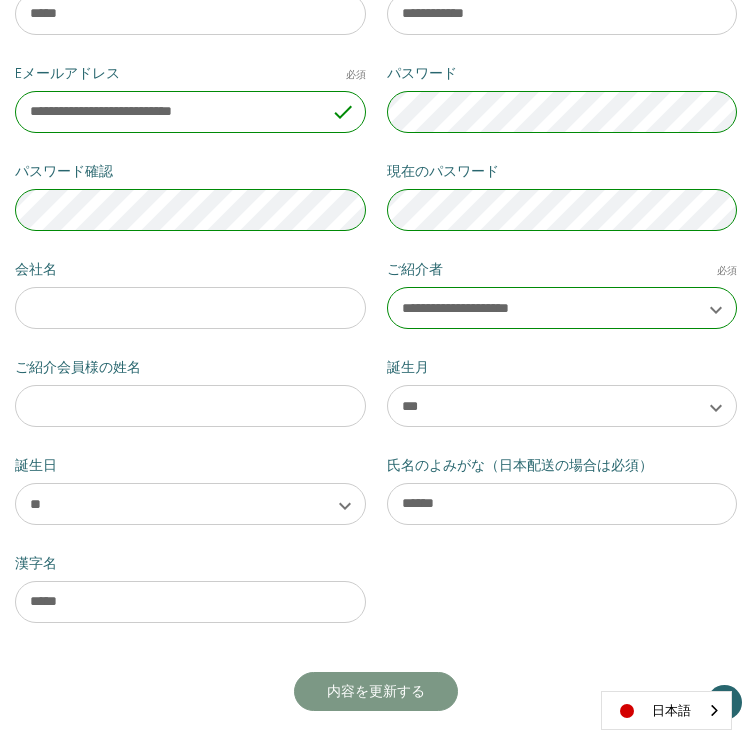 click on "内容を更新する" at bounding box center [376, 692] 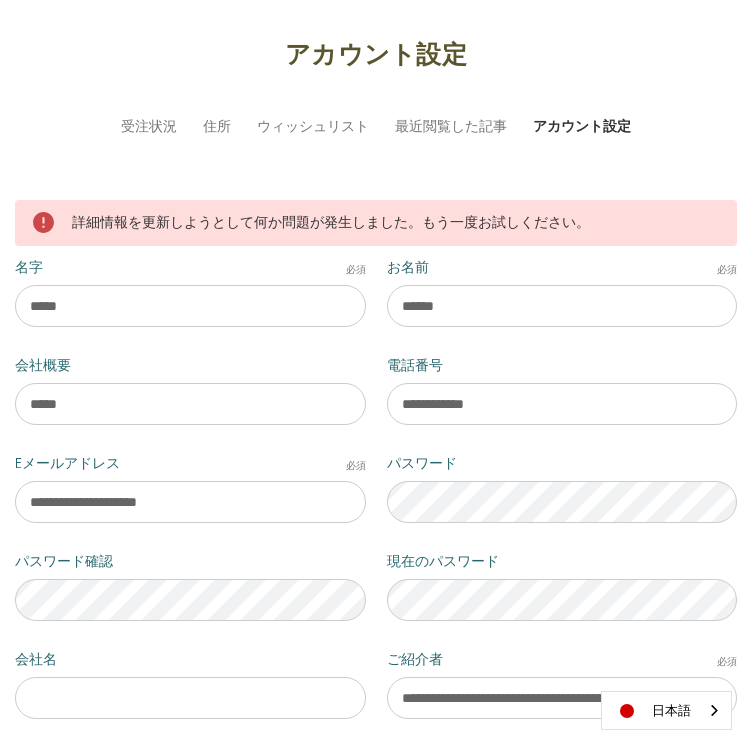 scroll, scrollTop: 66, scrollLeft: 0, axis: vertical 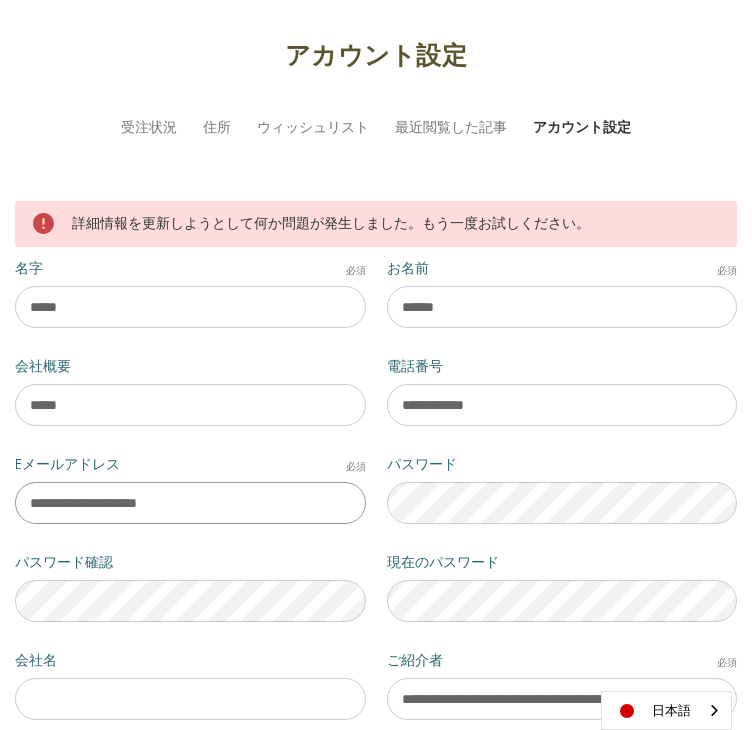 click on "**********" at bounding box center [190, 503] 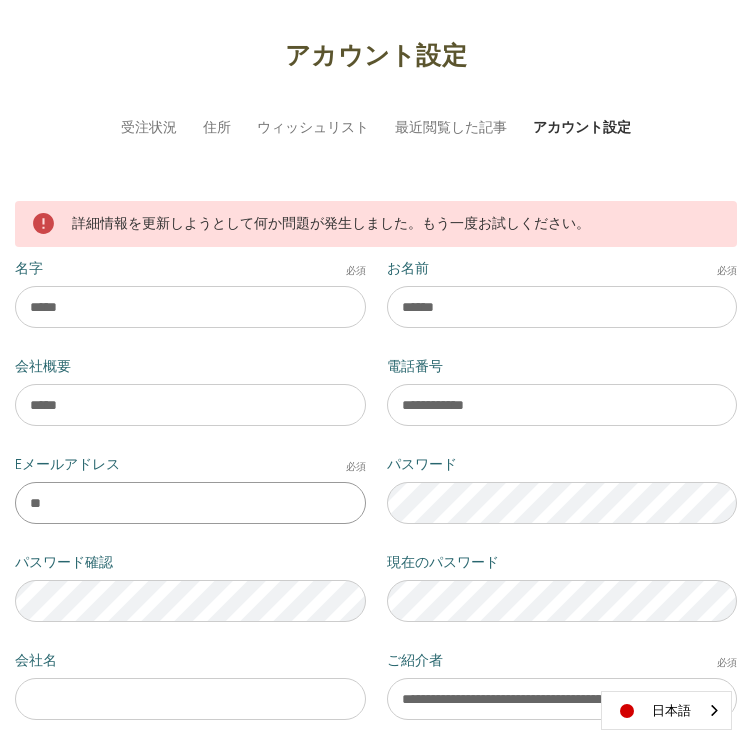 type on "*" 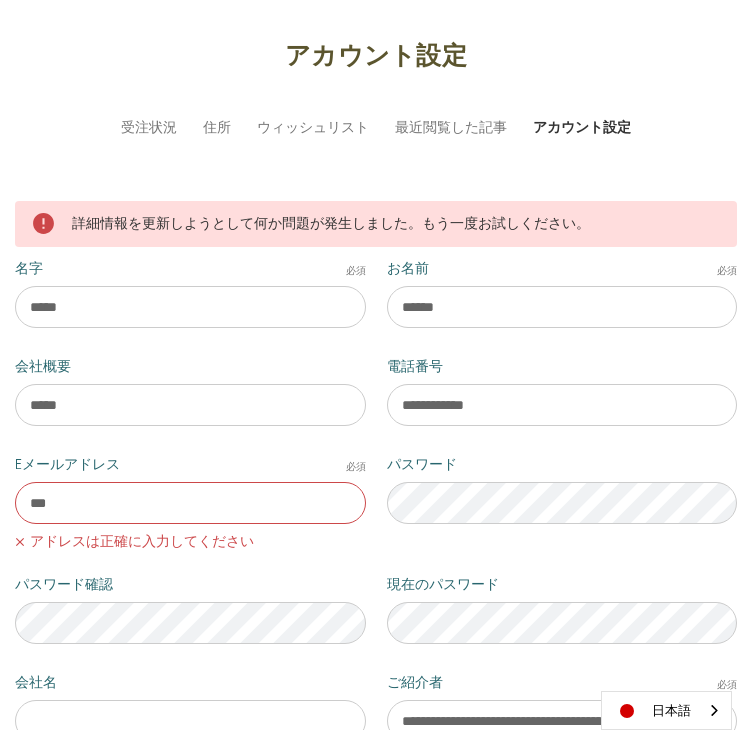 type on "**********" 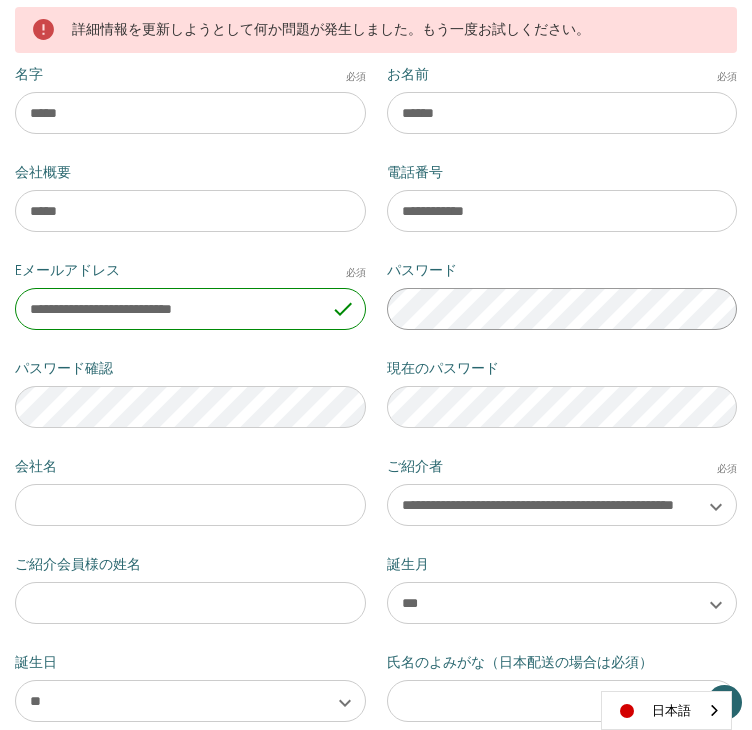 scroll, scrollTop: 300, scrollLeft: 0, axis: vertical 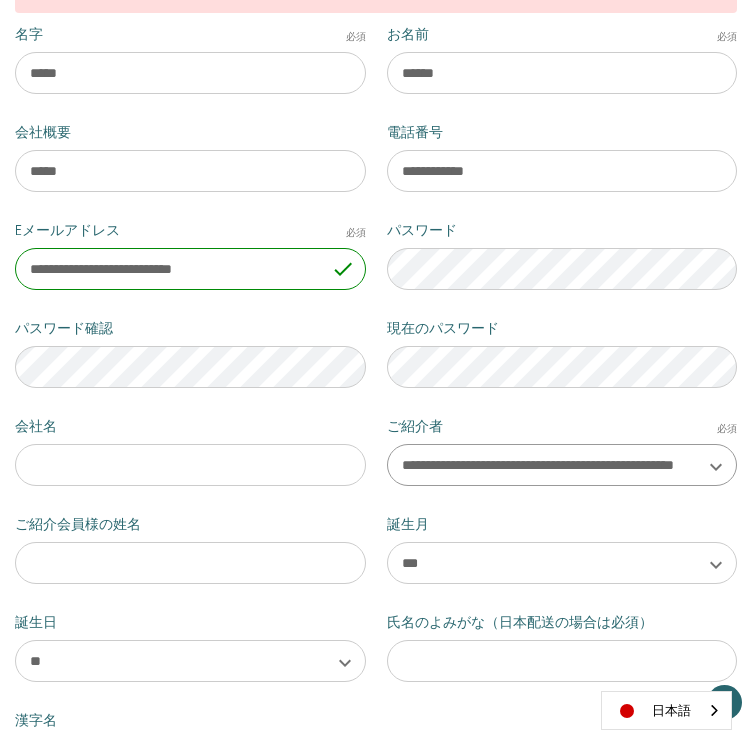 click on "**********" at bounding box center [562, 465] 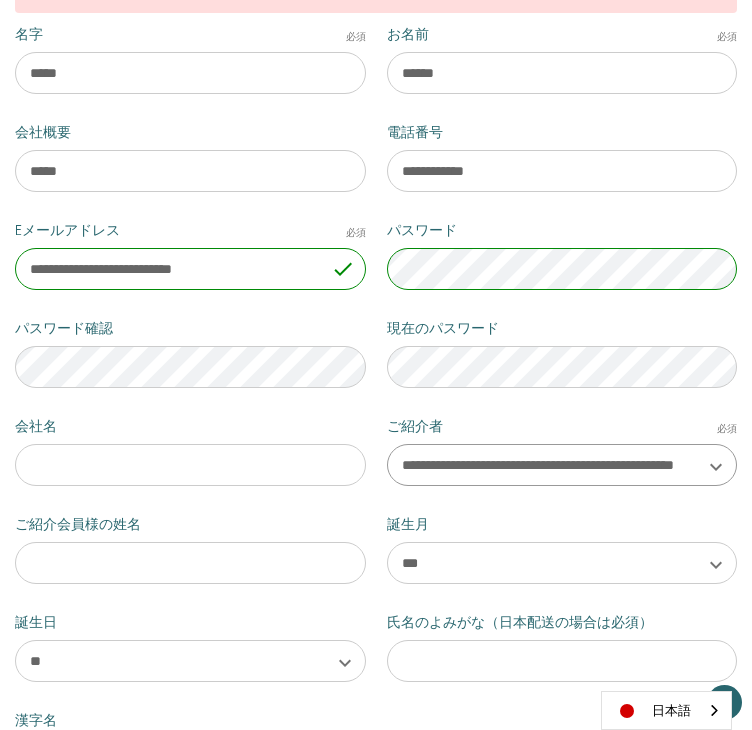 select on "**********" 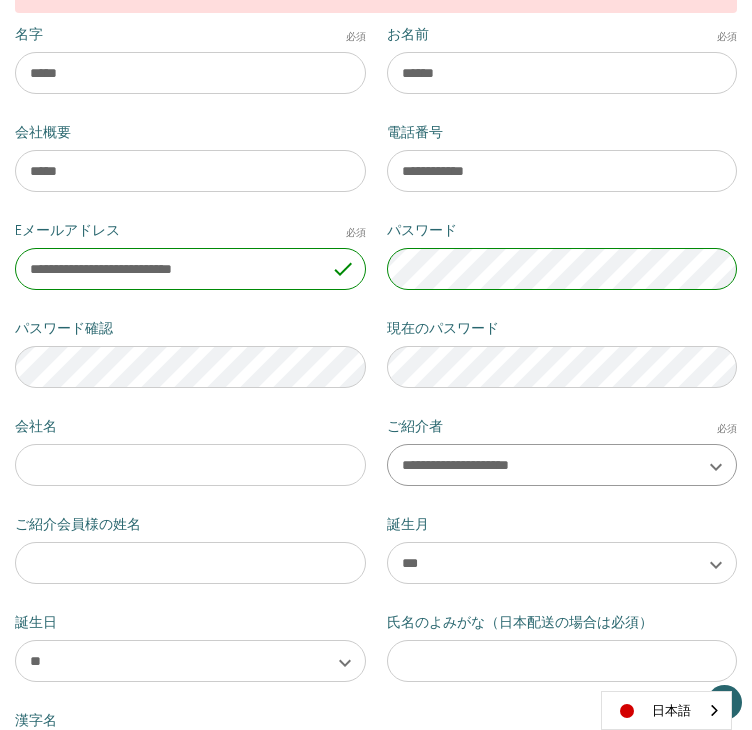 click on "**********" at bounding box center (562, 465) 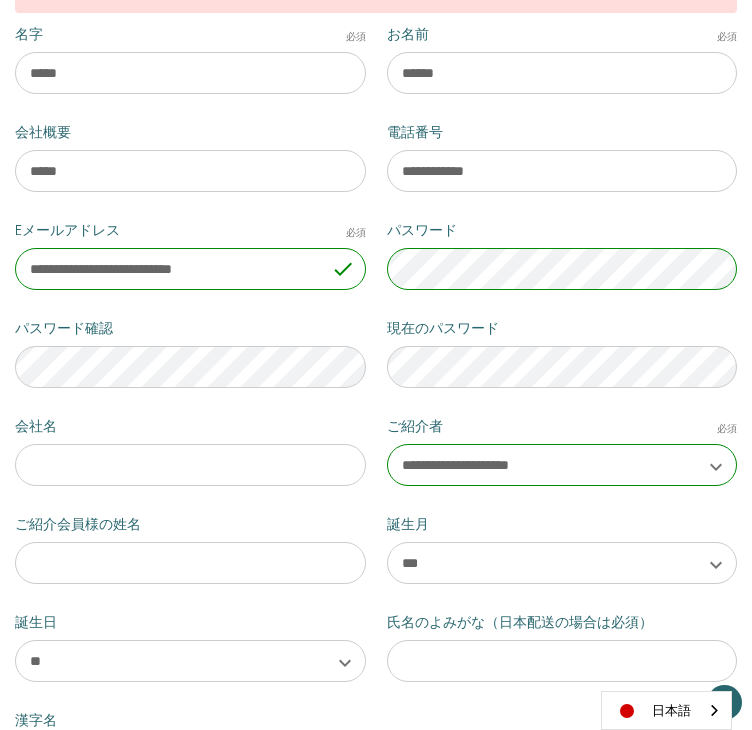 click on "ご紹介会員様の姓名" at bounding box center [190, 524] 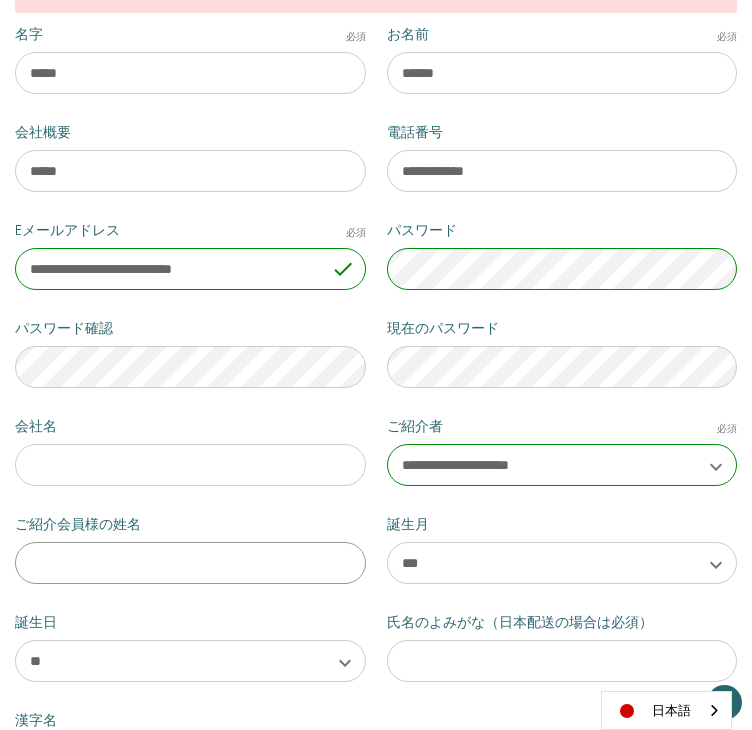click on "ご紹介会員様の姓名" at bounding box center (190, 563) 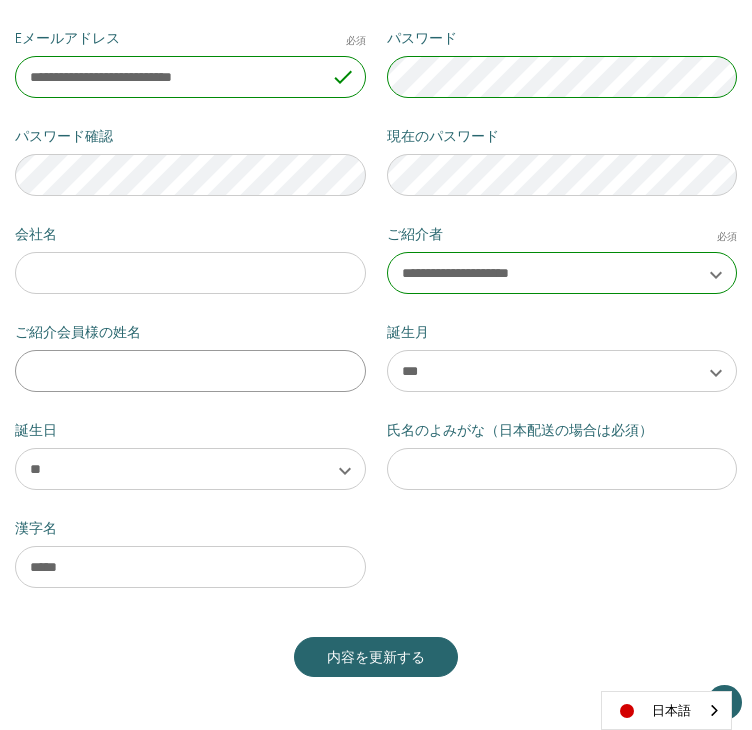 scroll, scrollTop: 533, scrollLeft: 0, axis: vertical 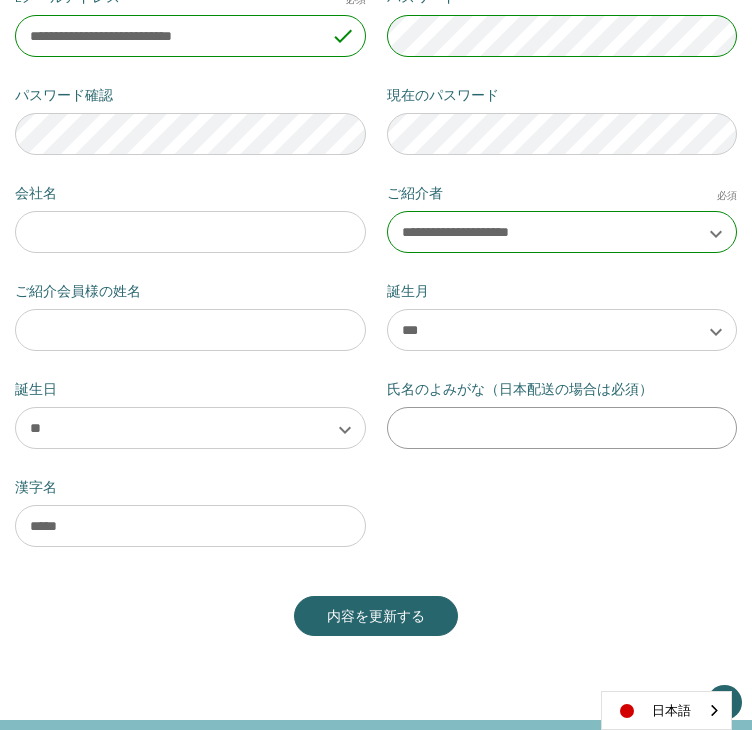 click on "氏名のよみがな（日本配送の場合は必須）" at bounding box center [562, 428] 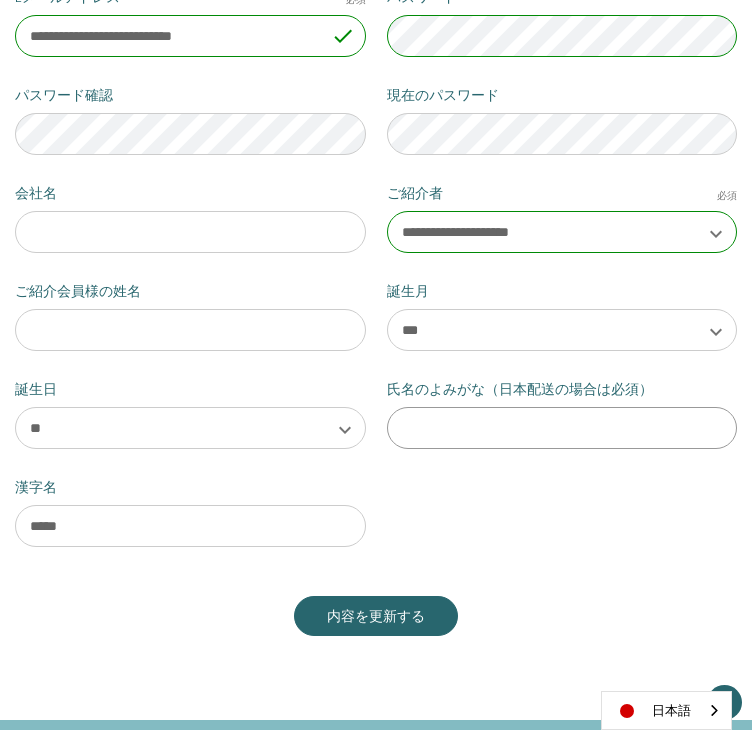 type on "******" 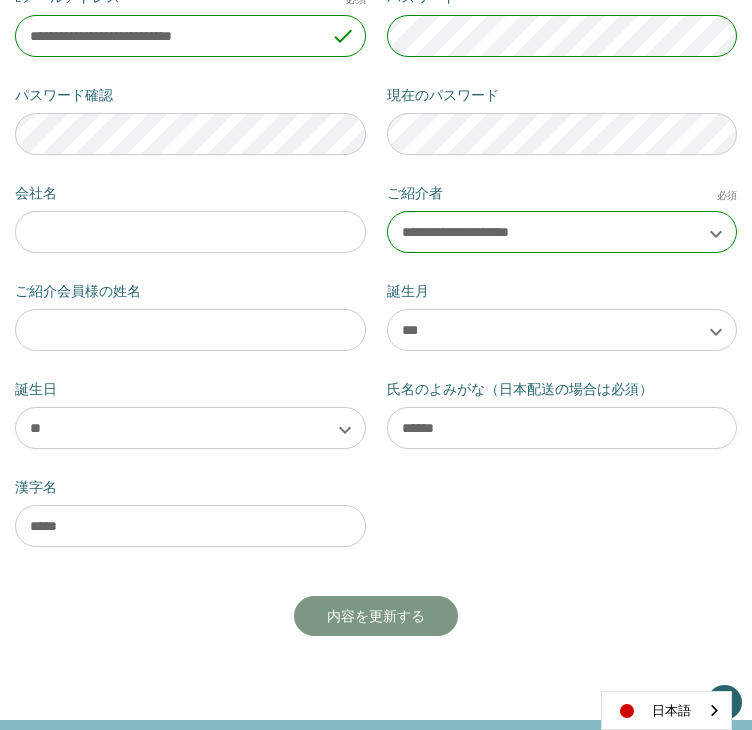click on "内容を更新する" at bounding box center (376, 616) 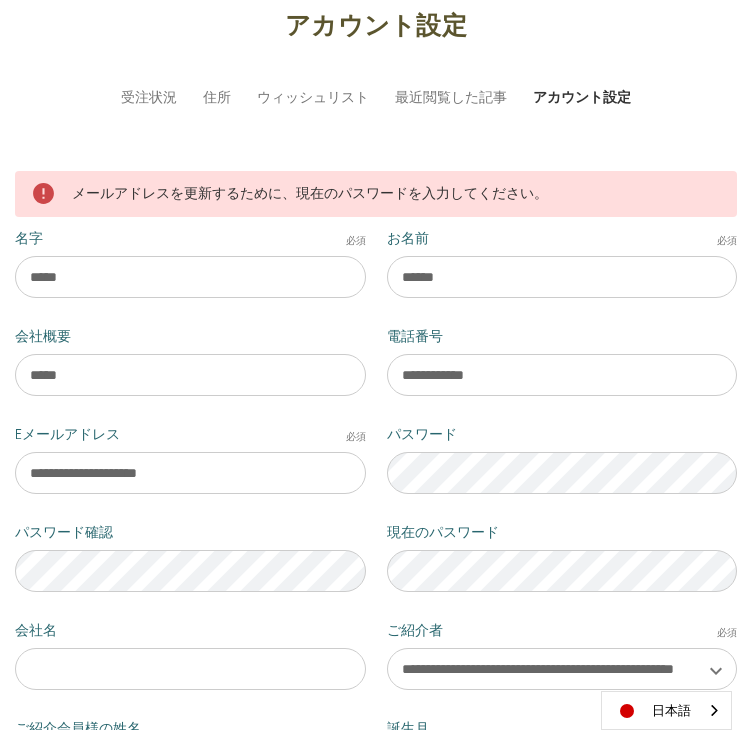 scroll, scrollTop: 100, scrollLeft: 0, axis: vertical 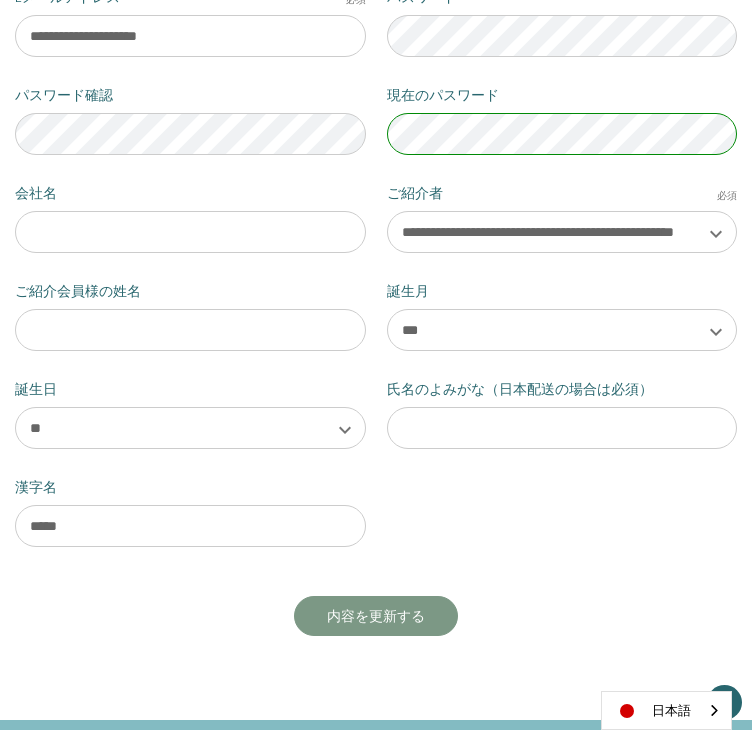 click on "内容を更新する" at bounding box center [376, 616] 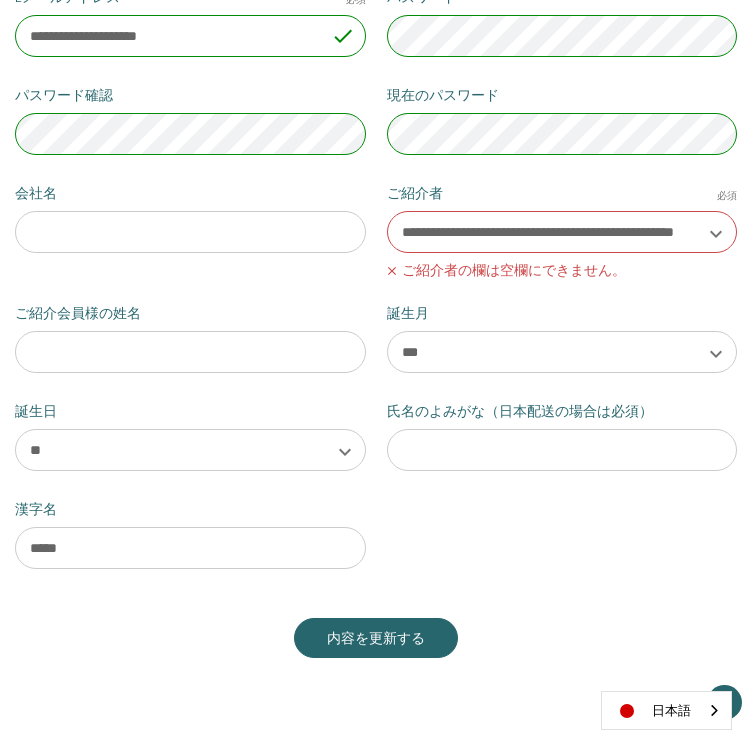 click on "**********" at bounding box center (562, 232) 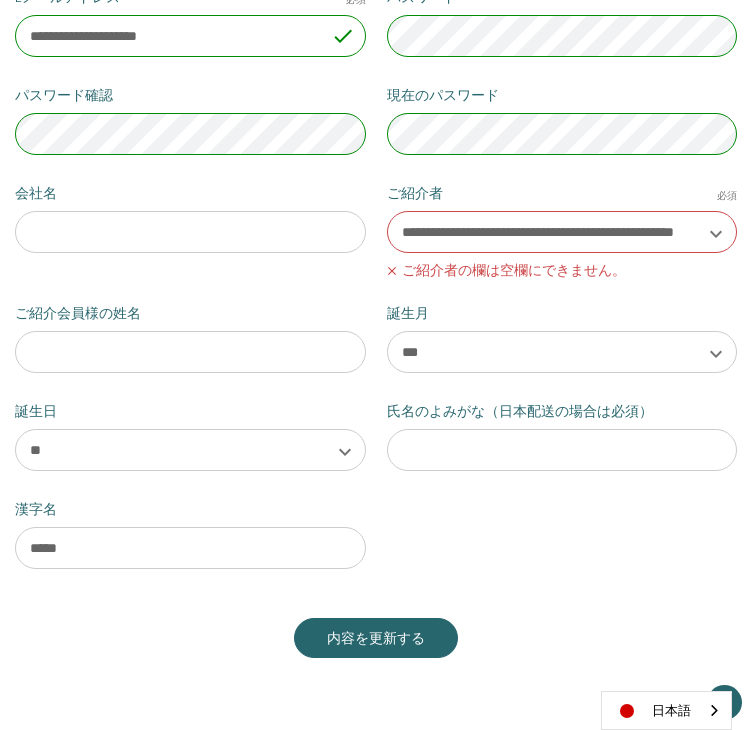 select on "**********" 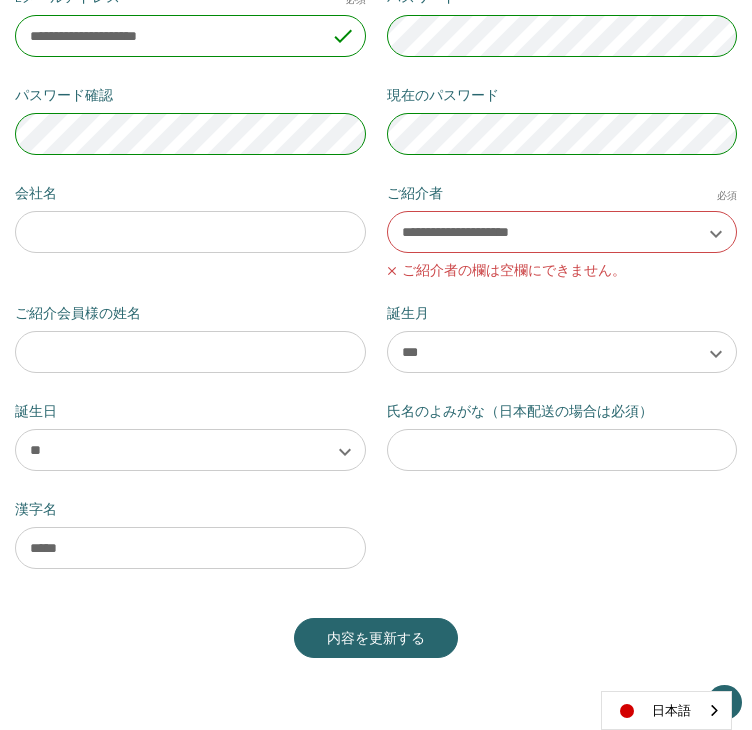 click on "**********" at bounding box center (562, 232) 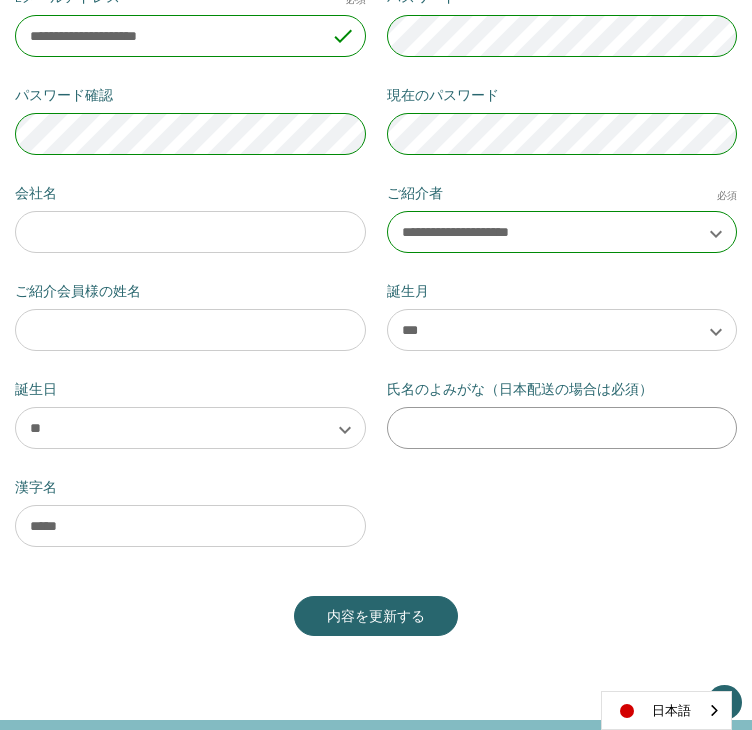 click on "氏名のよみがな（日本配送の場合は必須）" at bounding box center [562, 428] 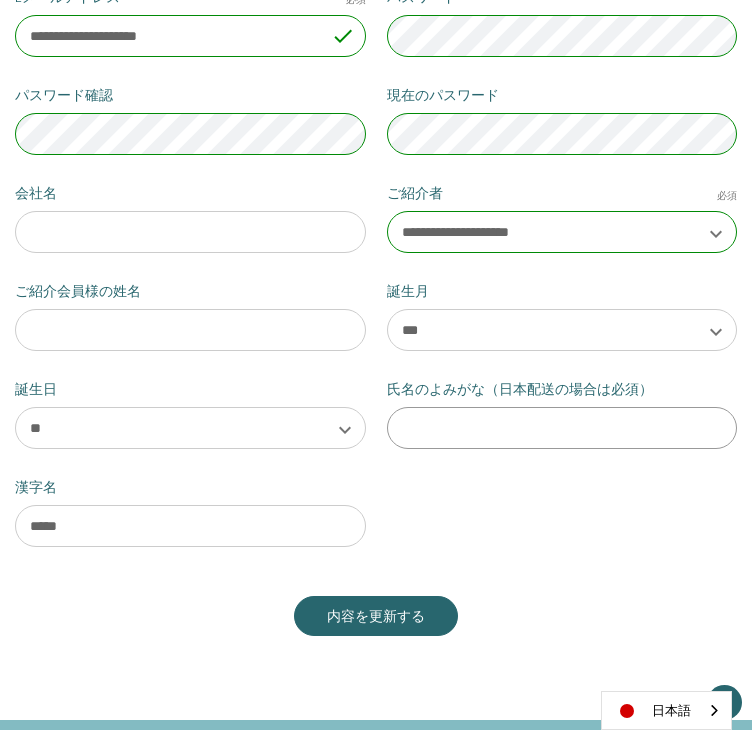 type on "******" 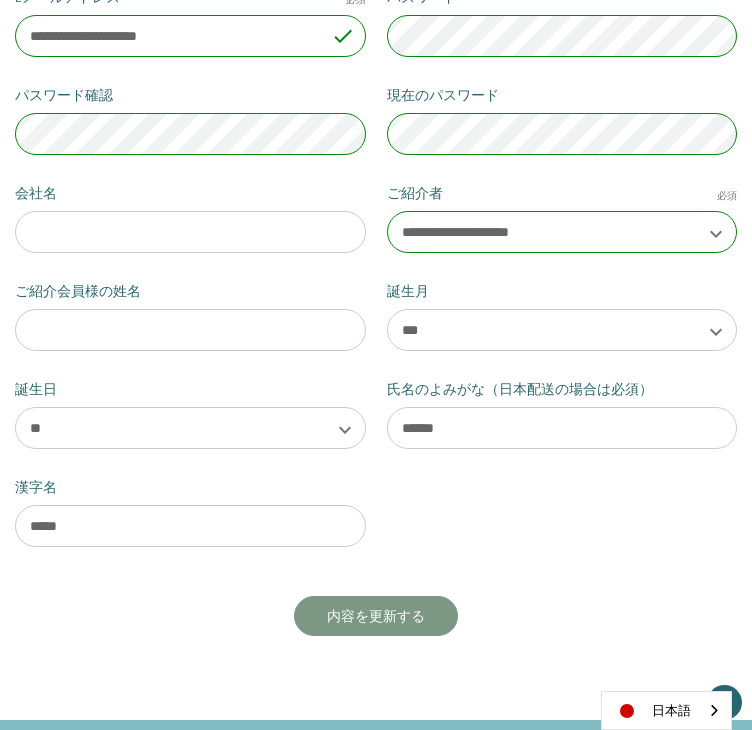 click on "内容を更新する" at bounding box center [376, 616] 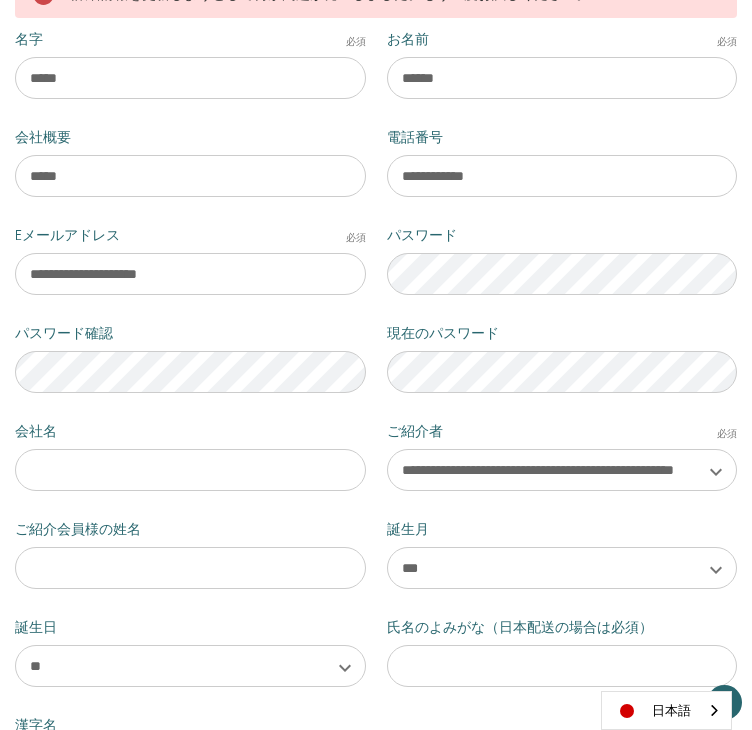 scroll, scrollTop: 300, scrollLeft: 0, axis: vertical 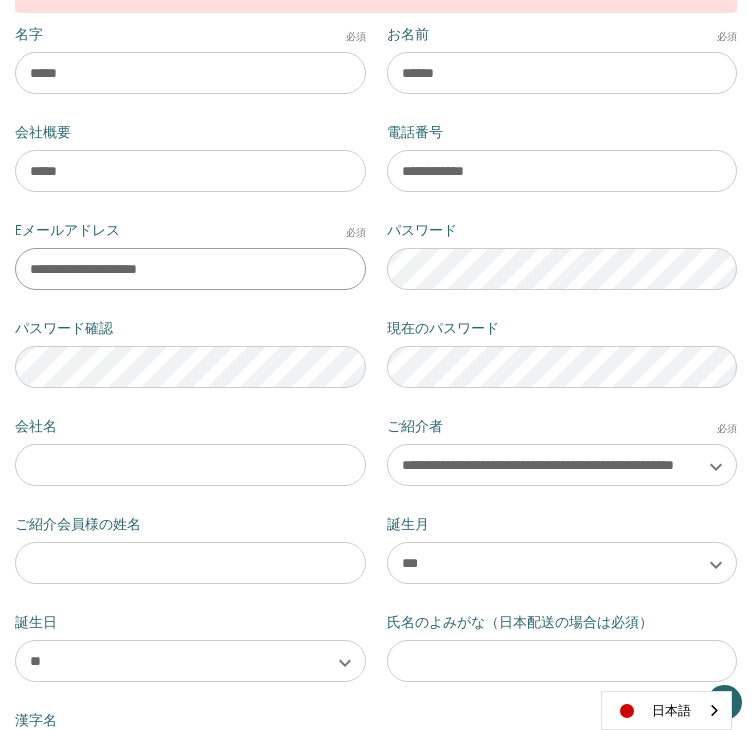 drag, startPoint x: 261, startPoint y: 261, endPoint x: 2, endPoint y: 249, distance: 259.27783 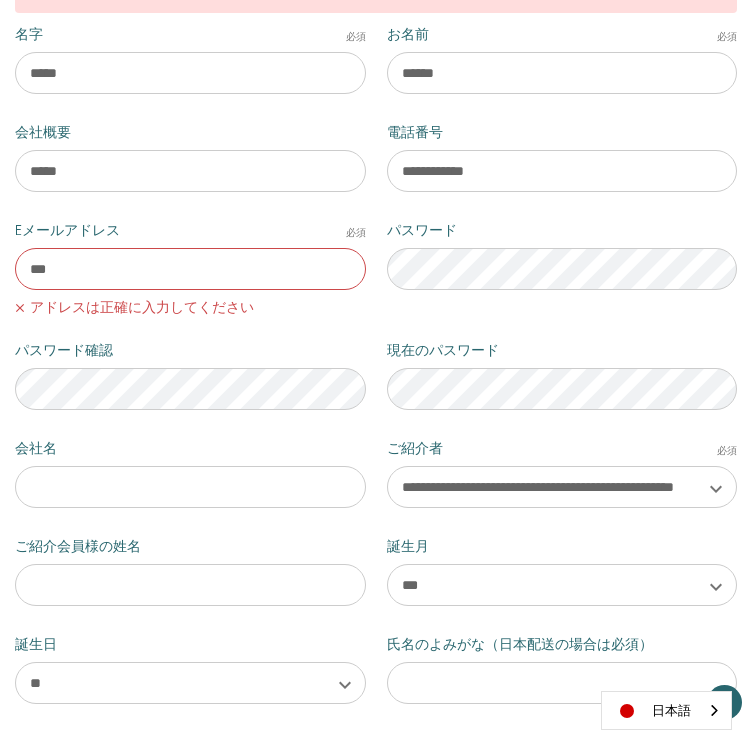 type on "**********" 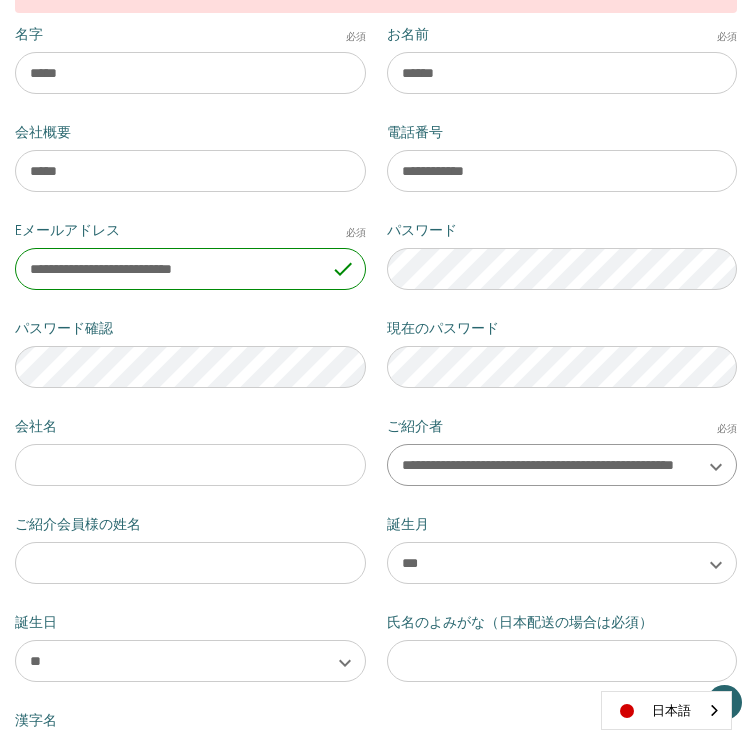 click on "**********" at bounding box center (562, 465) 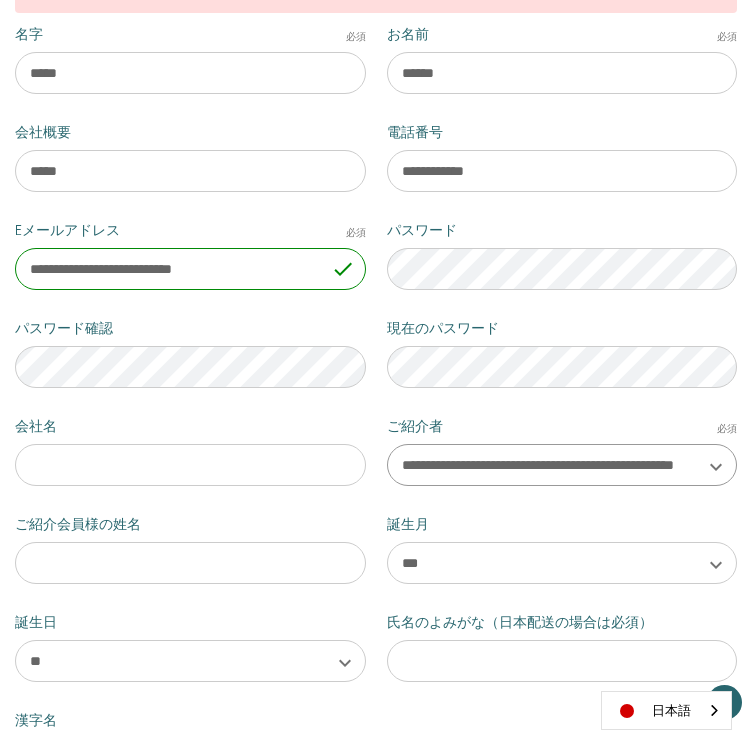 select on "**********" 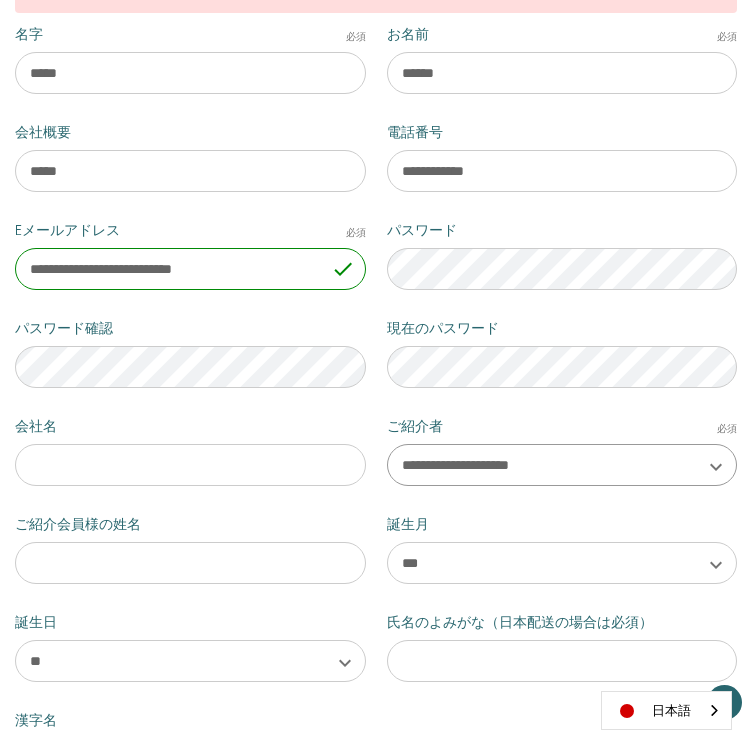 click on "**********" at bounding box center (562, 465) 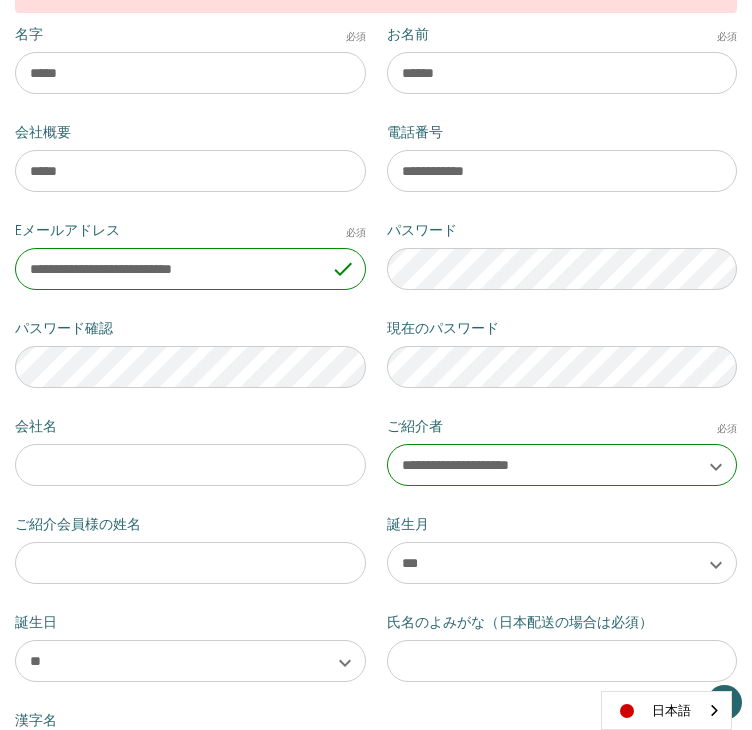 click on "[LAST NAME]
必須
[MASKED]
お名前
必須
[MASKED]
会社概要
[MASKED]
電話番号
[MASKED]
Eメールアドレス
必須
[EMAIL]
アドレスは正確に入力してください
パスワード
パスワード確認
現在のパスワード
会社名
ご紹介者  必須" at bounding box center (376, 416) 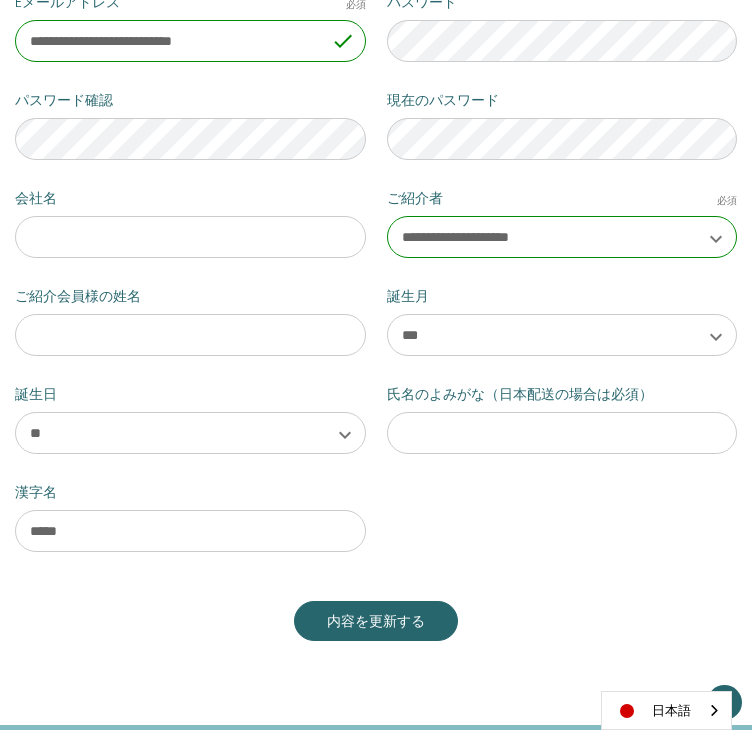 scroll, scrollTop: 533, scrollLeft: 0, axis: vertical 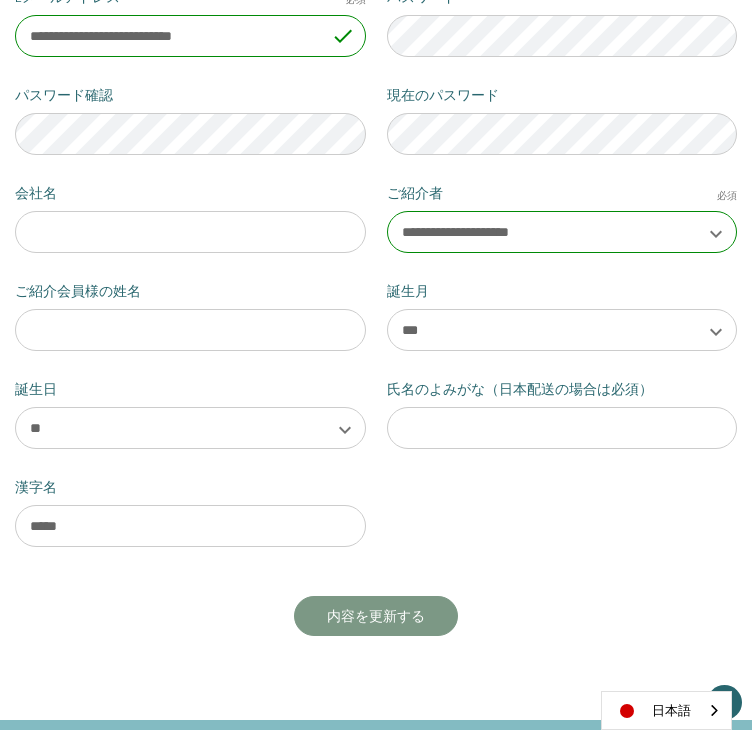 click on "内容を更新する" at bounding box center [376, 616] 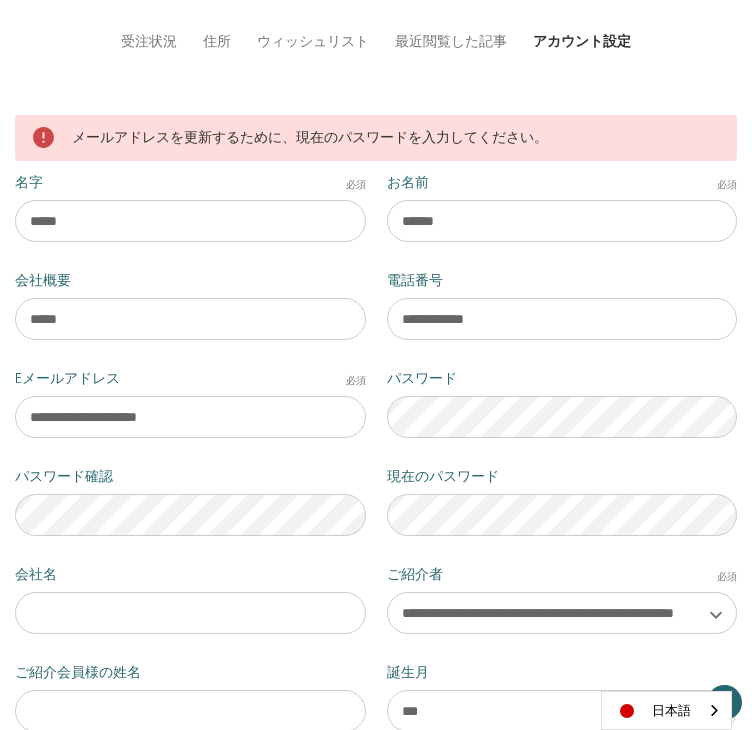 scroll, scrollTop: 166, scrollLeft: 0, axis: vertical 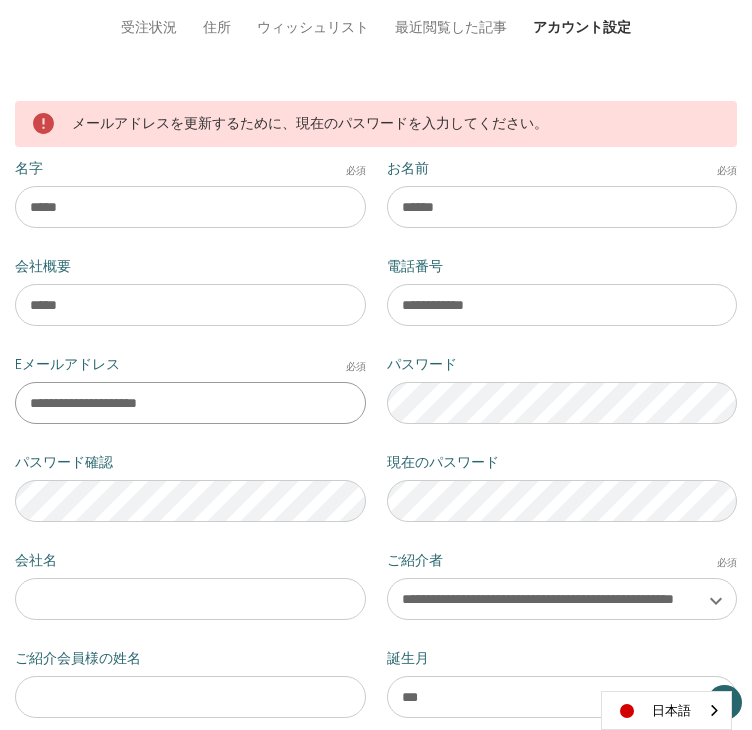click on "**********" at bounding box center [190, 403] 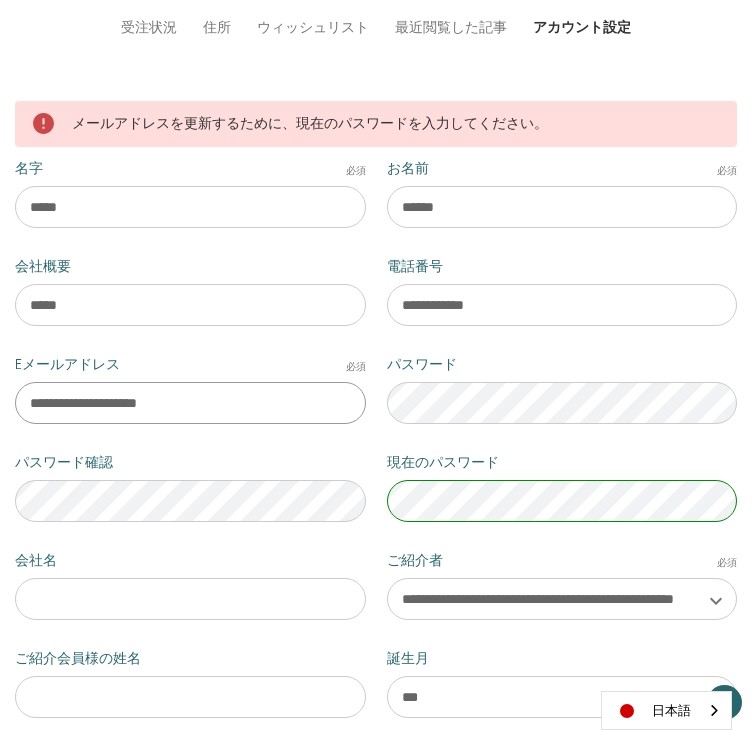 click on "**********" at bounding box center [190, 403] 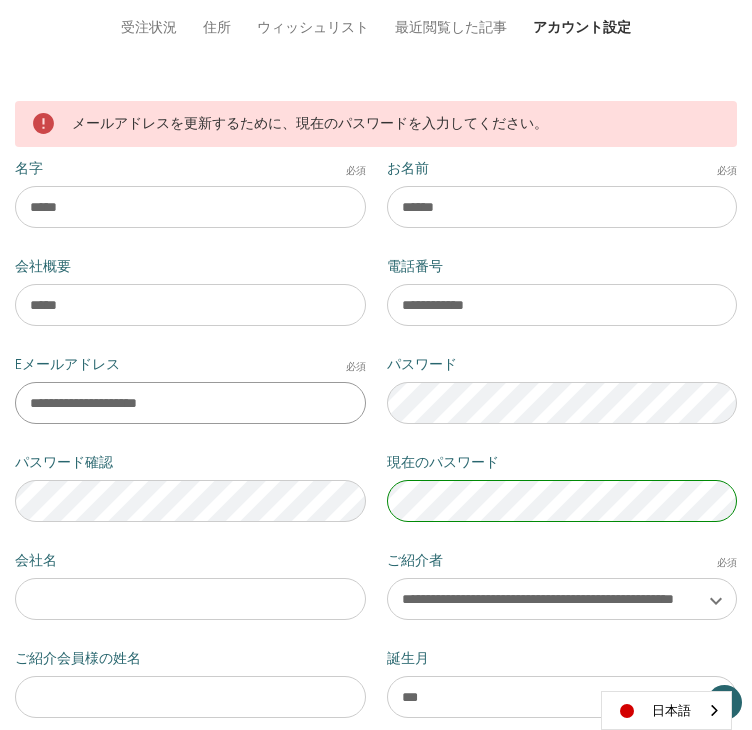 drag, startPoint x: 310, startPoint y: 405, endPoint x: -1, endPoint y: 391, distance: 311.31494 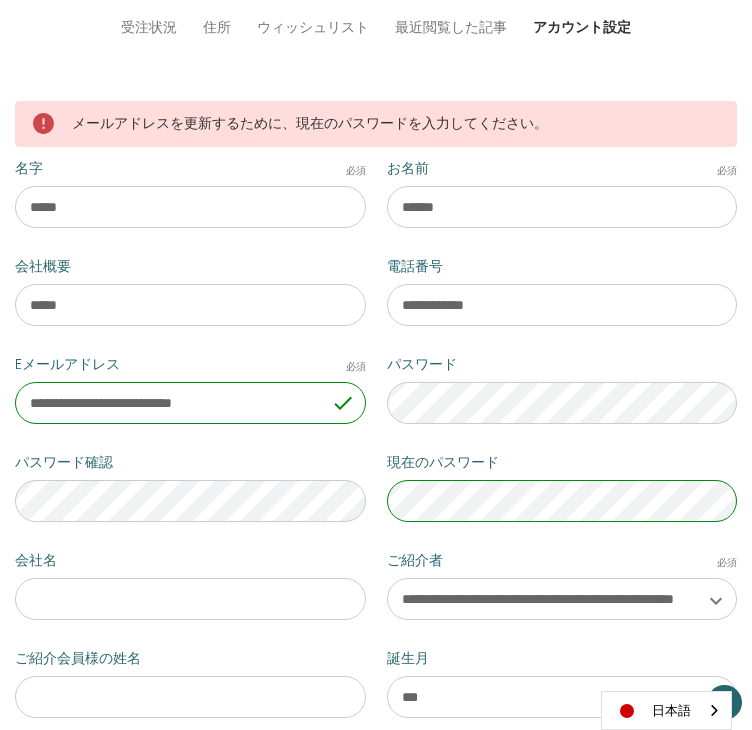 type on "**********" 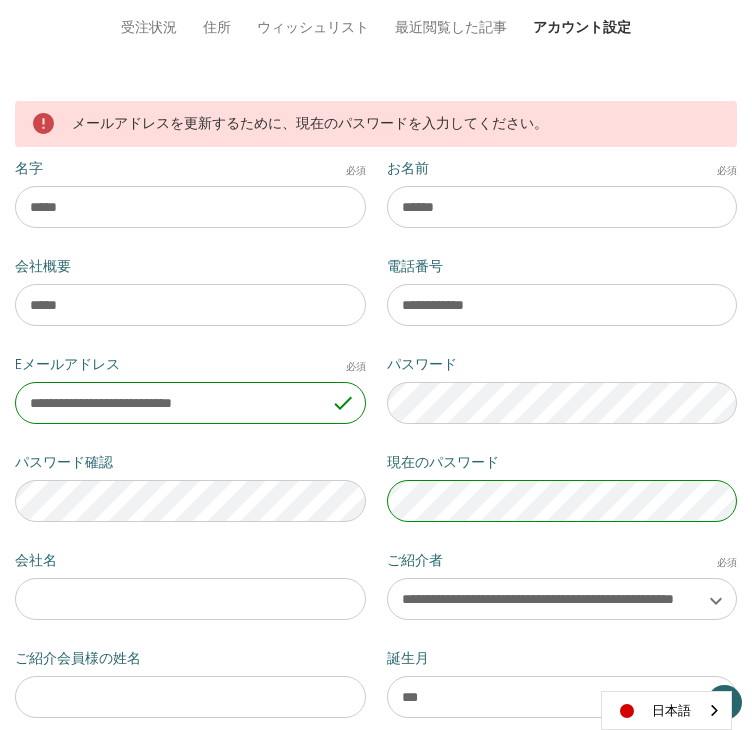 click on "[LAST NAME]
必須
[MASKED]
お名前
必須
[MASKED]
会社概要
[MASKED]
電話番号
[MASKED]
Eメールアドレス
必須
[EMAIL]
アドレスは正確に入力してください
パスワード
パスワード確認
現在のパスワード
会社名
ご紹介者  必須" at bounding box center (376, 550) 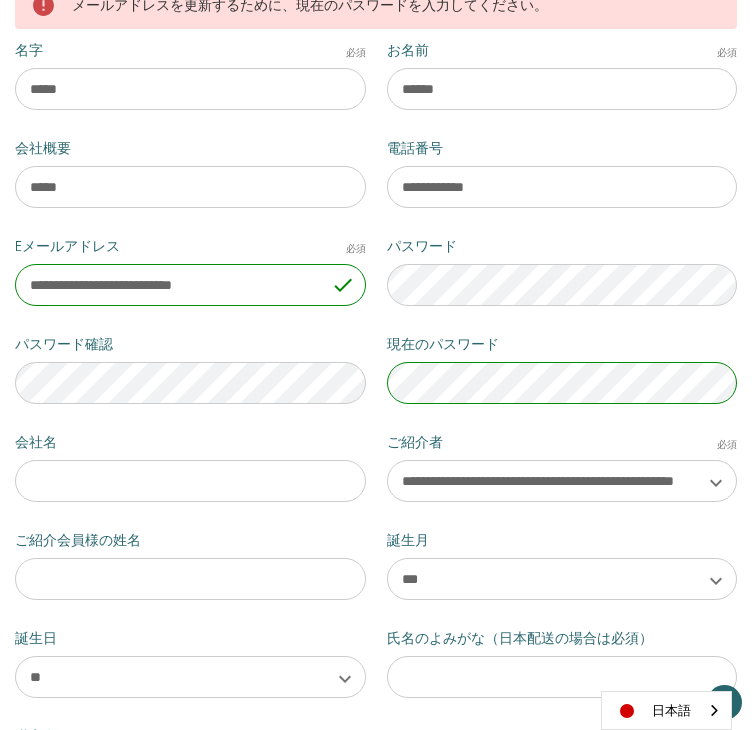 scroll, scrollTop: 300, scrollLeft: 0, axis: vertical 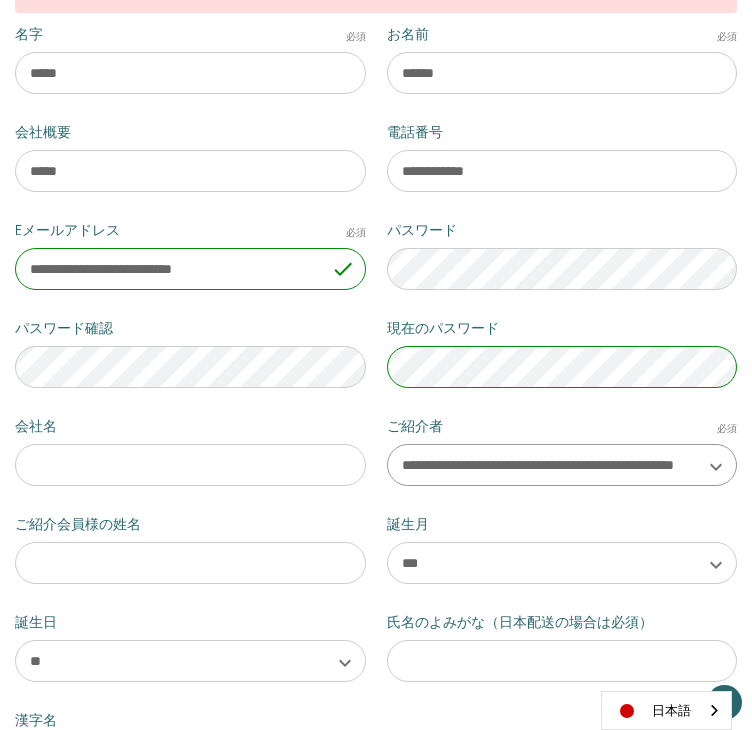 click on "**********" at bounding box center [562, 465] 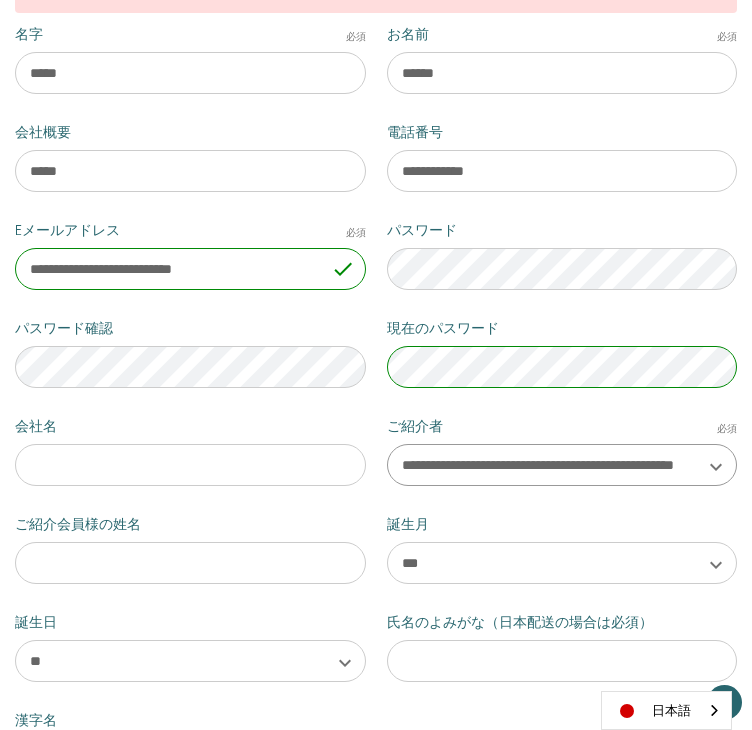 select on "**********" 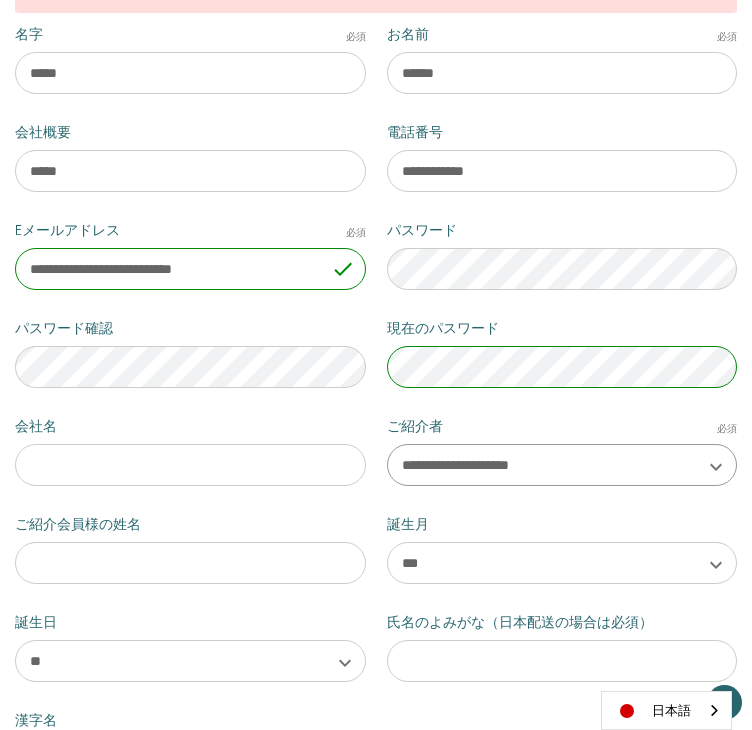 click on "**********" at bounding box center [562, 465] 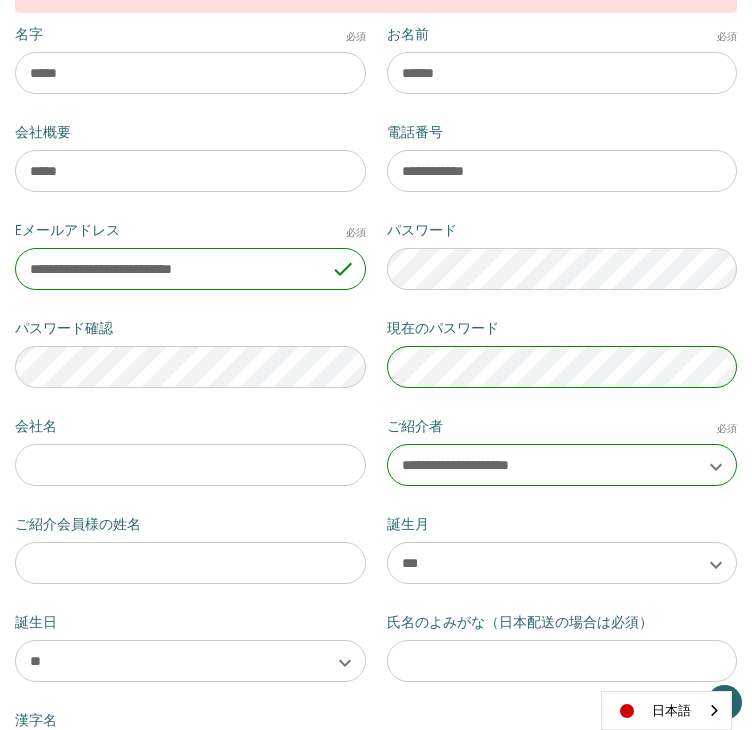 click on "ご紹介者  必須" at bounding box center [562, 426] 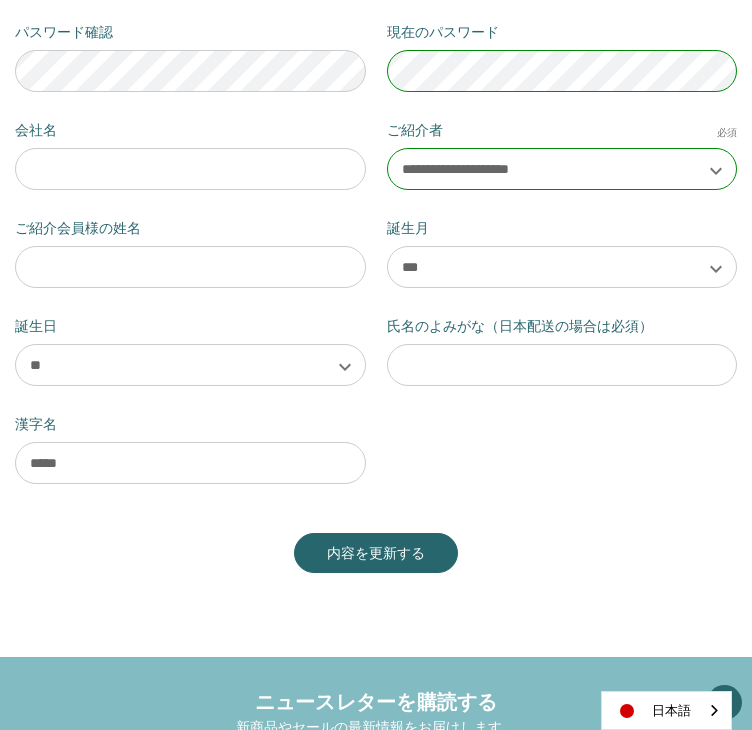 scroll, scrollTop: 600, scrollLeft: 0, axis: vertical 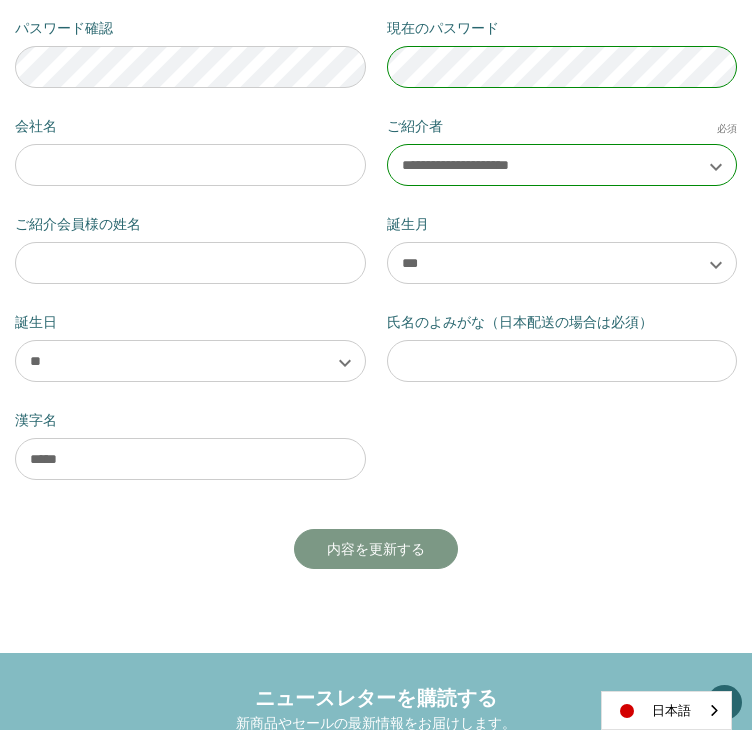 click on "内容を更新する" at bounding box center (376, 549) 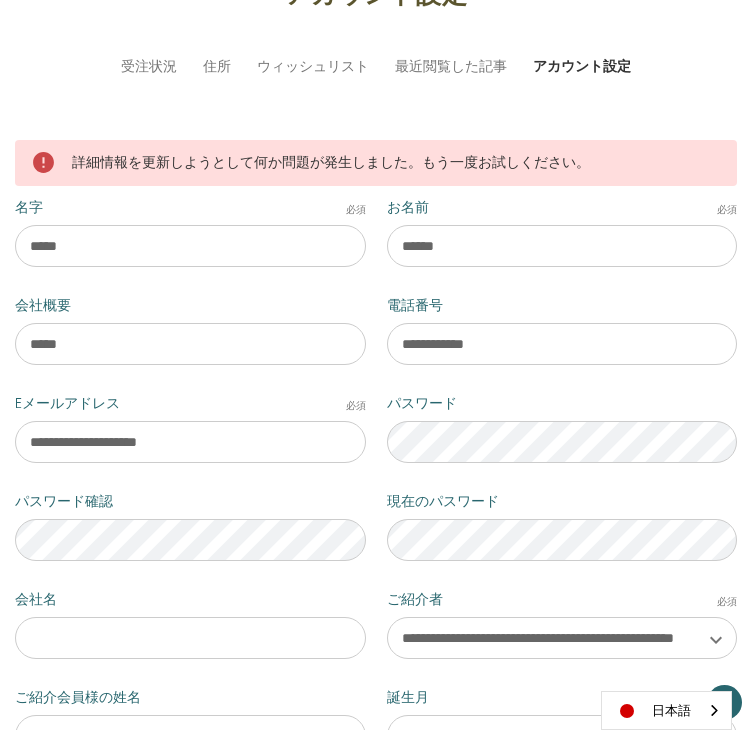 scroll, scrollTop: 133, scrollLeft: 0, axis: vertical 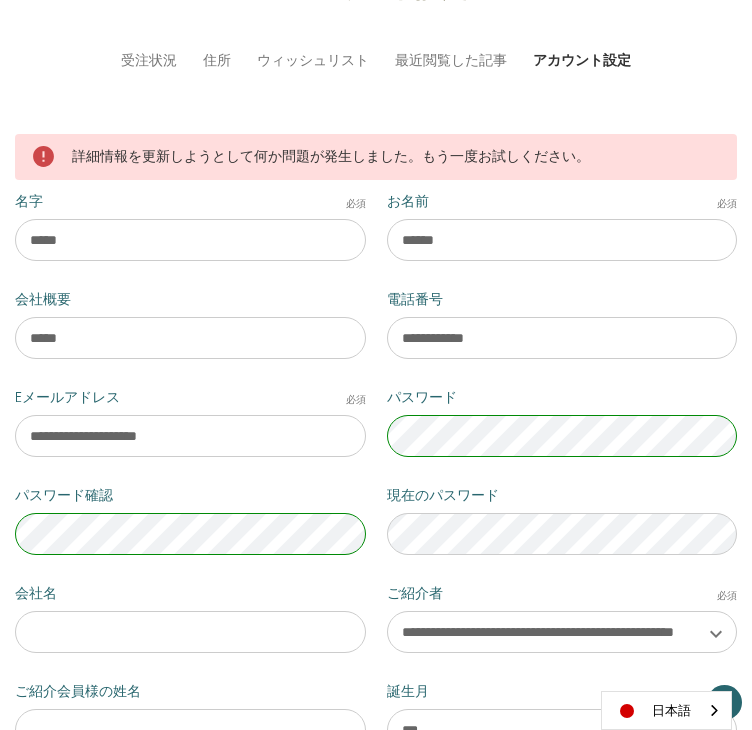 drag, startPoint x: 342, startPoint y: 473, endPoint x: 356, endPoint y: 481, distance: 16.124516 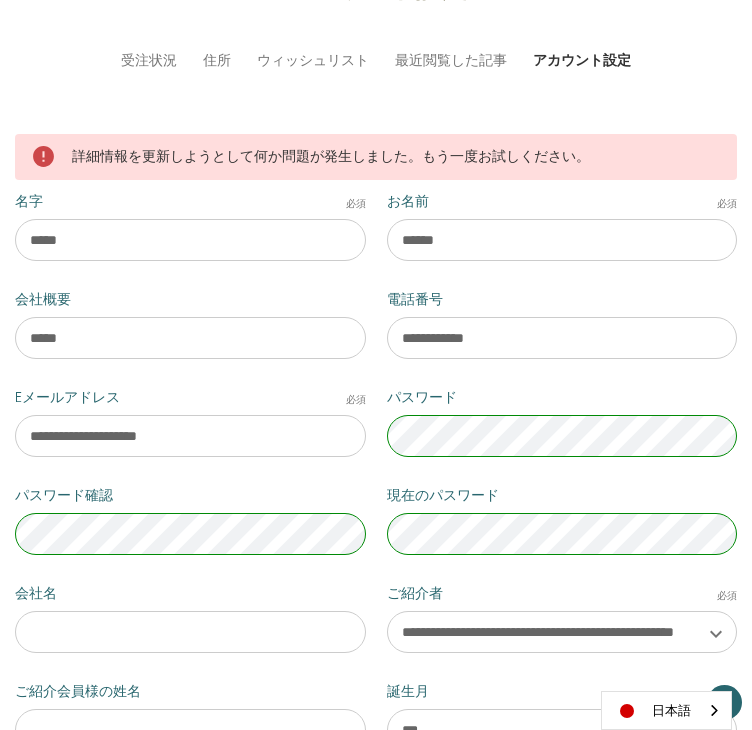 click on "**********" at bounding box center (376, 583) 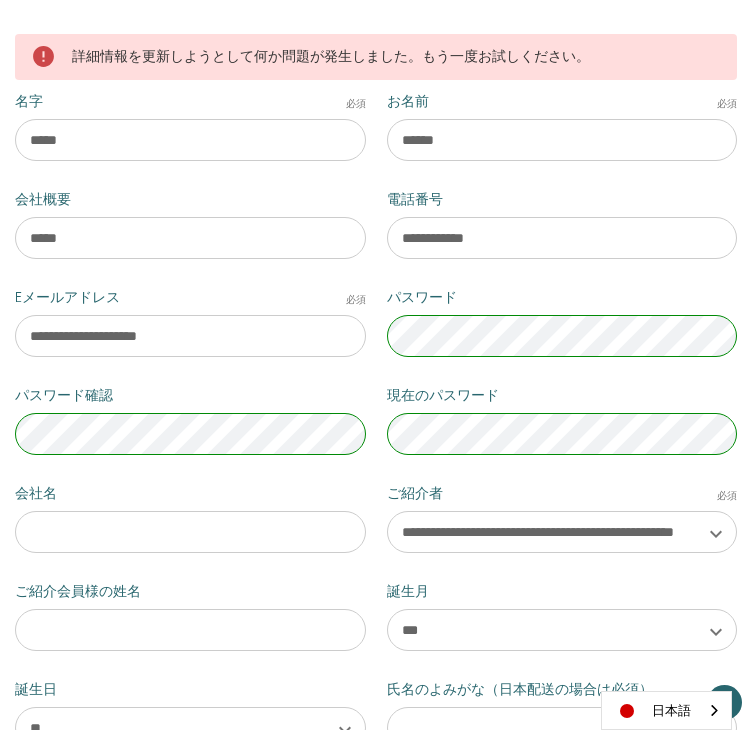 scroll, scrollTop: 266, scrollLeft: 0, axis: vertical 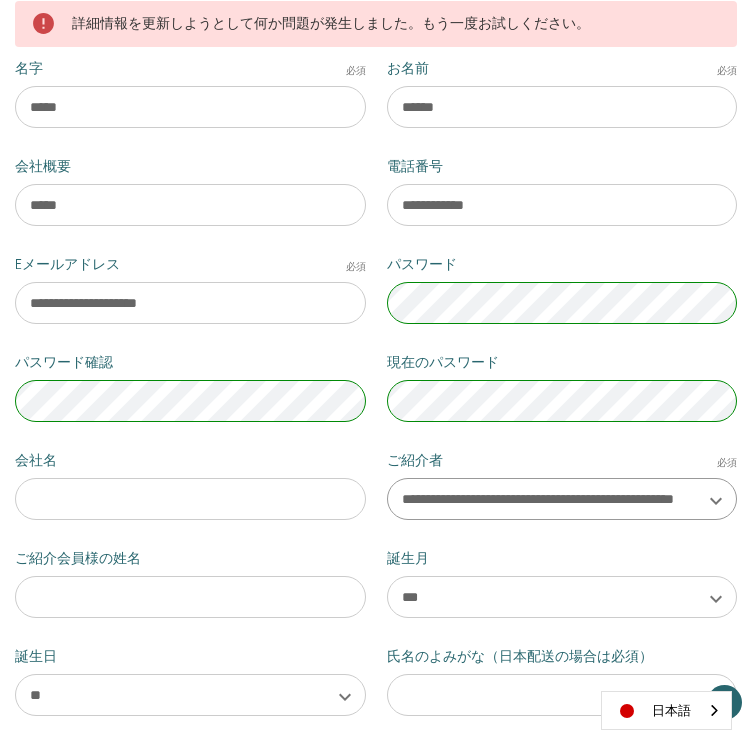 click on "**********" at bounding box center [562, 499] 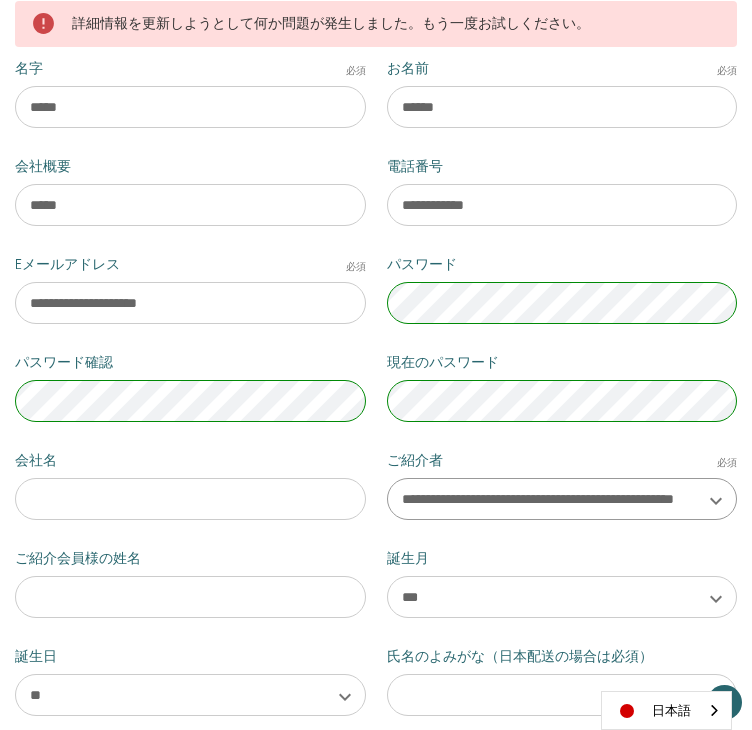 select on "**********" 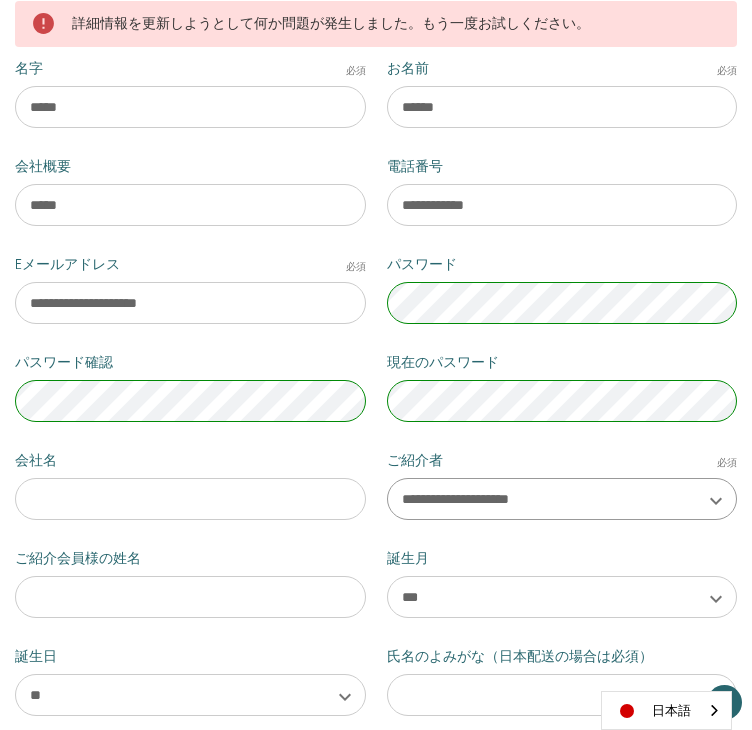 click on "**********" at bounding box center (562, 499) 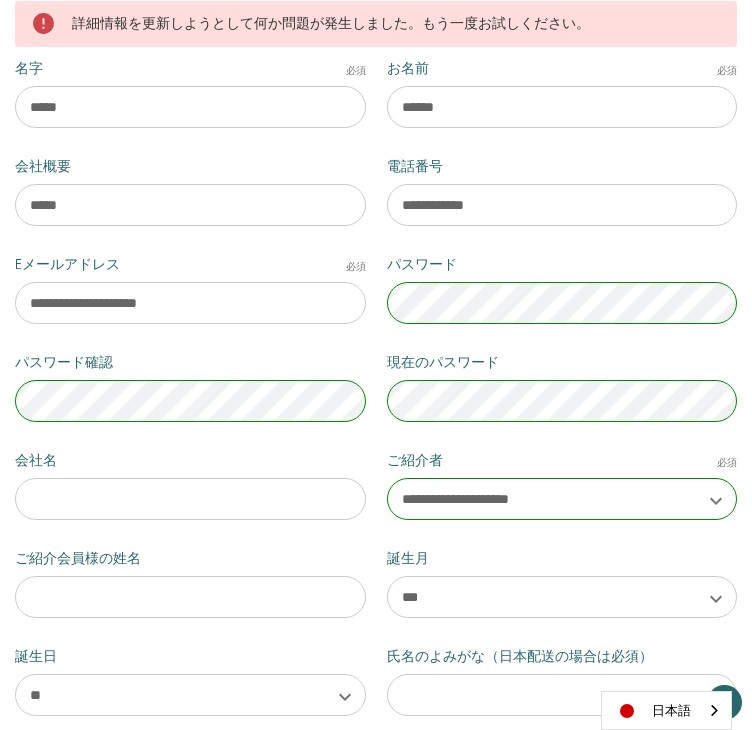 click on "ご紹介者  必須" at bounding box center [562, 460] 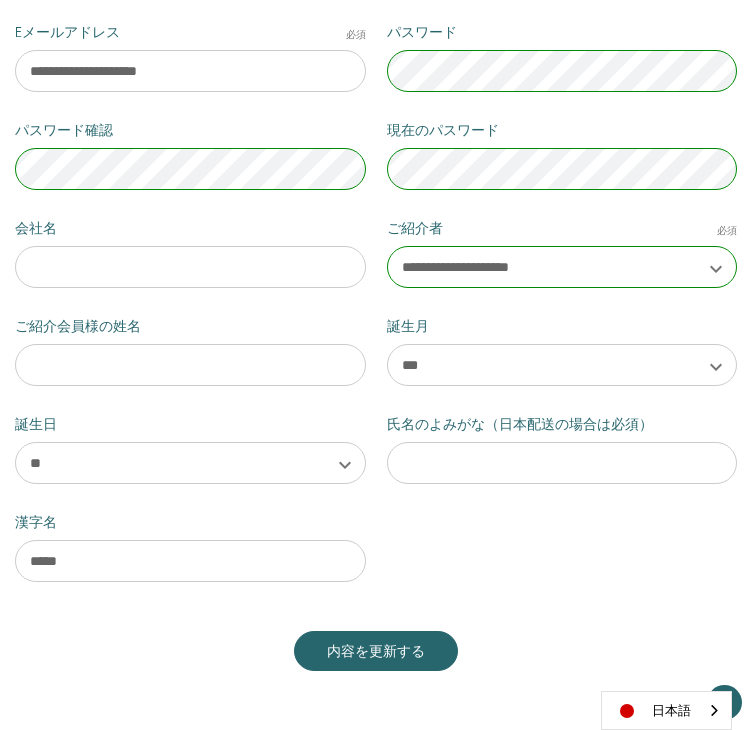 scroll, scrollTop: 500, scrollLeft: 0, axis: vertical 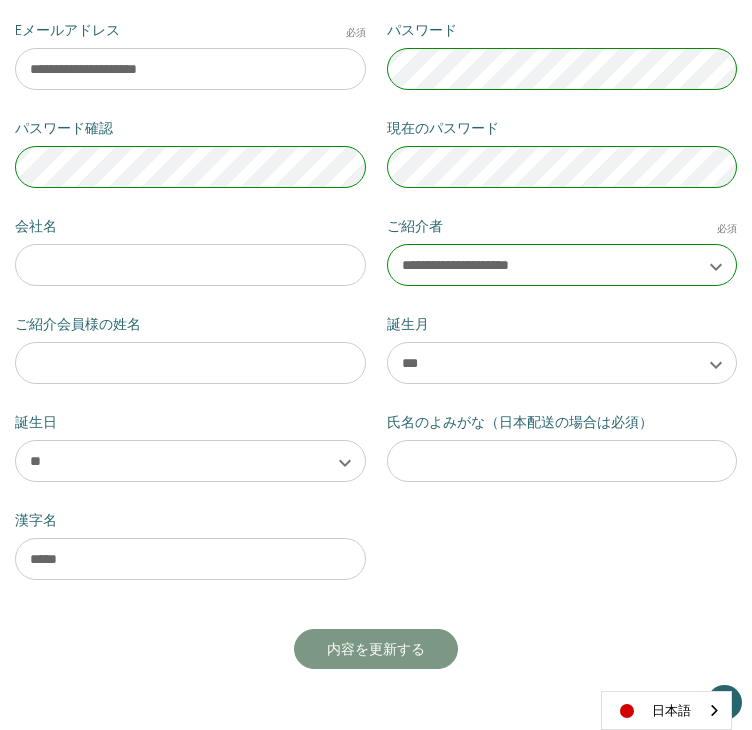 click on "内容を更新する" at bounding box center [376, 649] 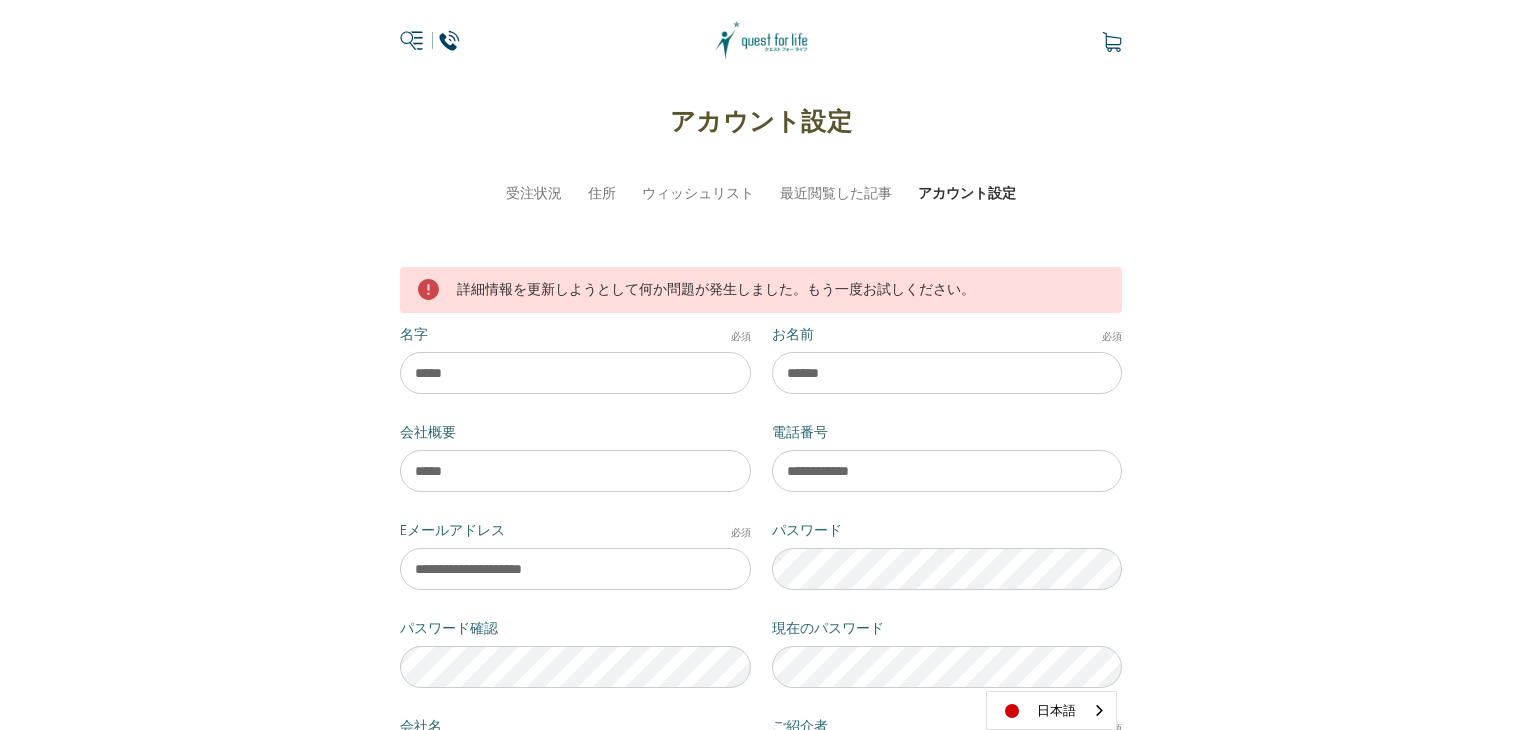 scroll, scrollTop: 0, scrollLeft: 0, axis: both 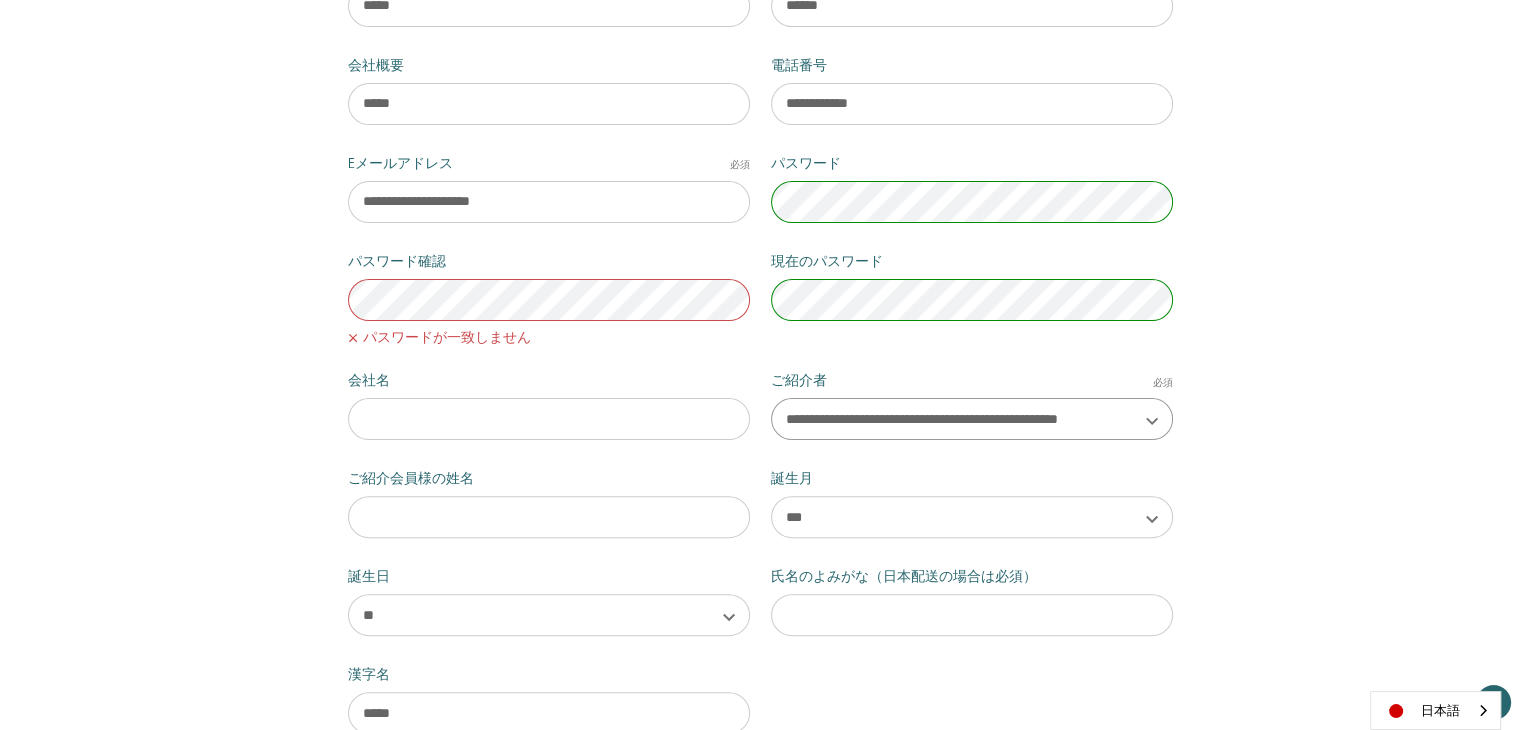 click on "**********" at bounding box center (972, 419) 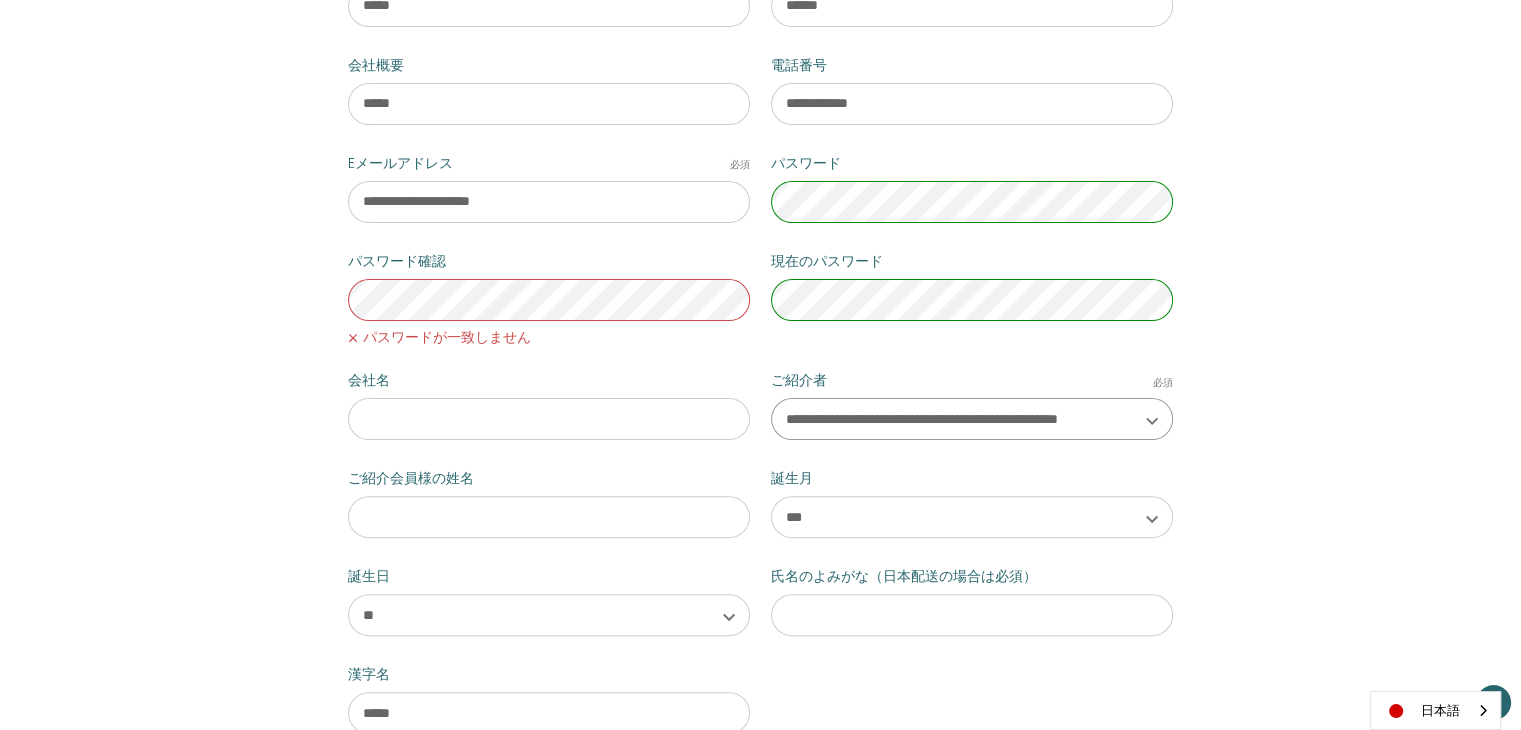 select on "**********" 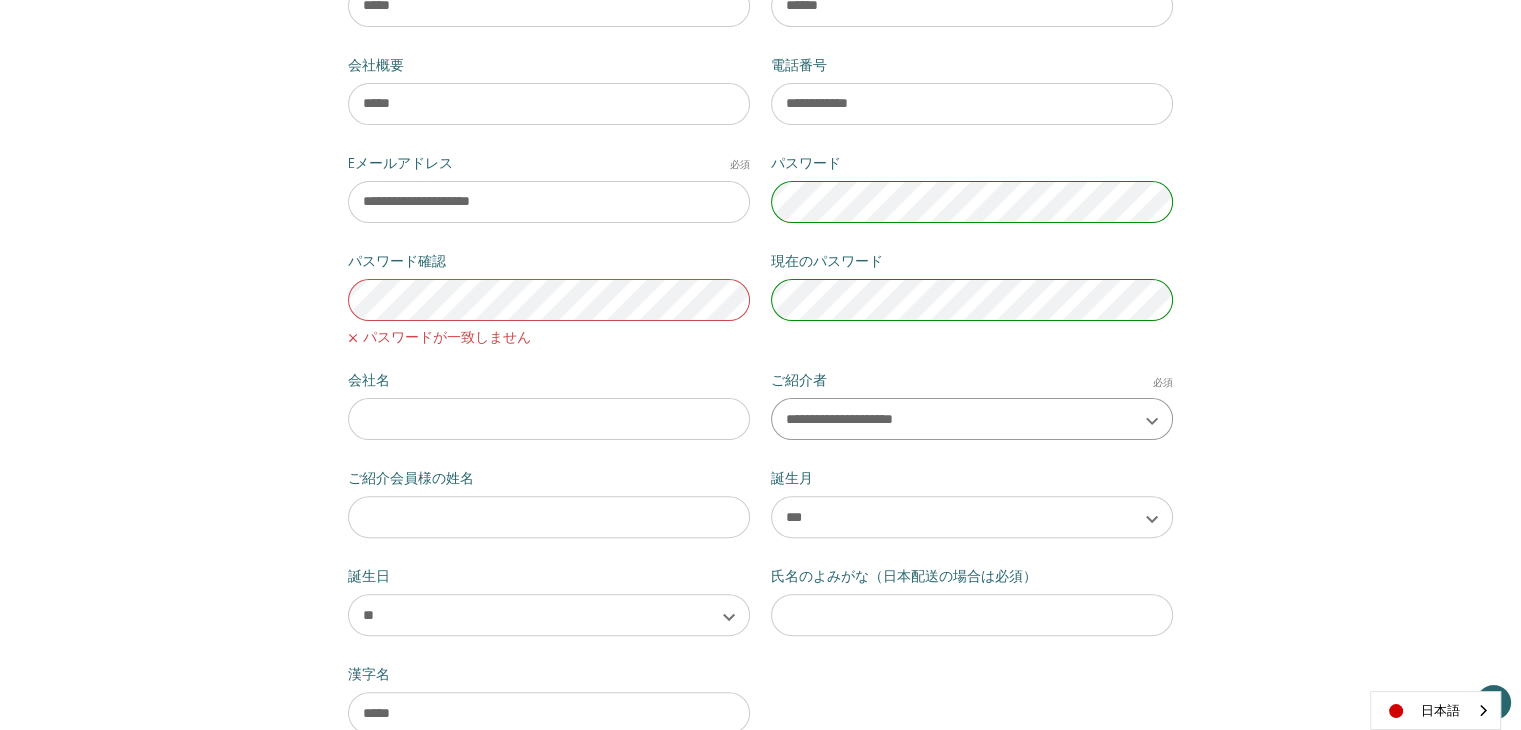 click on "**********" at bounding box center (972, 419) 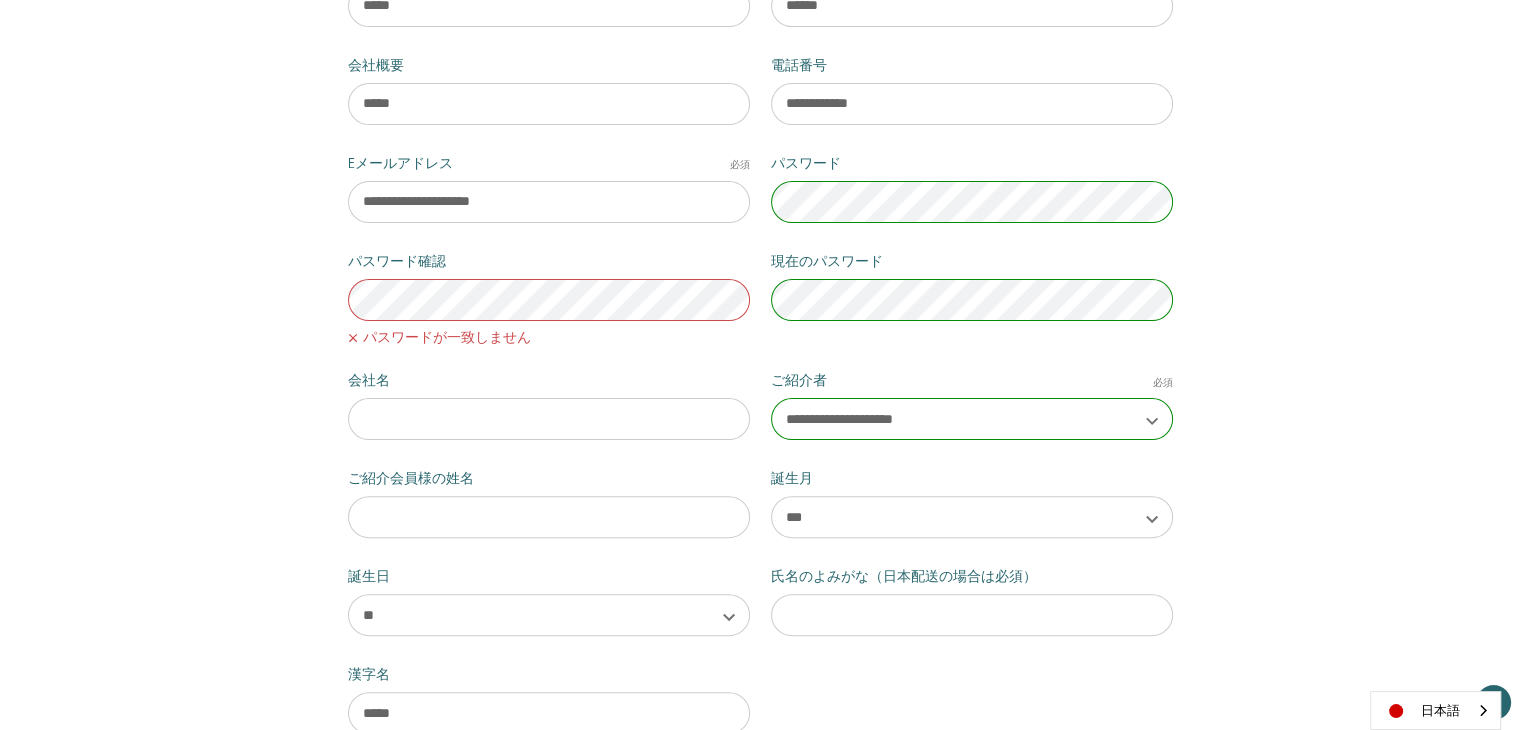 click on "**********" at bounding box center (760, 307) 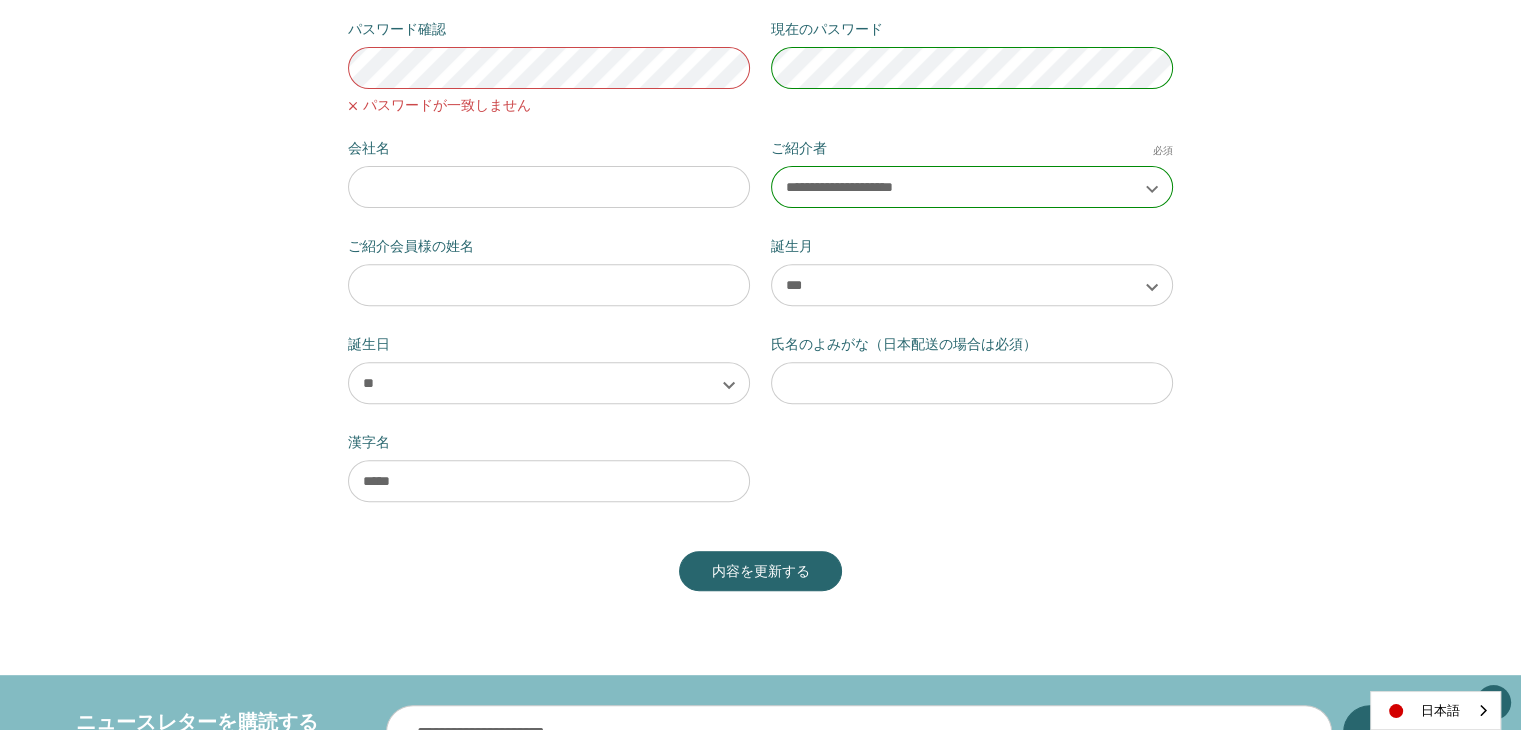 scroll, scrollTop: 733, scrollLeft: 0, axis: vertical 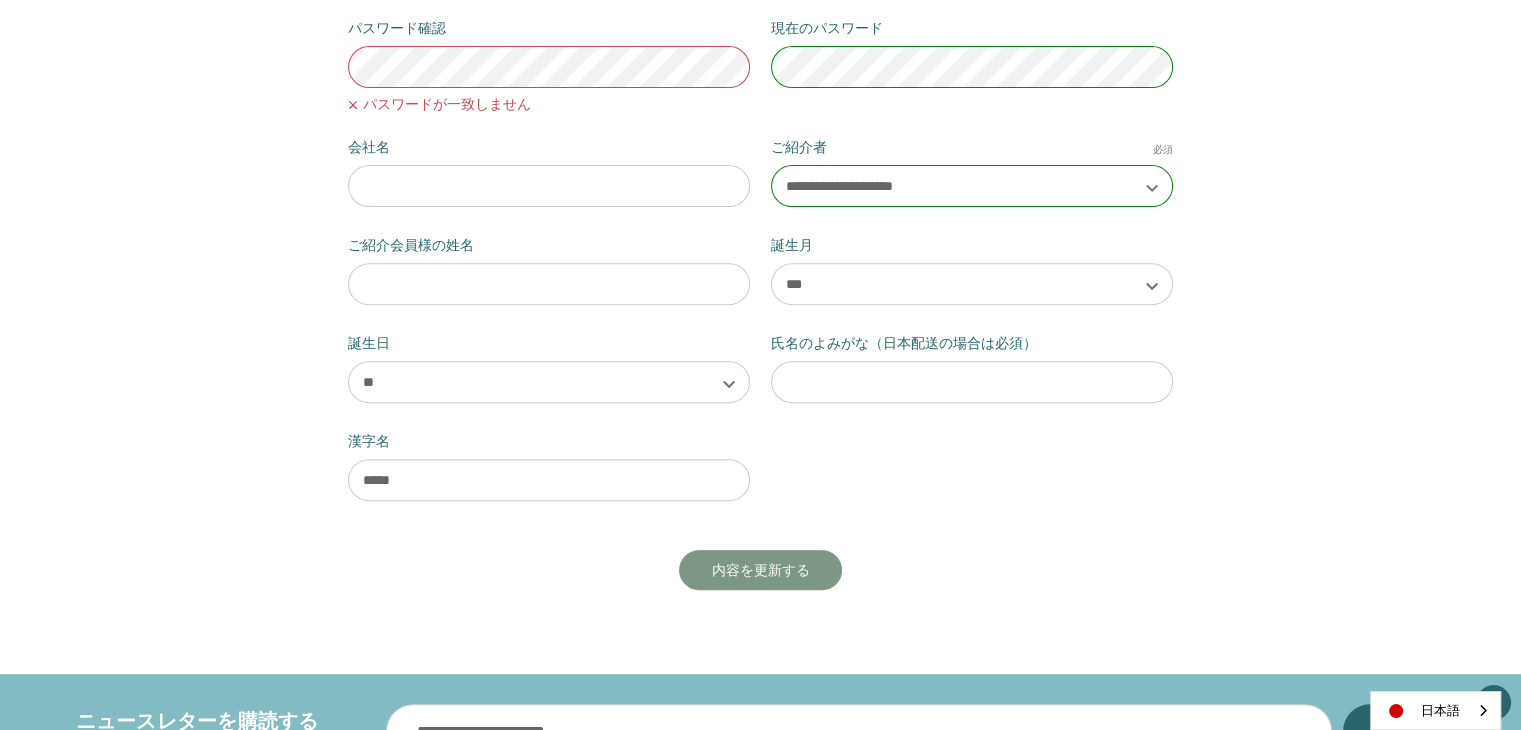click on "内容を更新する" at bounding box center (761, 570) 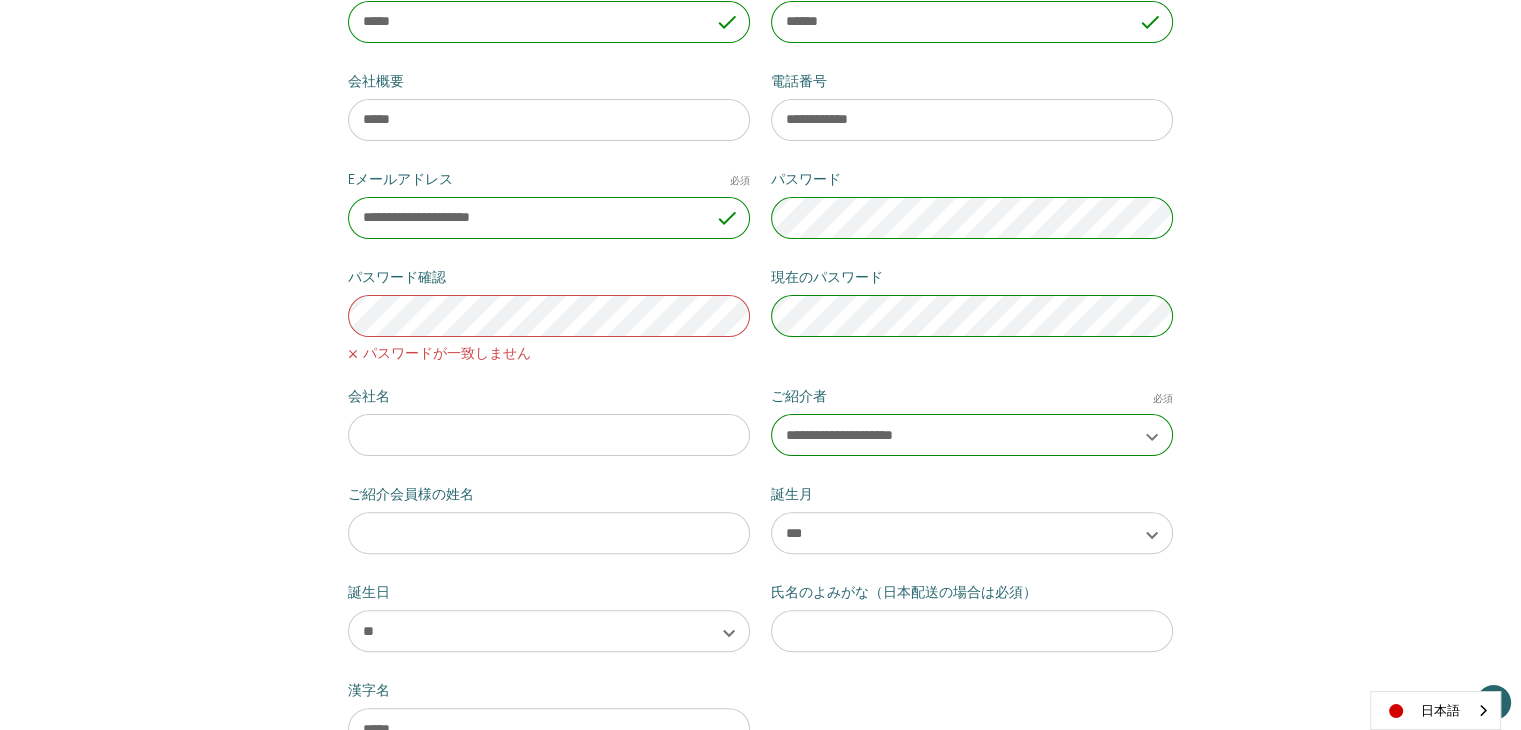 scroll, scrollTop: 466, scrollLeft: 0, axis: vertical 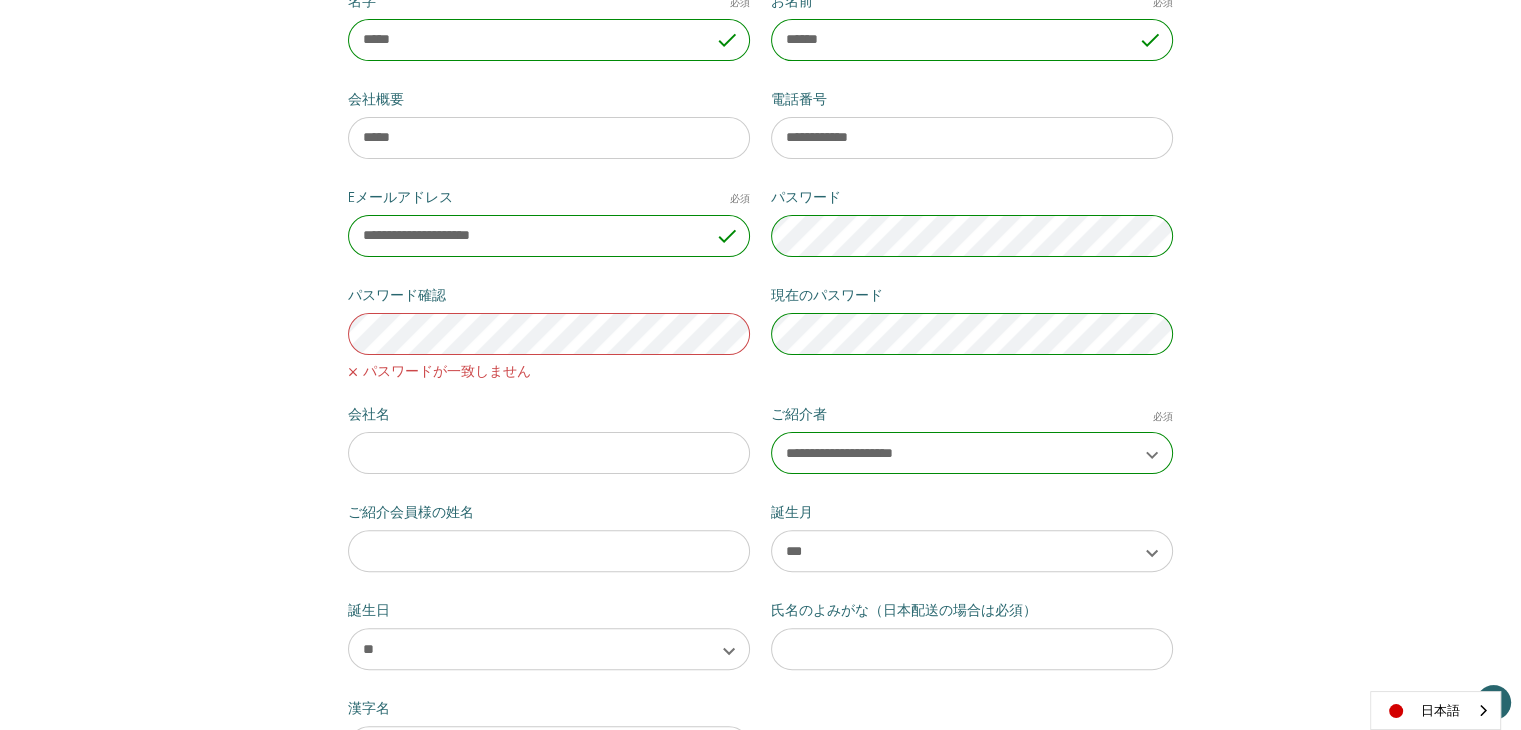 click on "**********" at bounding box center [760, 341] 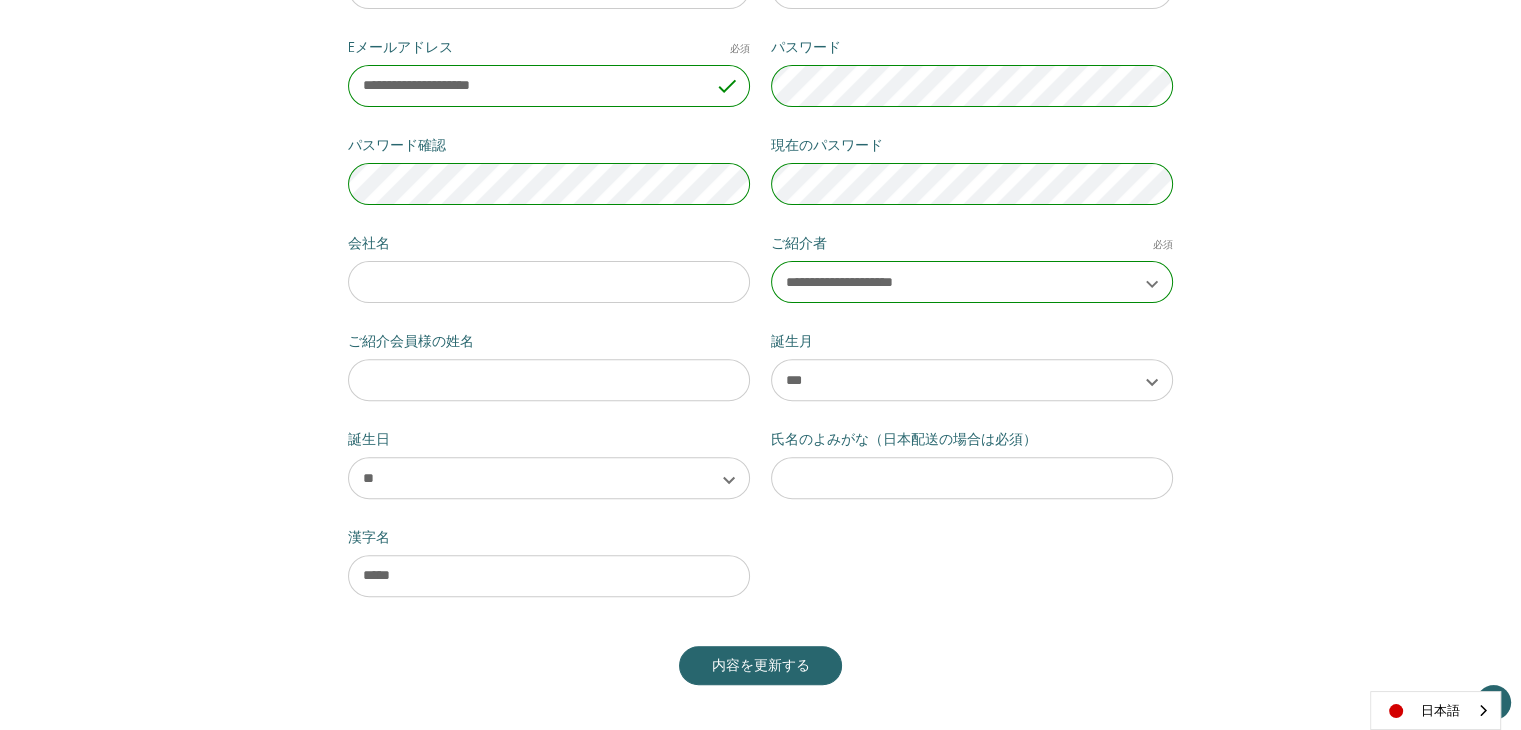 scroll, scrollTop: 666, scrollLeft: 0, axis: vertical 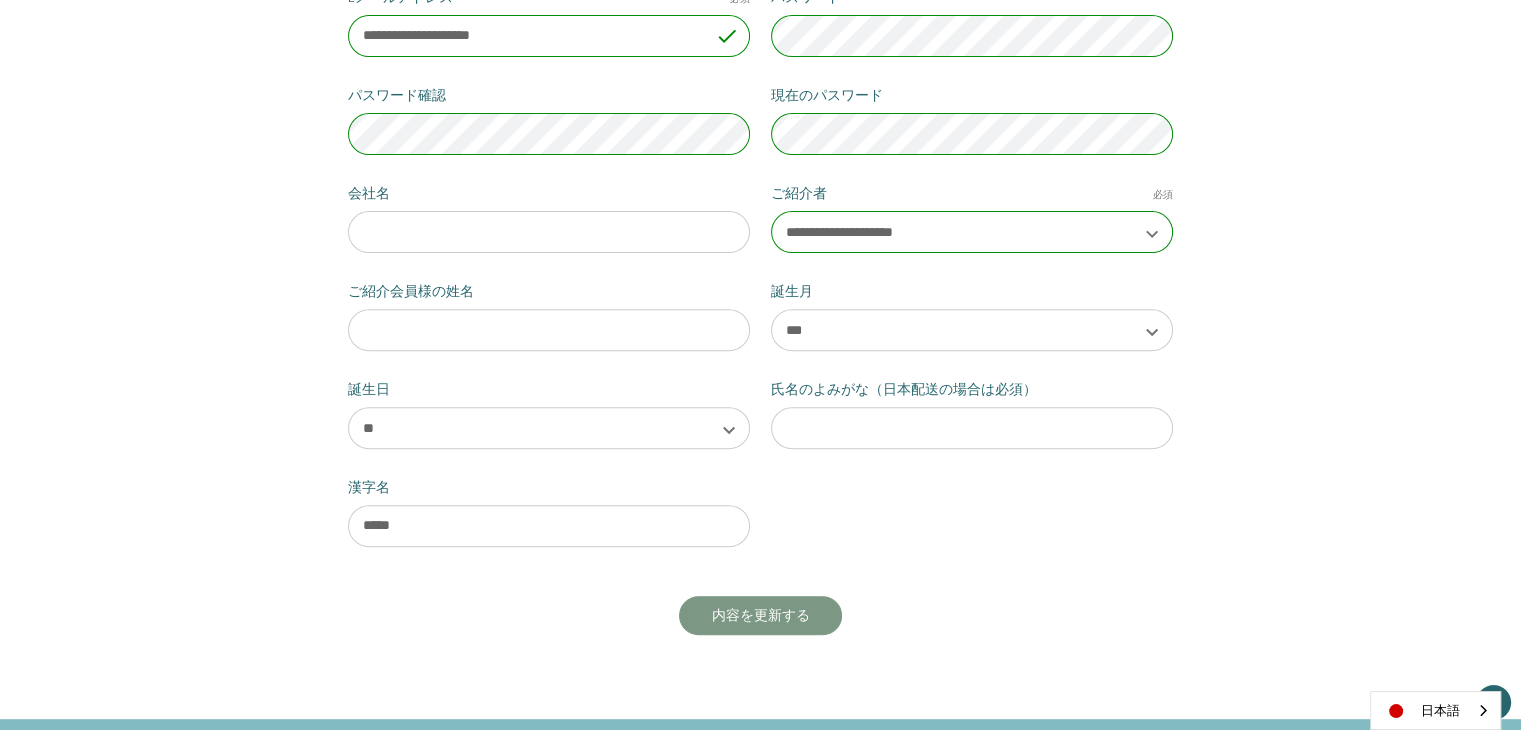click on "内容を更新する" at bounding box center [761, 616] 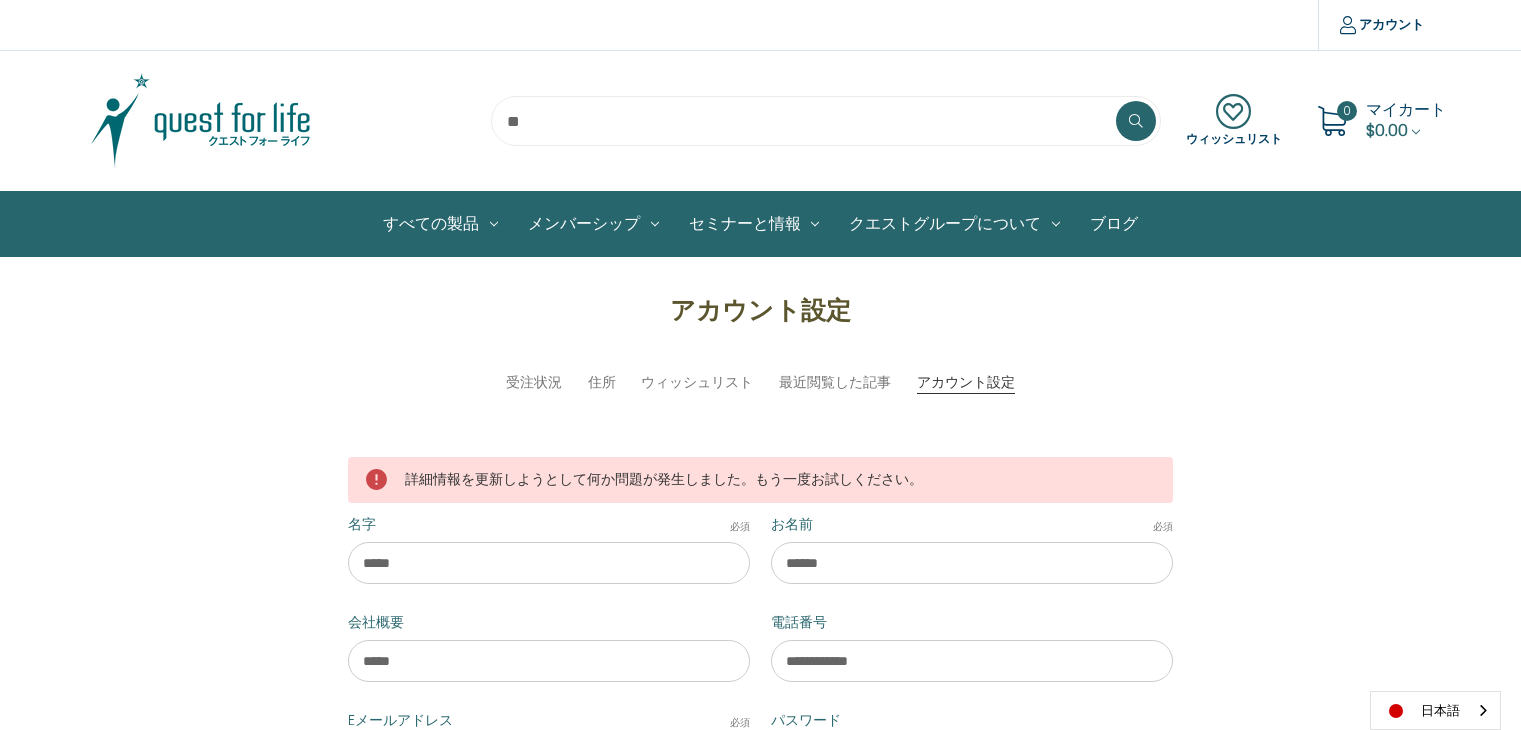 scroll, scrollTop: 0, scrollLeft: 0, axis: both 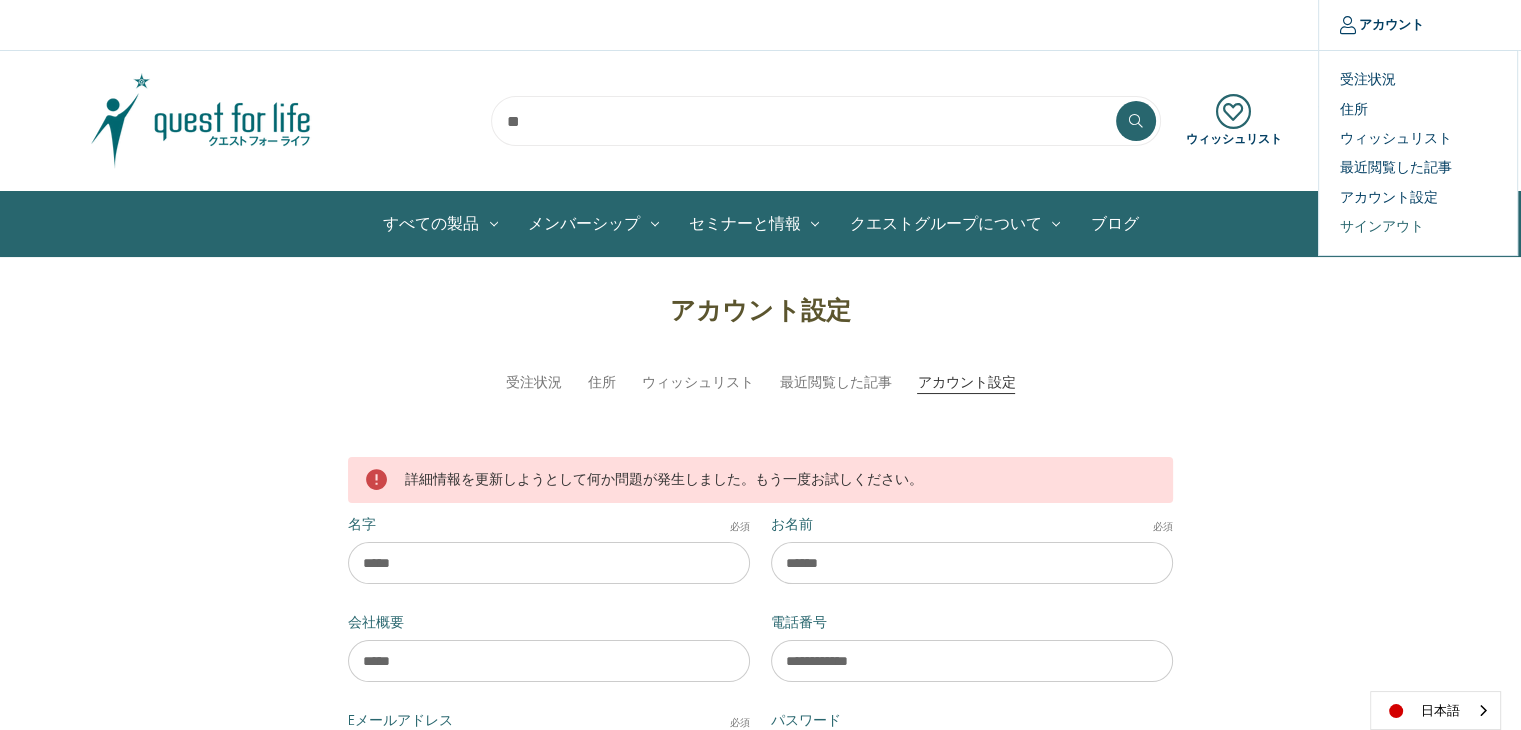 click on "サインアウト" at bounding box center [1418, 226] 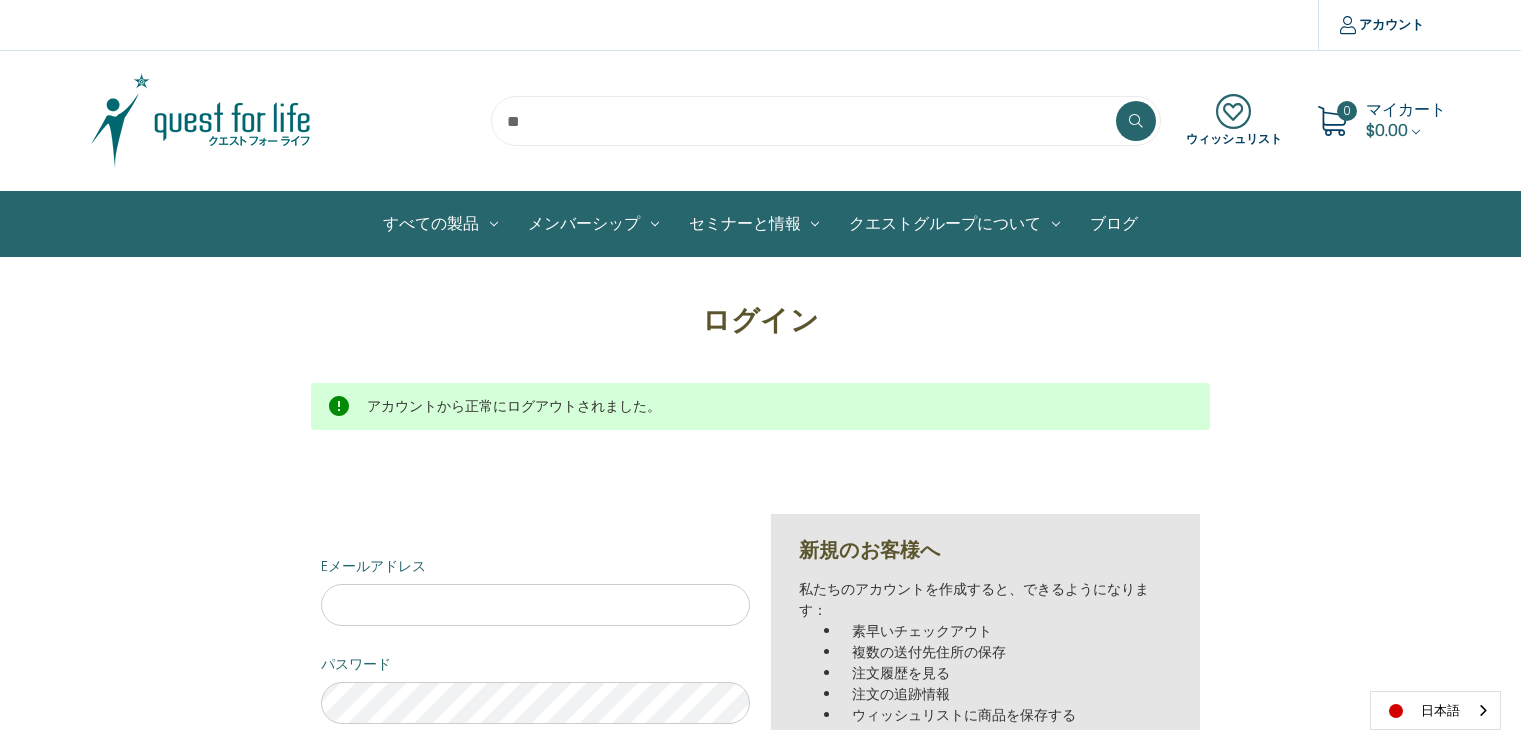 scroll, scrollTop: 0, scrollLeft: 0, axis: both 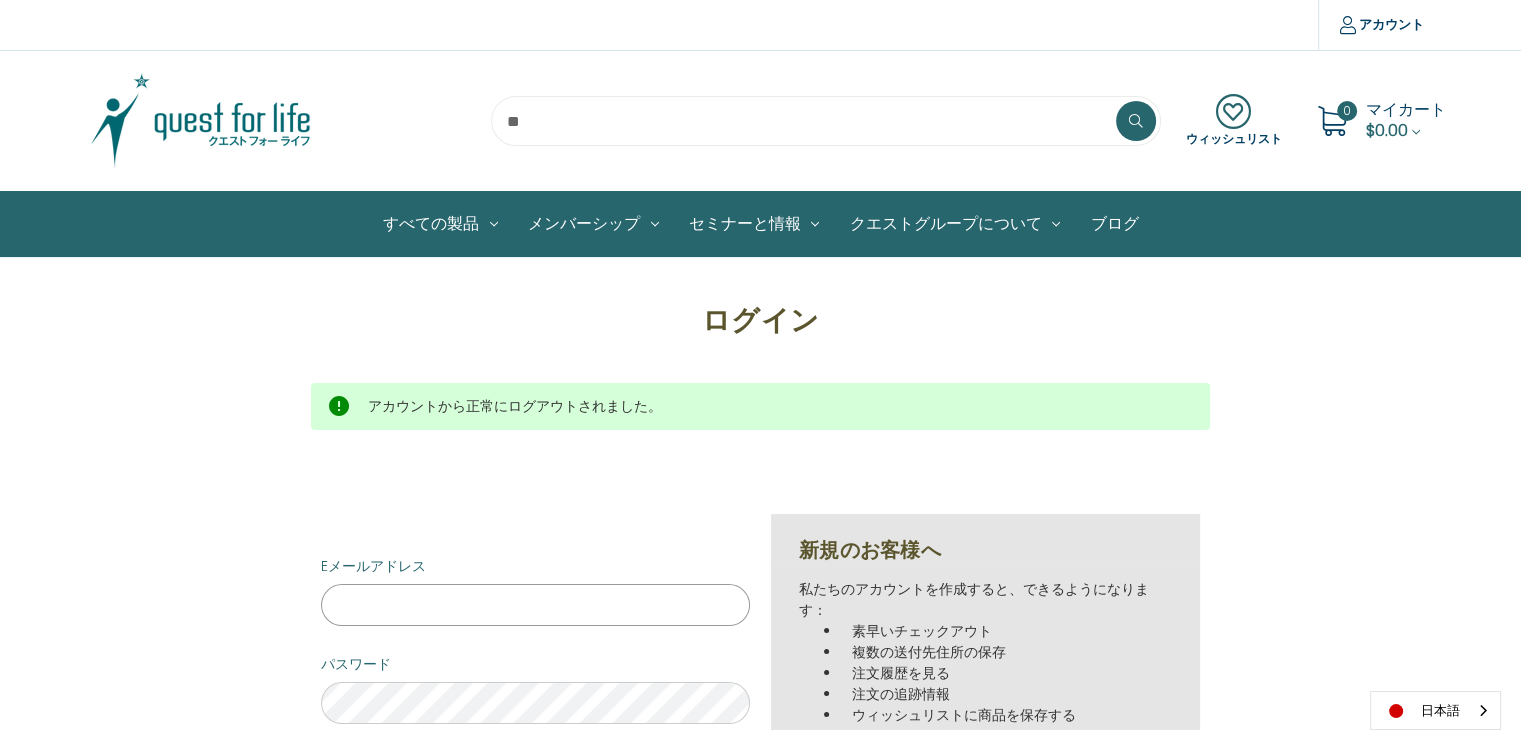 click on "Eメールアドレス" at bounding box center (535, 605) 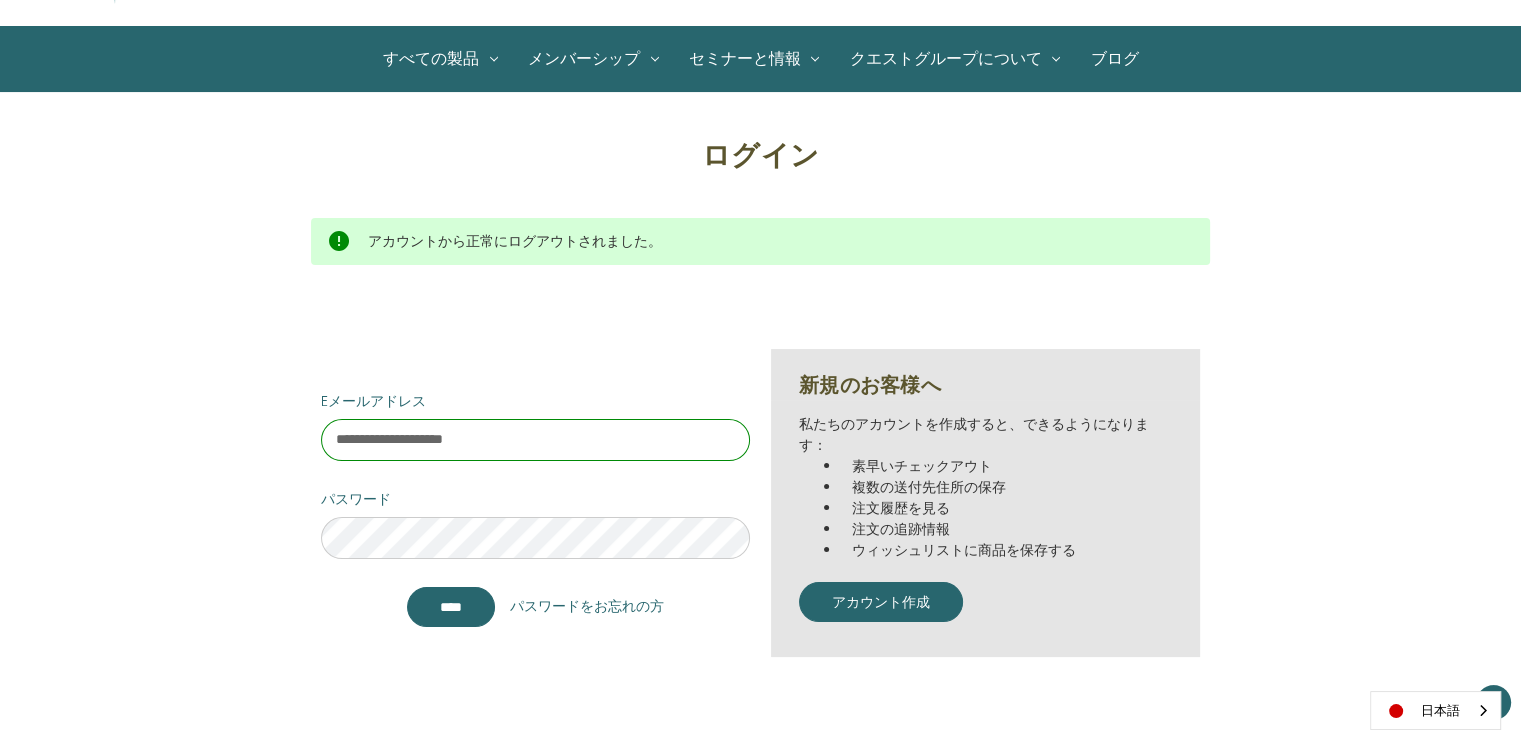 scroll, scrollTop: 166, scrollLeft: 0, axis: vertical 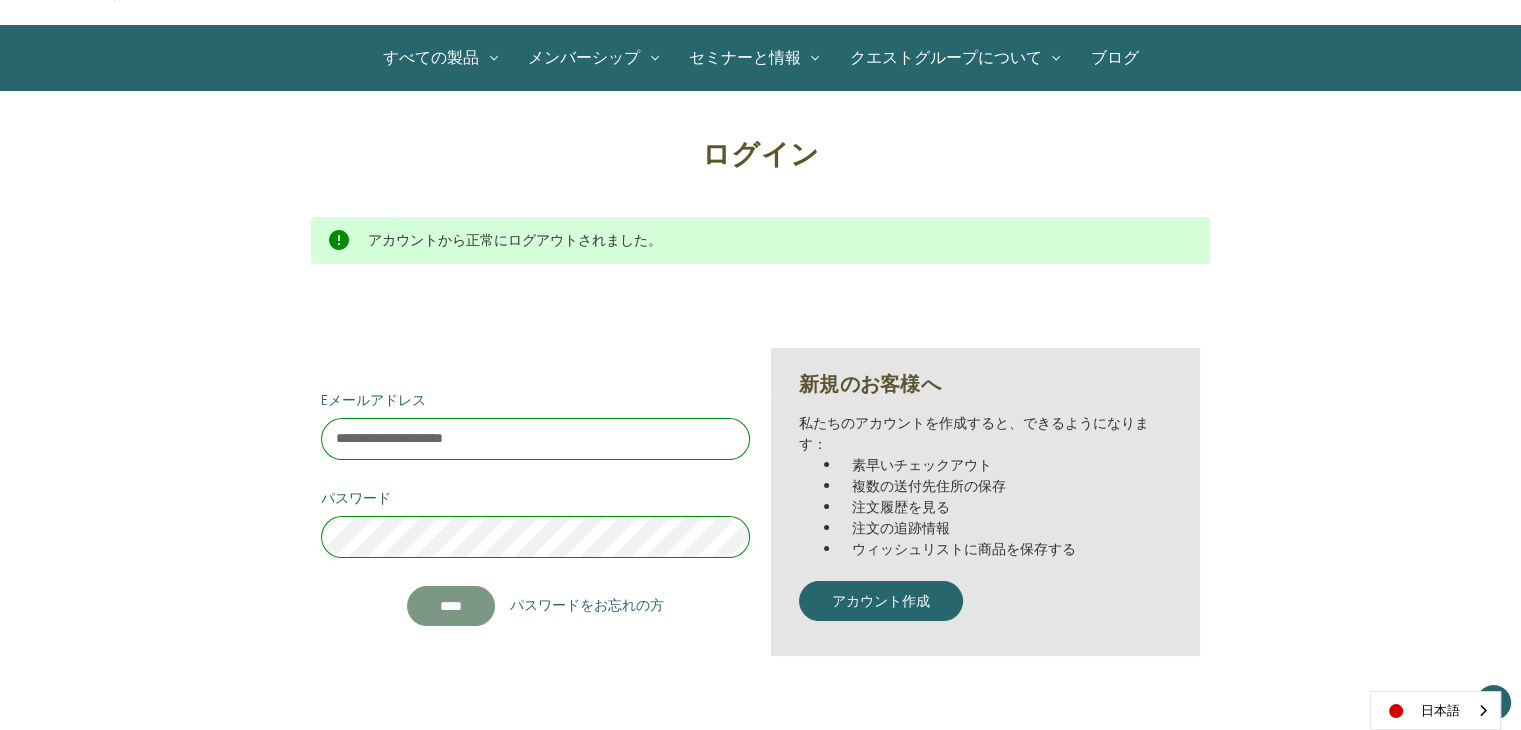 click on "****" at bounding box center [451, 606] 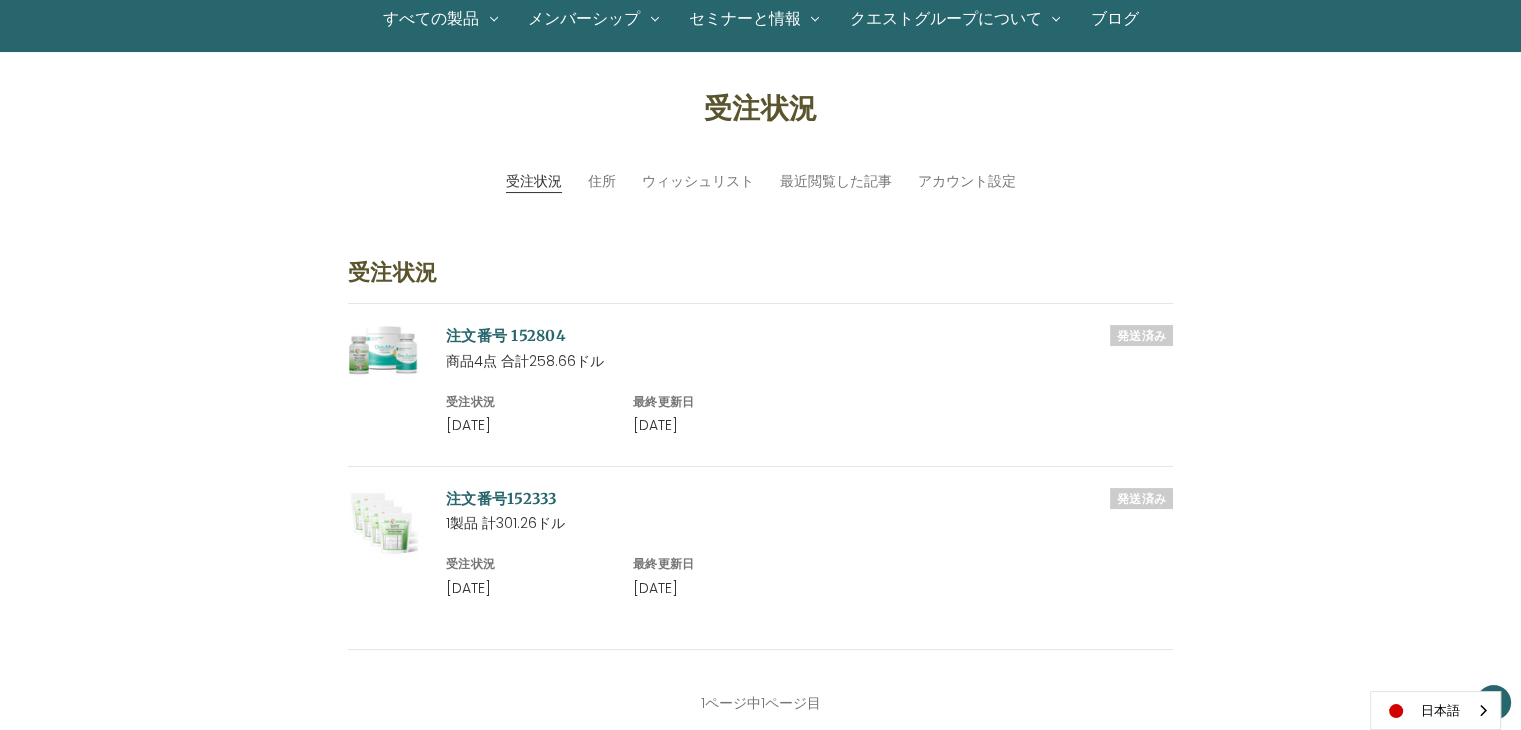 scroll, scrollTop: 233, scrollLeft: 0, axis: vertical 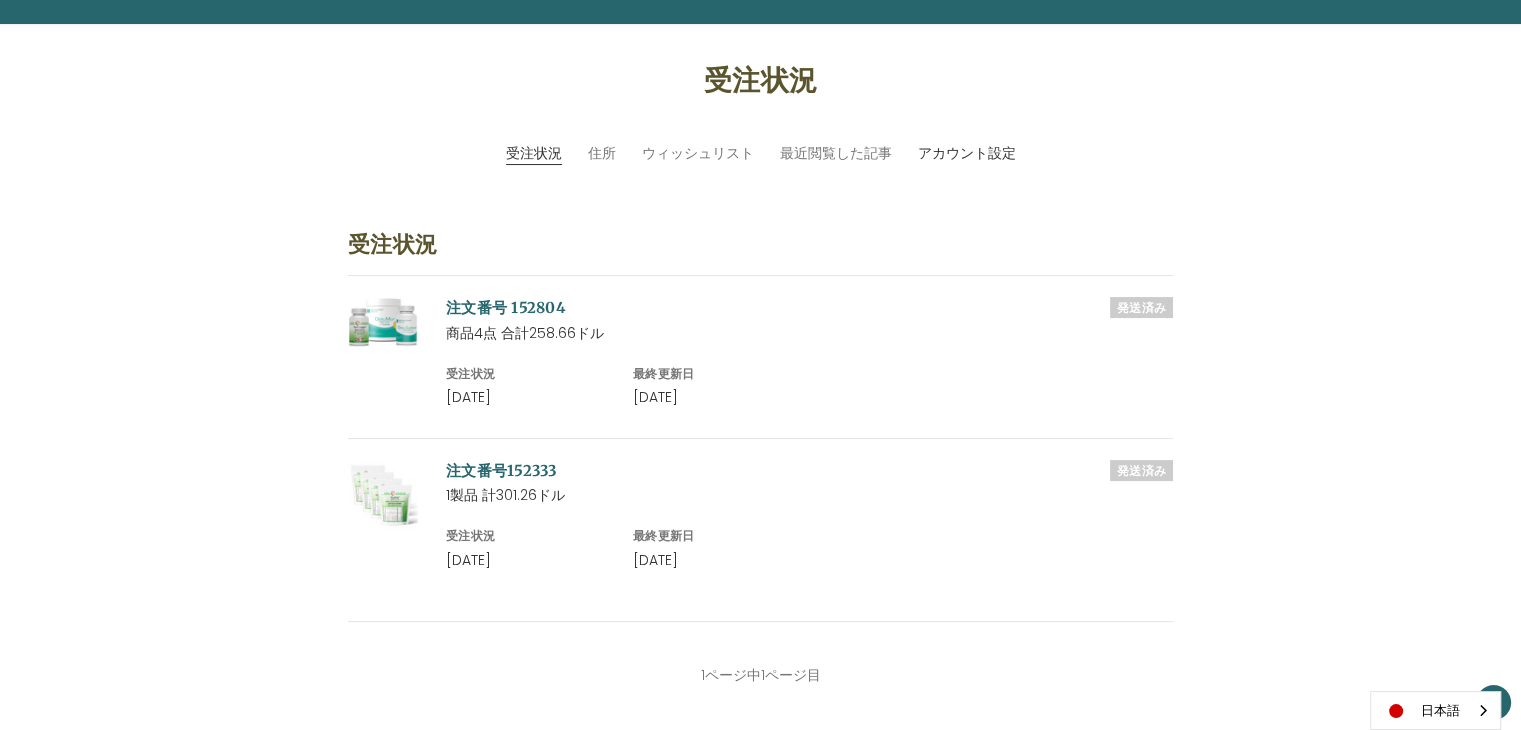 click on "アカウント設定" at bounding box center [966, 153] 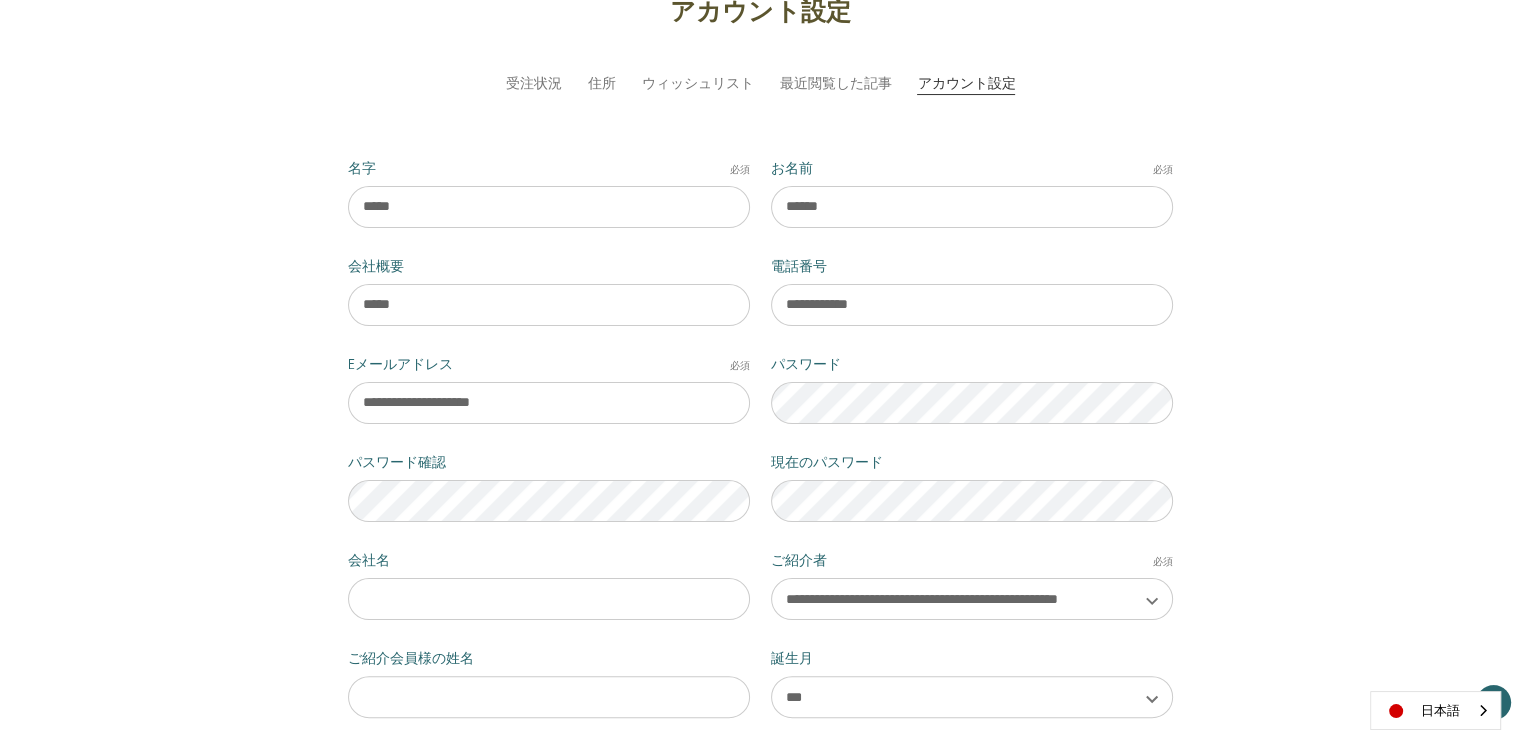 scroll, scrollTop: 300, scrollLeft: 0, axis: vertical 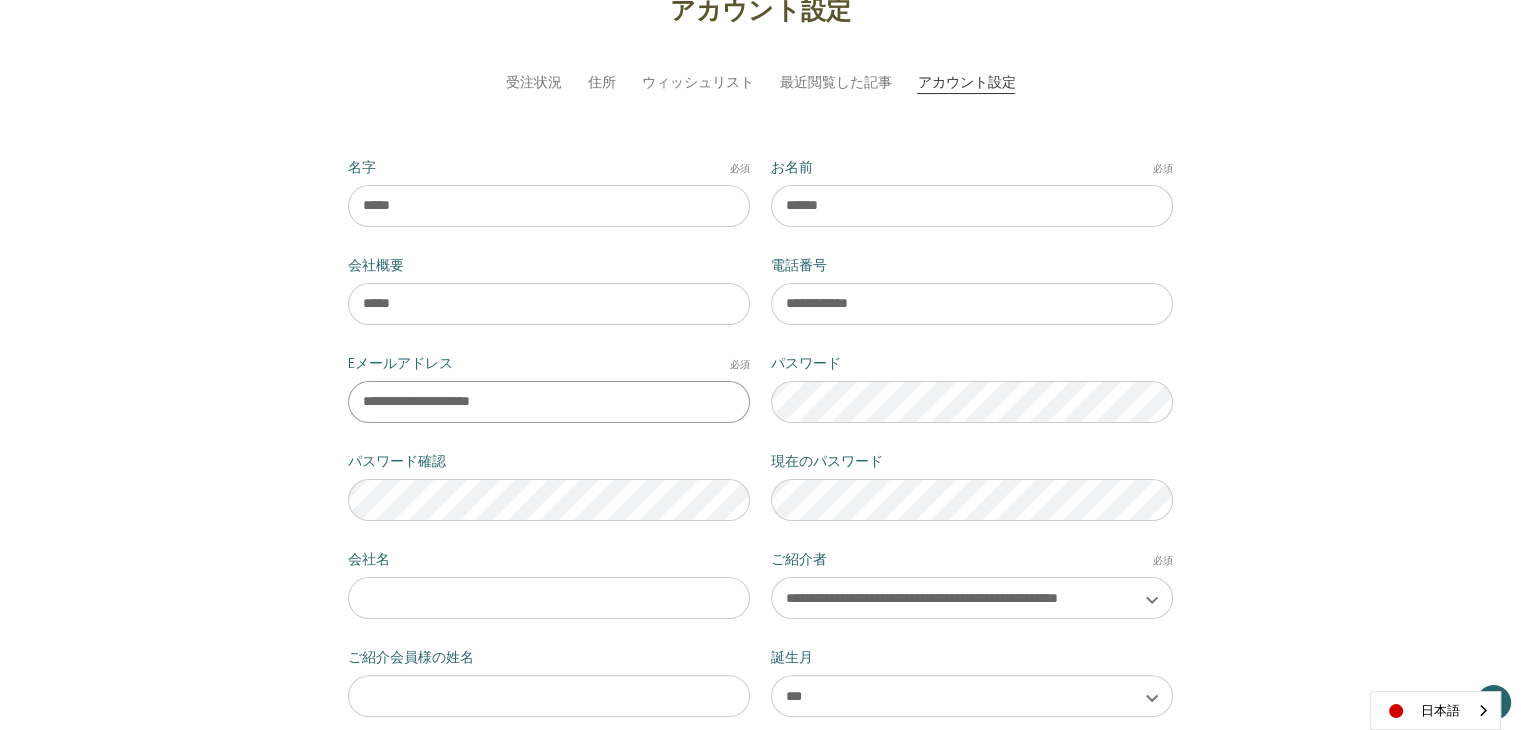 drag, startPoint x: 649, startPoint y: 408, endPoint x: 287, endPoint y: 400, distance: 362.08838 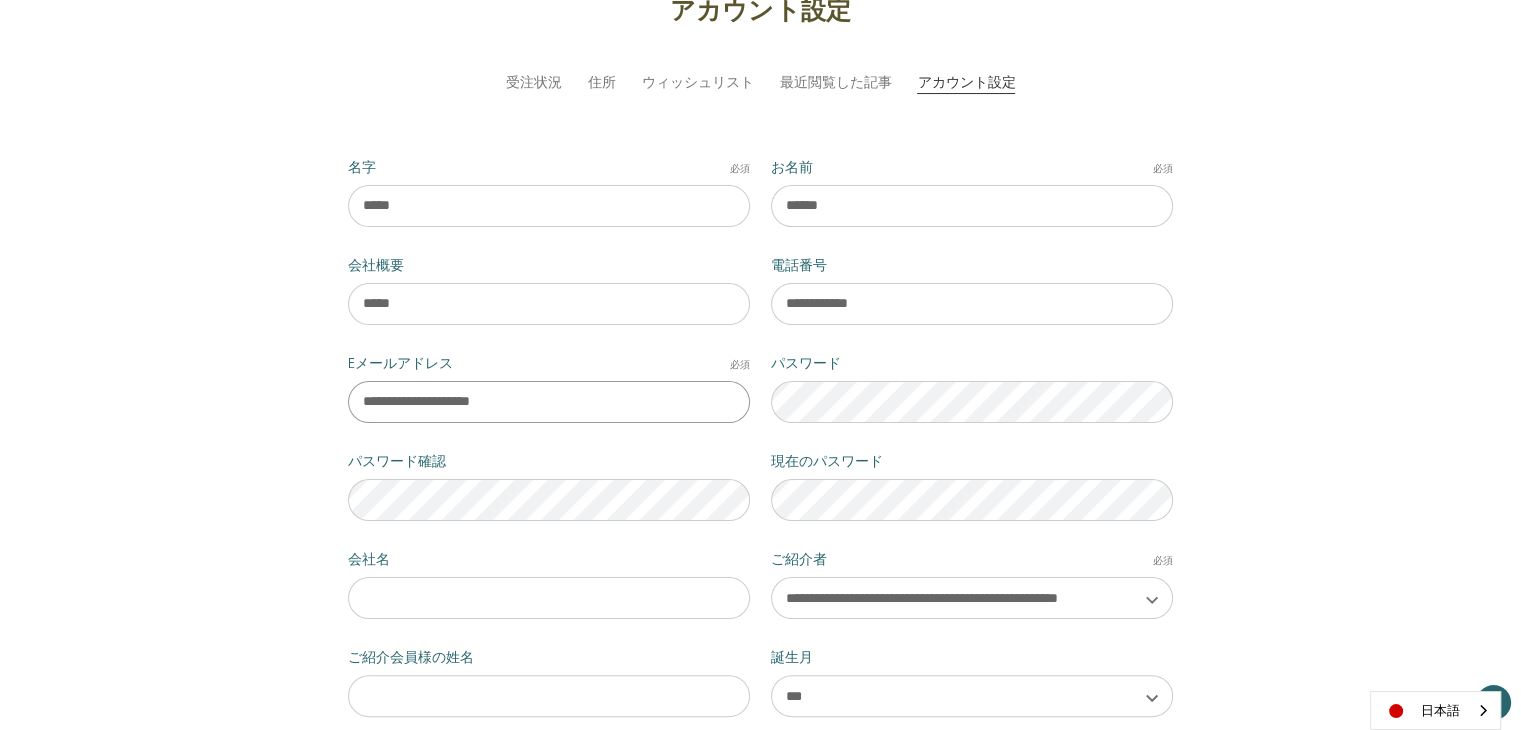 click on "**********" at bounding box center (760, 496) 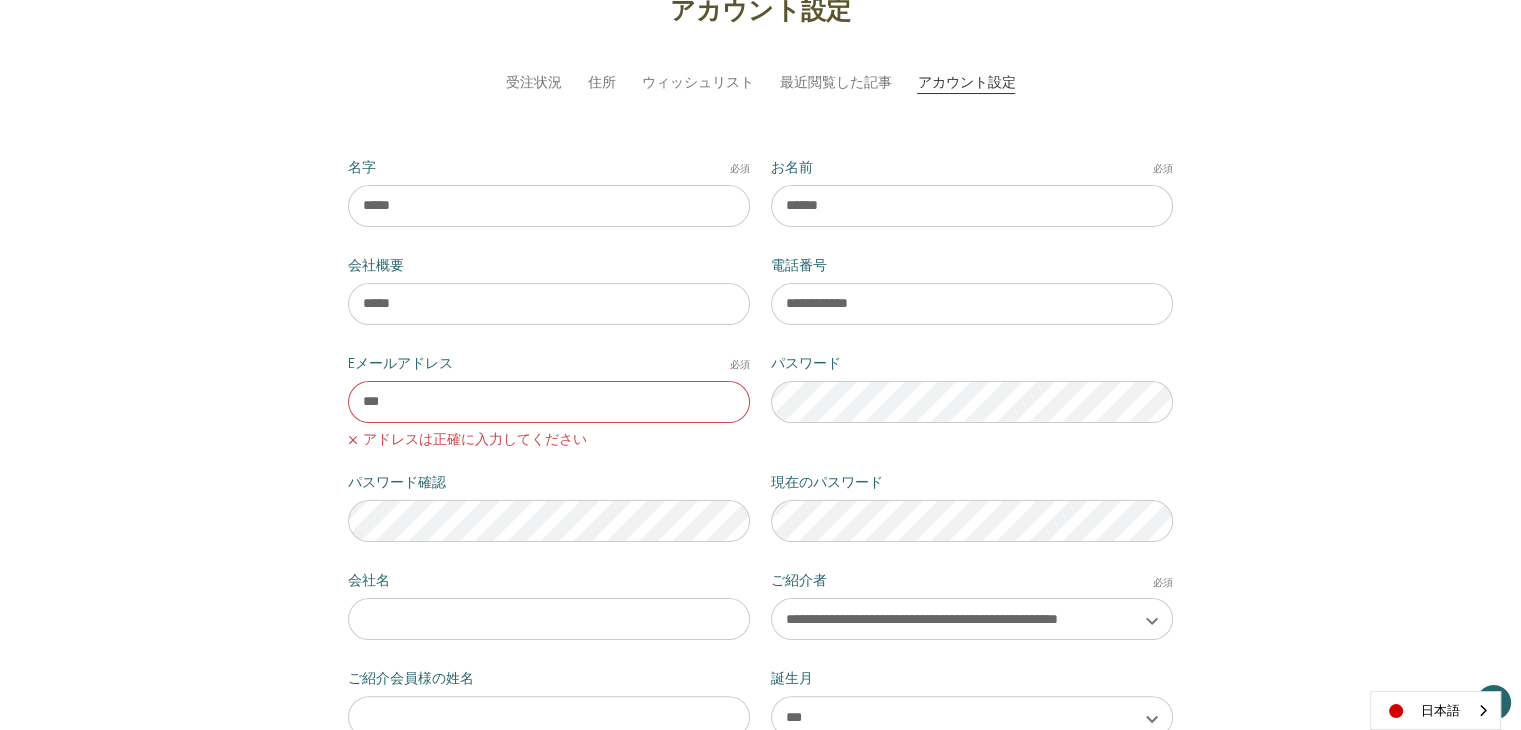 type on "**********" 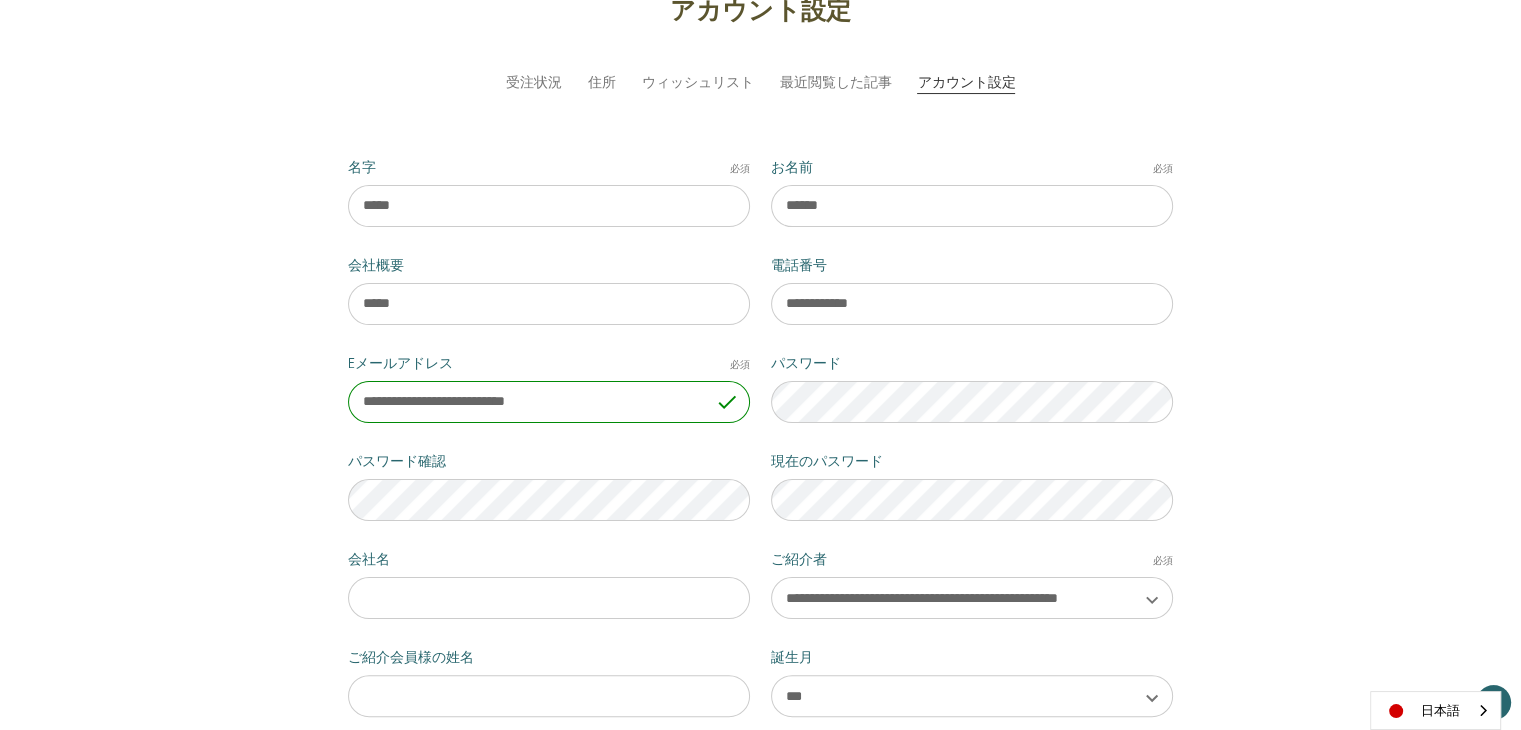 click on "**********" at bounding box center [760, 496] 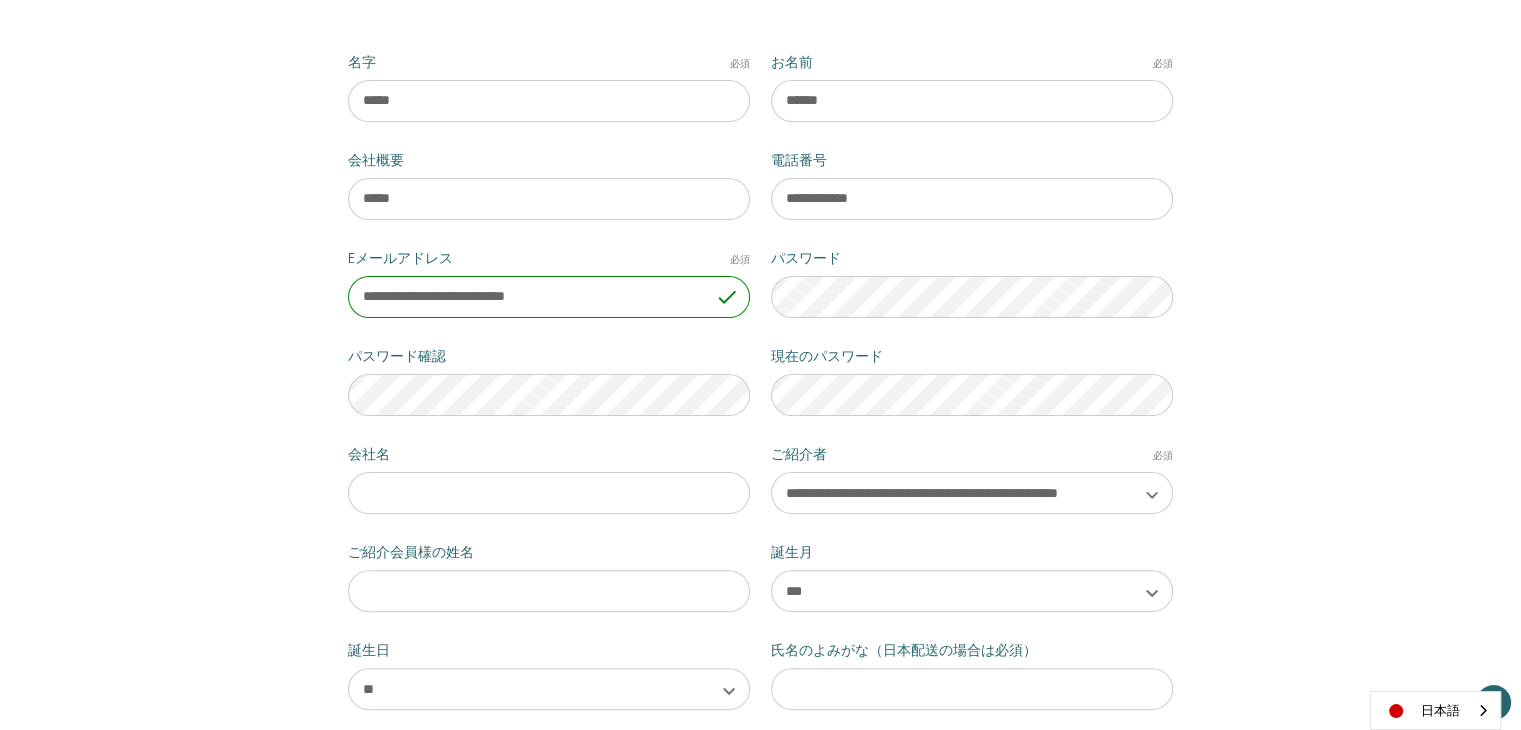 scroll, scrollTop: 433, scrollLeft: 0, axis: vertical 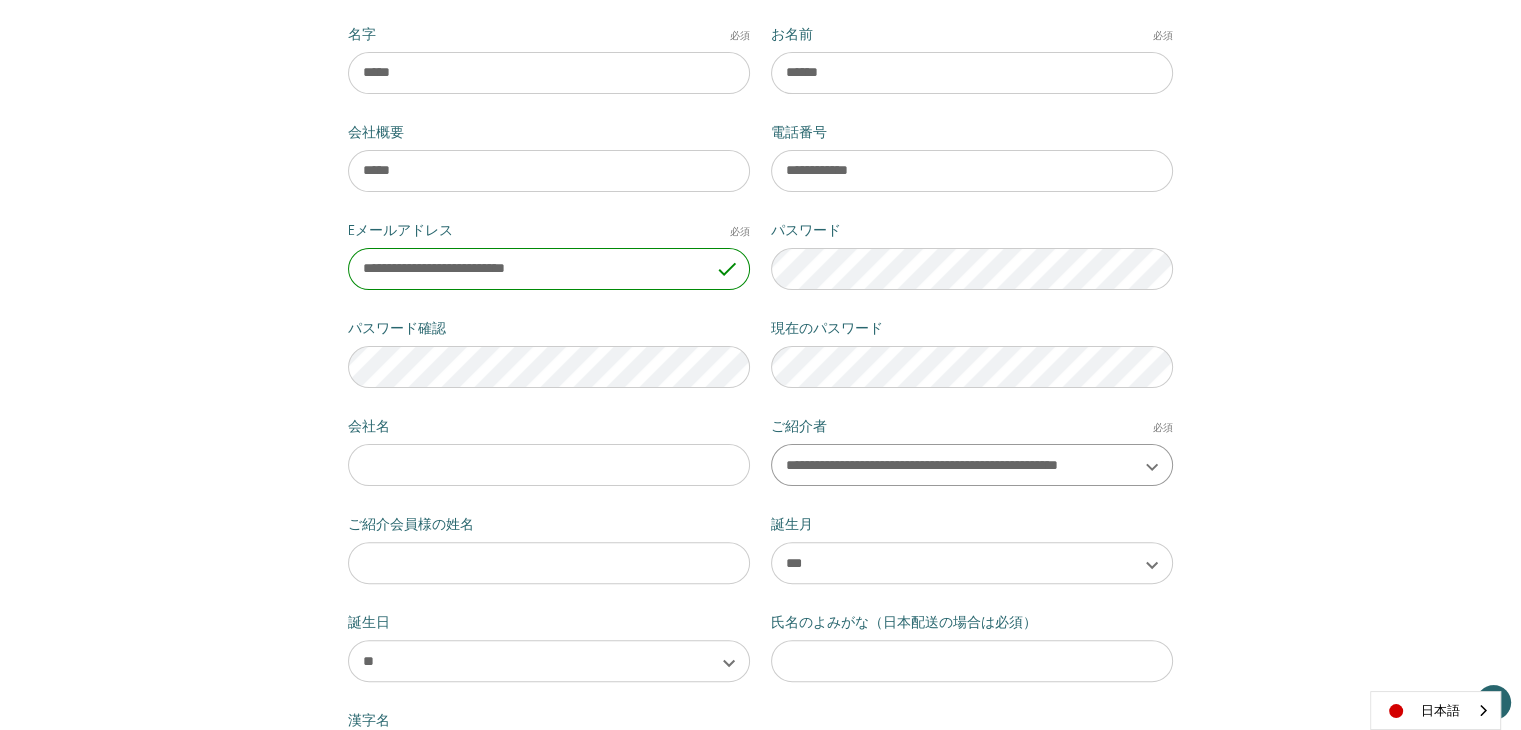 click on "**********" at bounding box center (972, 465) 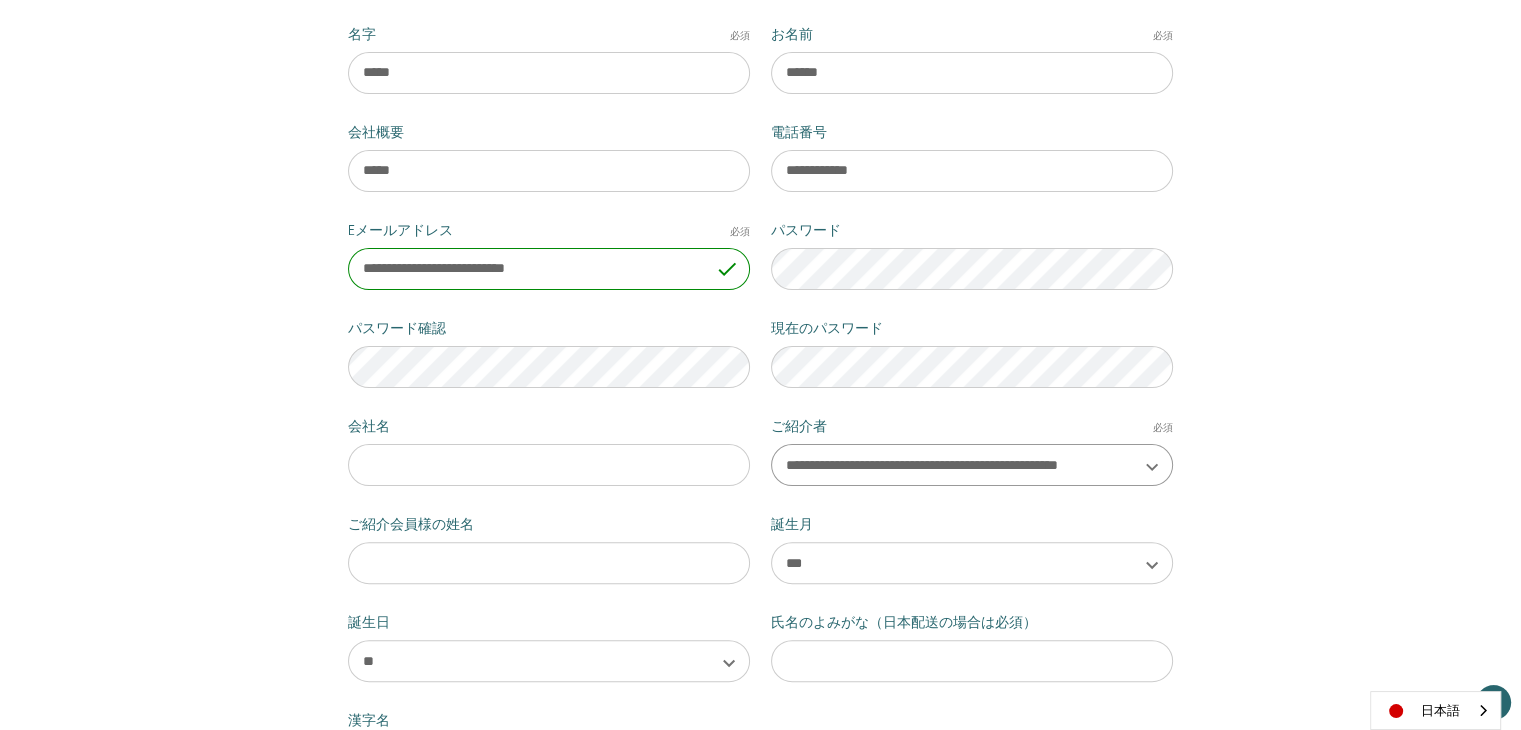 select on "**********" 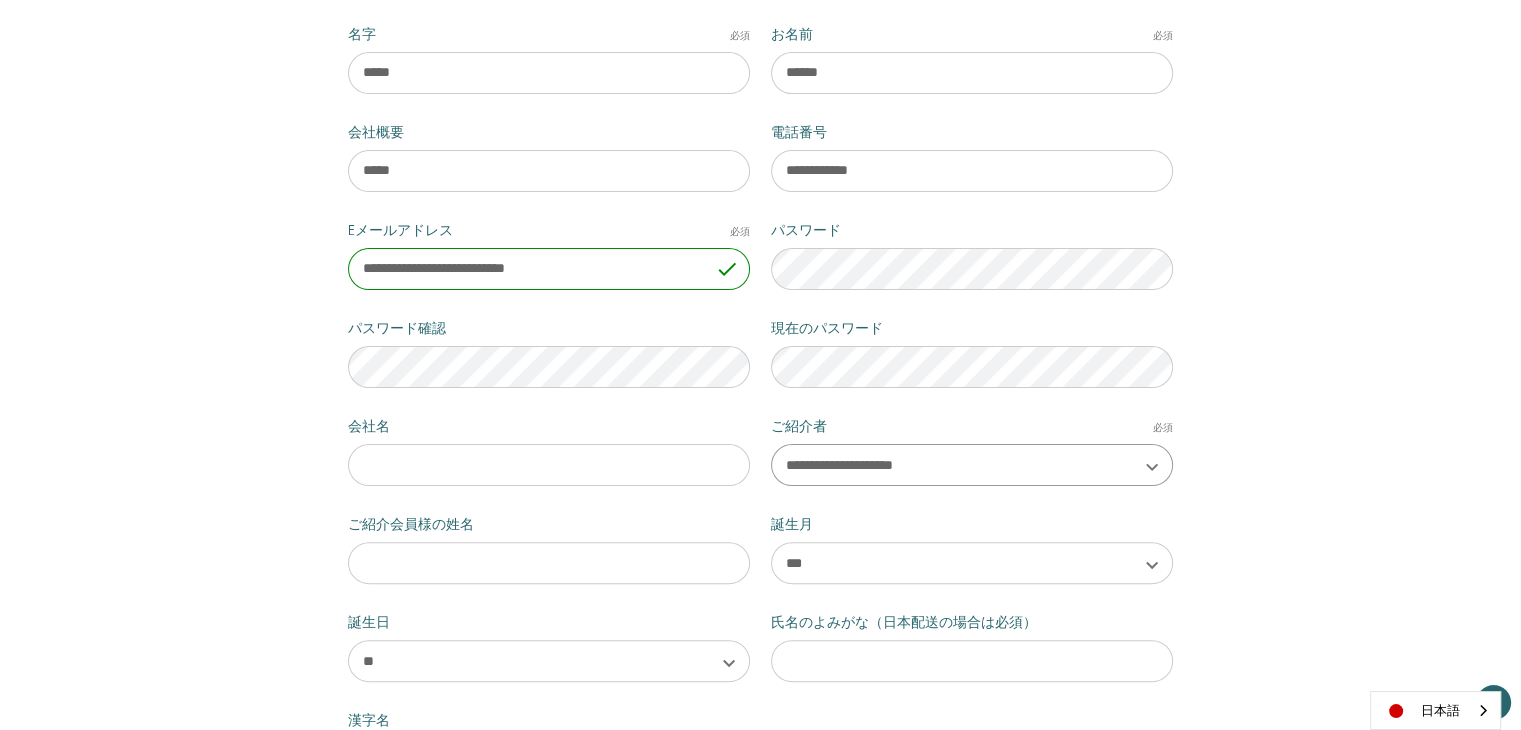 click on "**********" at bounding box center (972, 465) 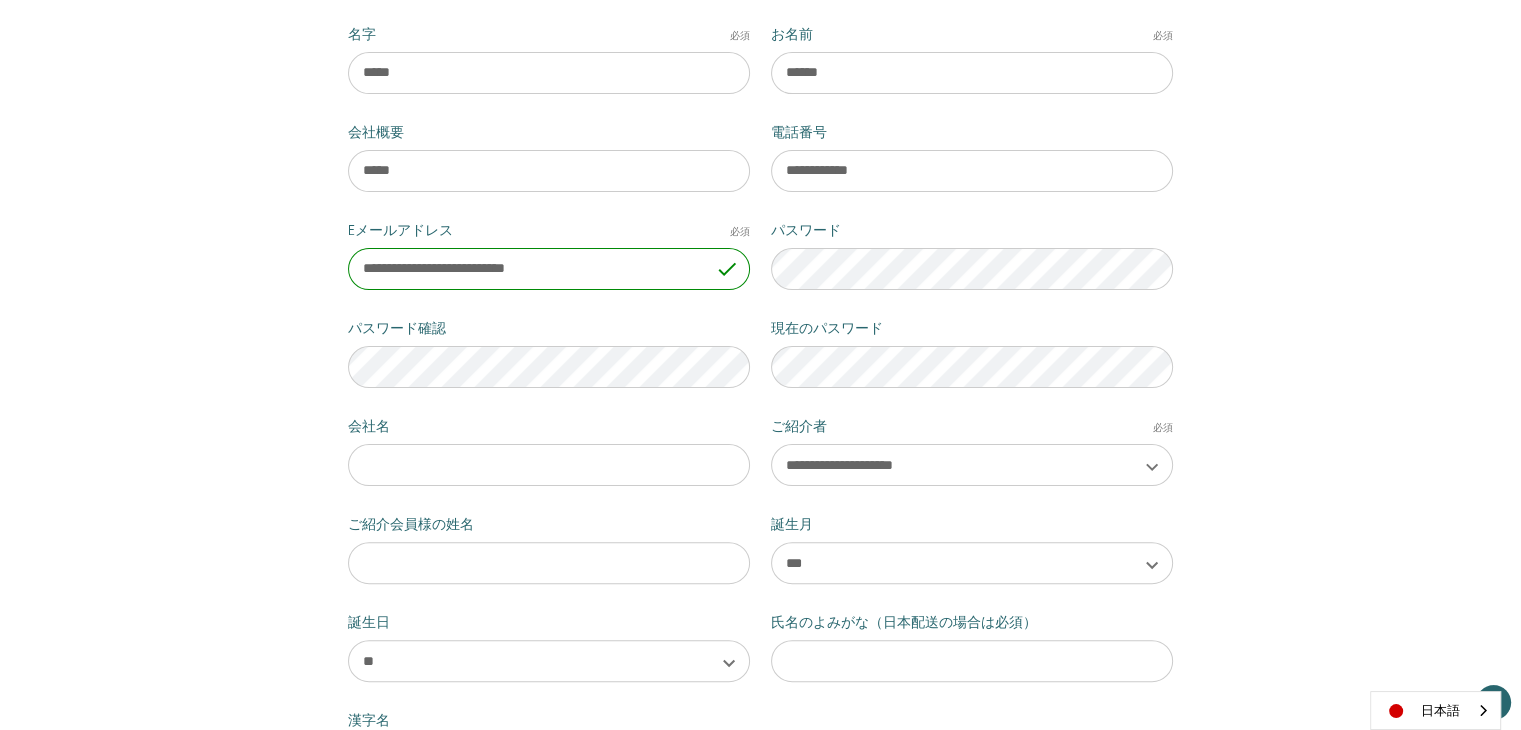 click on "**********" at bounding box center (760, 363) 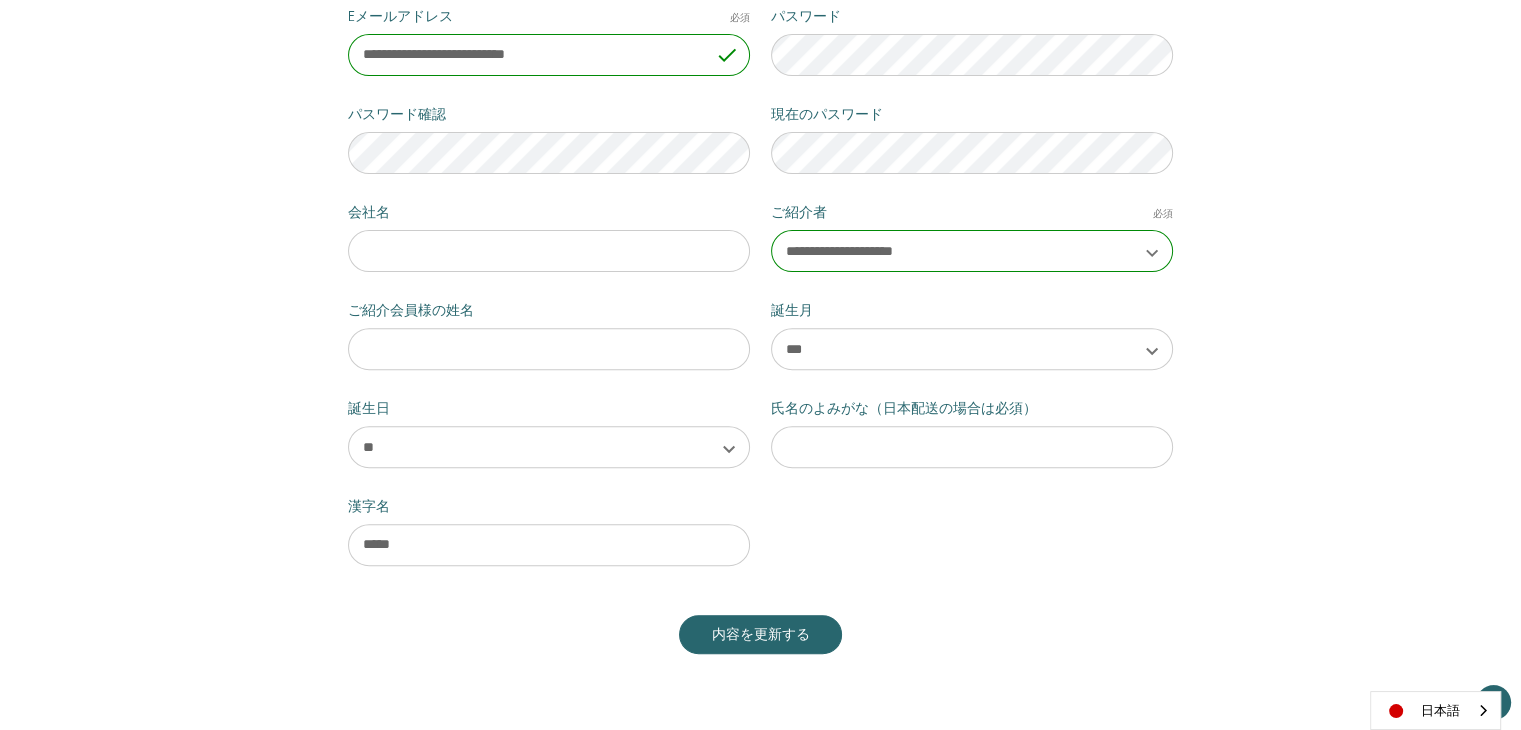scroll, scrollTop: 666, scrollLeft: 0, axis: vertical 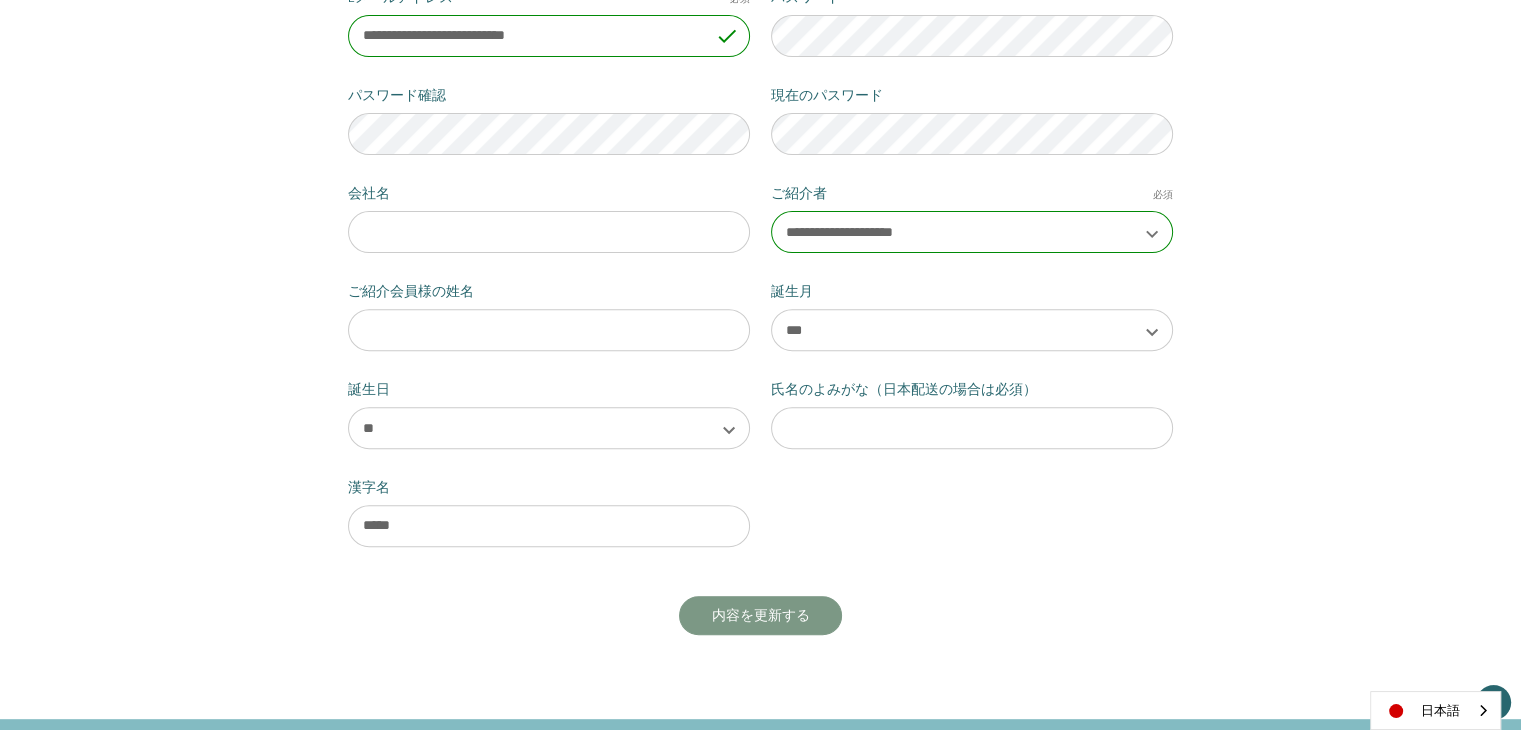 click on "内容を更新する" at bounding box center [761, 616] 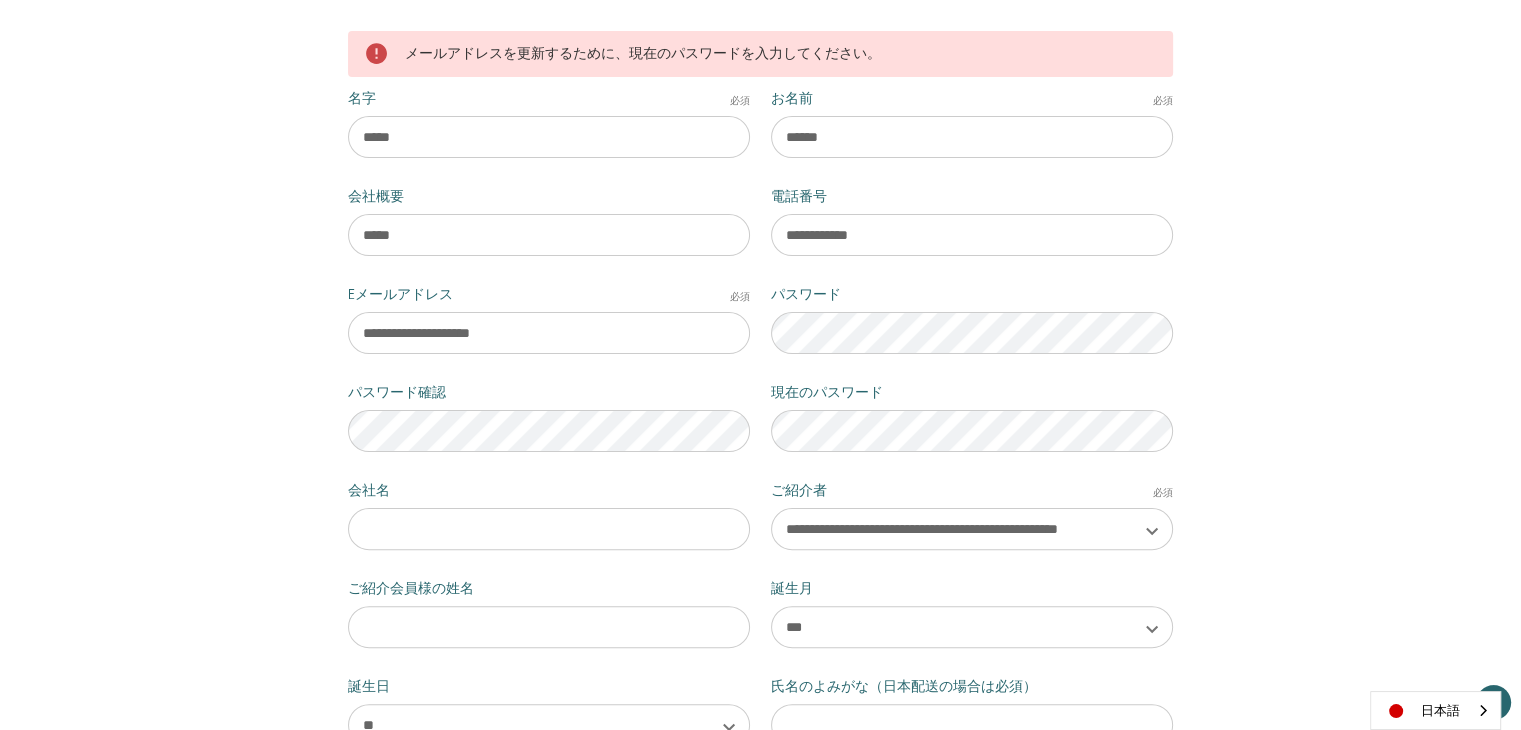 scroll, scrollTop: 500, scrollLeft: 0, axis: vertical 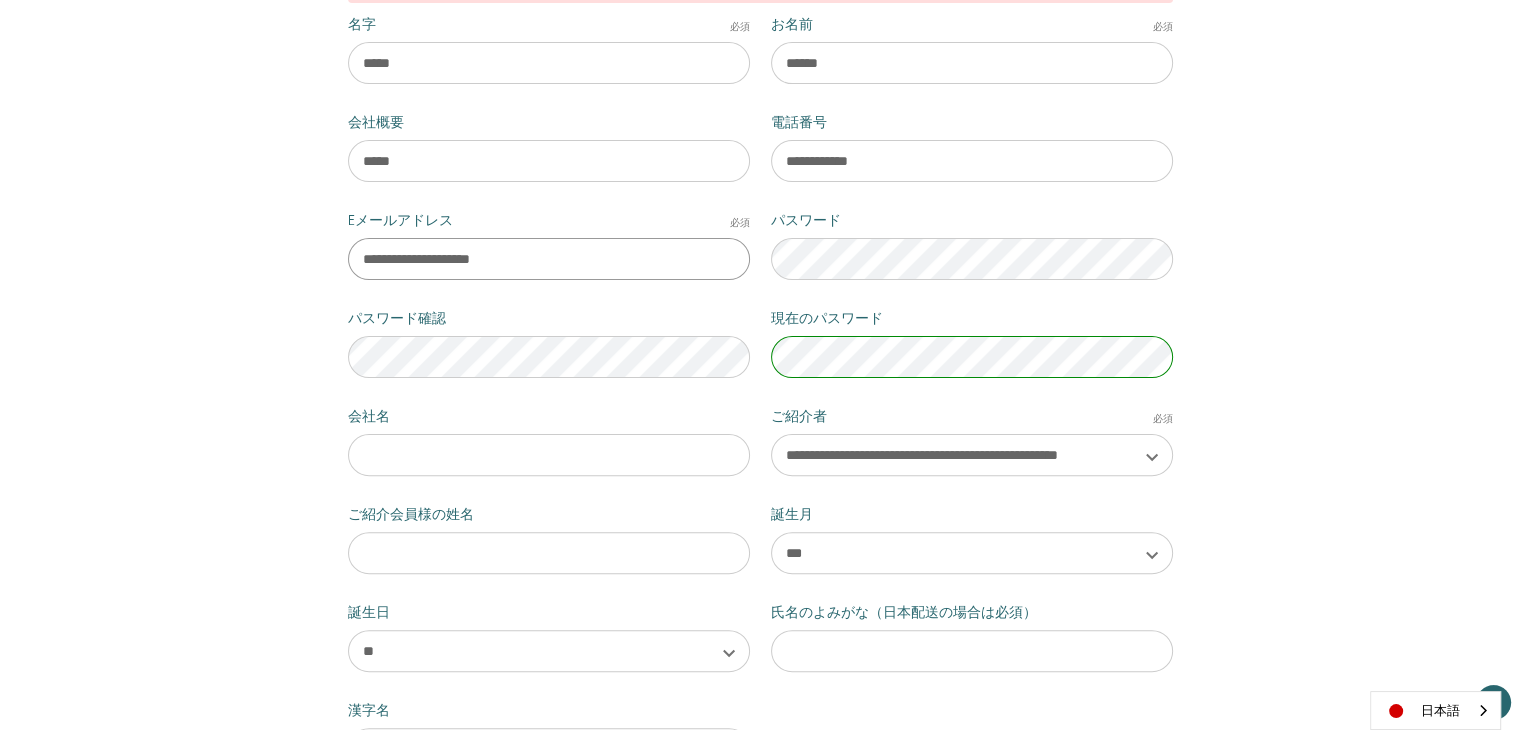 drag, startPoint x: 535, startPoint y: 257, endPoint x: 350, endPoint y: 268, distance: 185.32674 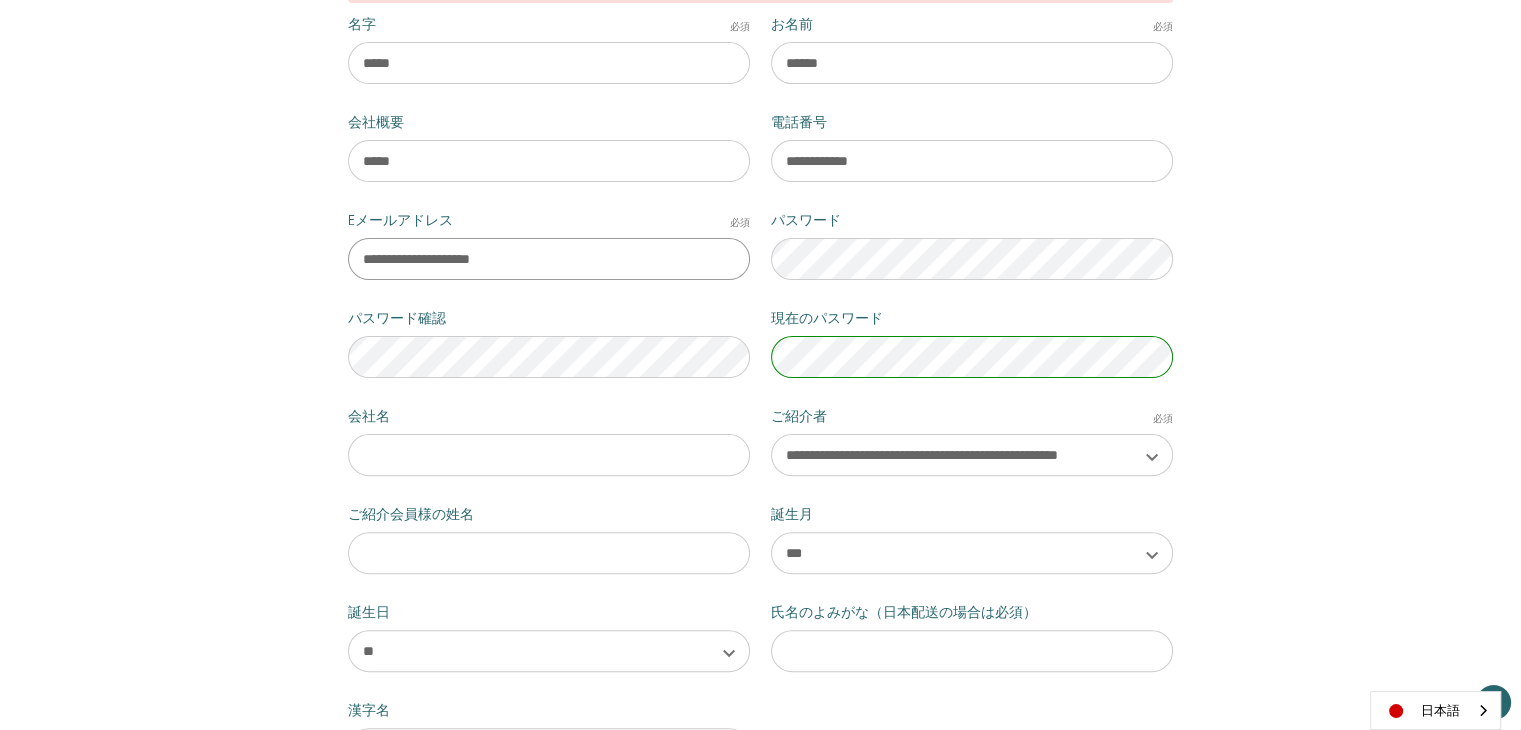 click on "**********" at bounding box center (549, 259) 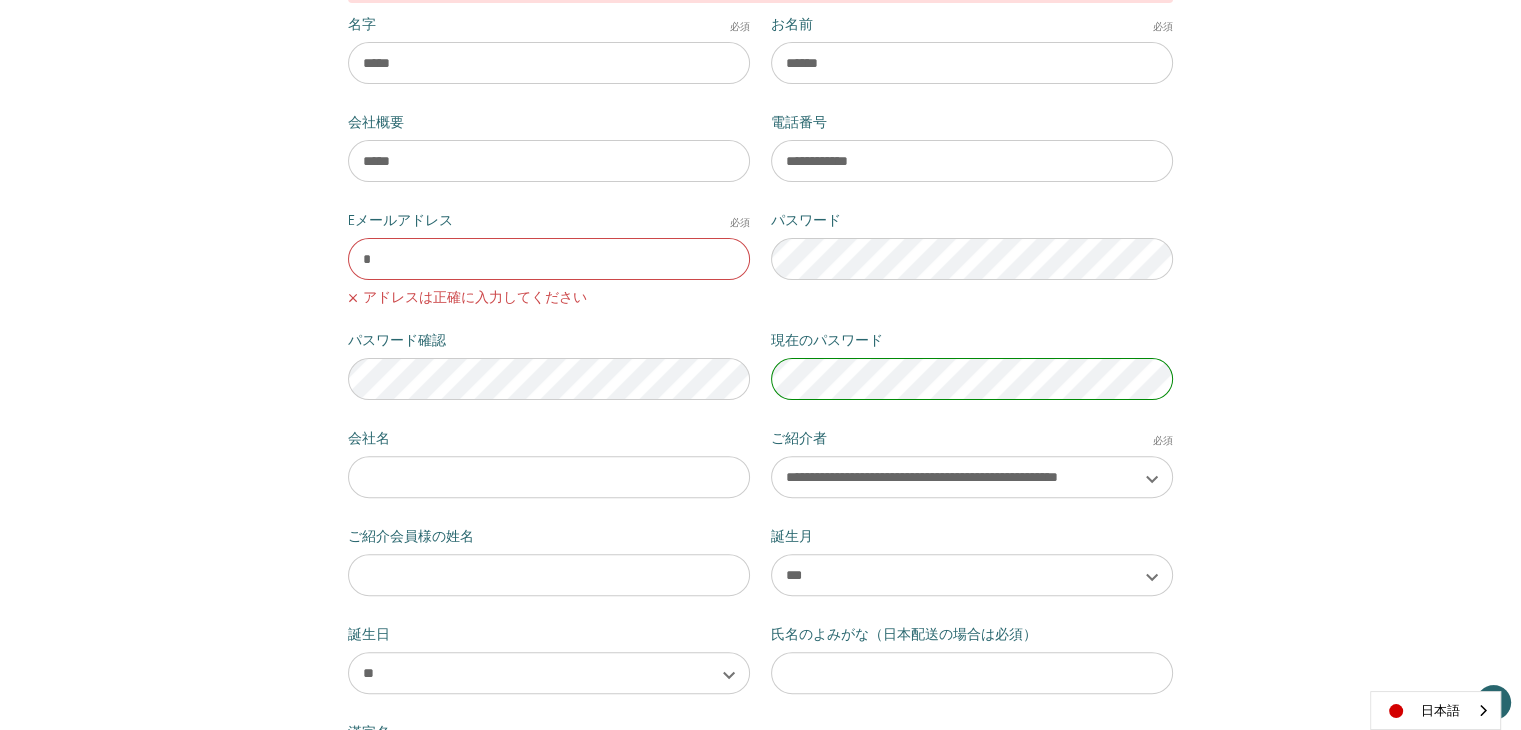 type on "**********" 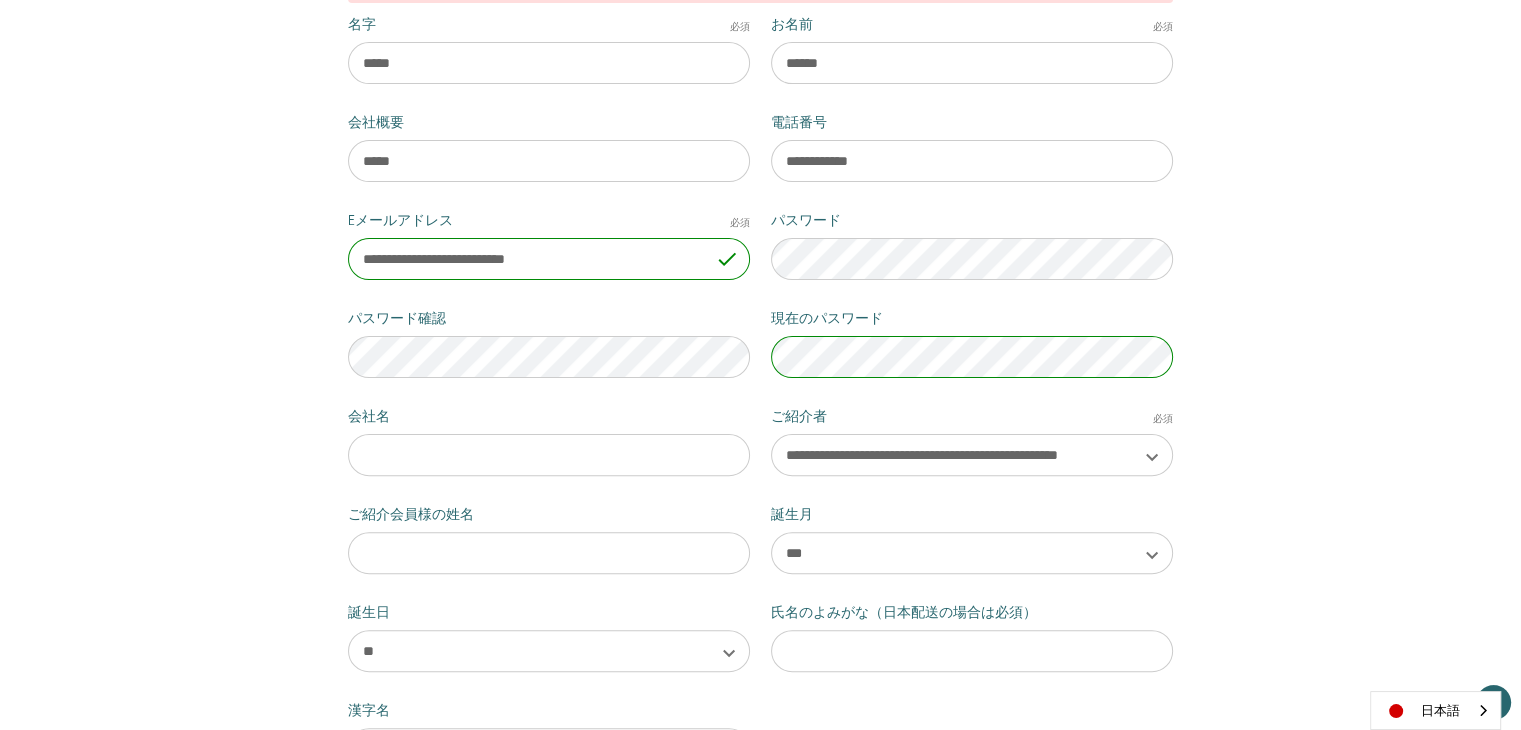 click on "アカウント設定
受注状況
住所
ウィッシュリスト
最近閲覧した記事
アカウント設定
メールアドレスを更新するために、現在のパスワードを入力してください。
名字
必須
[LAST]
お名前
必須
[FIRST]
会社概要
[COMPANY]" at bounding box center [760, 325] 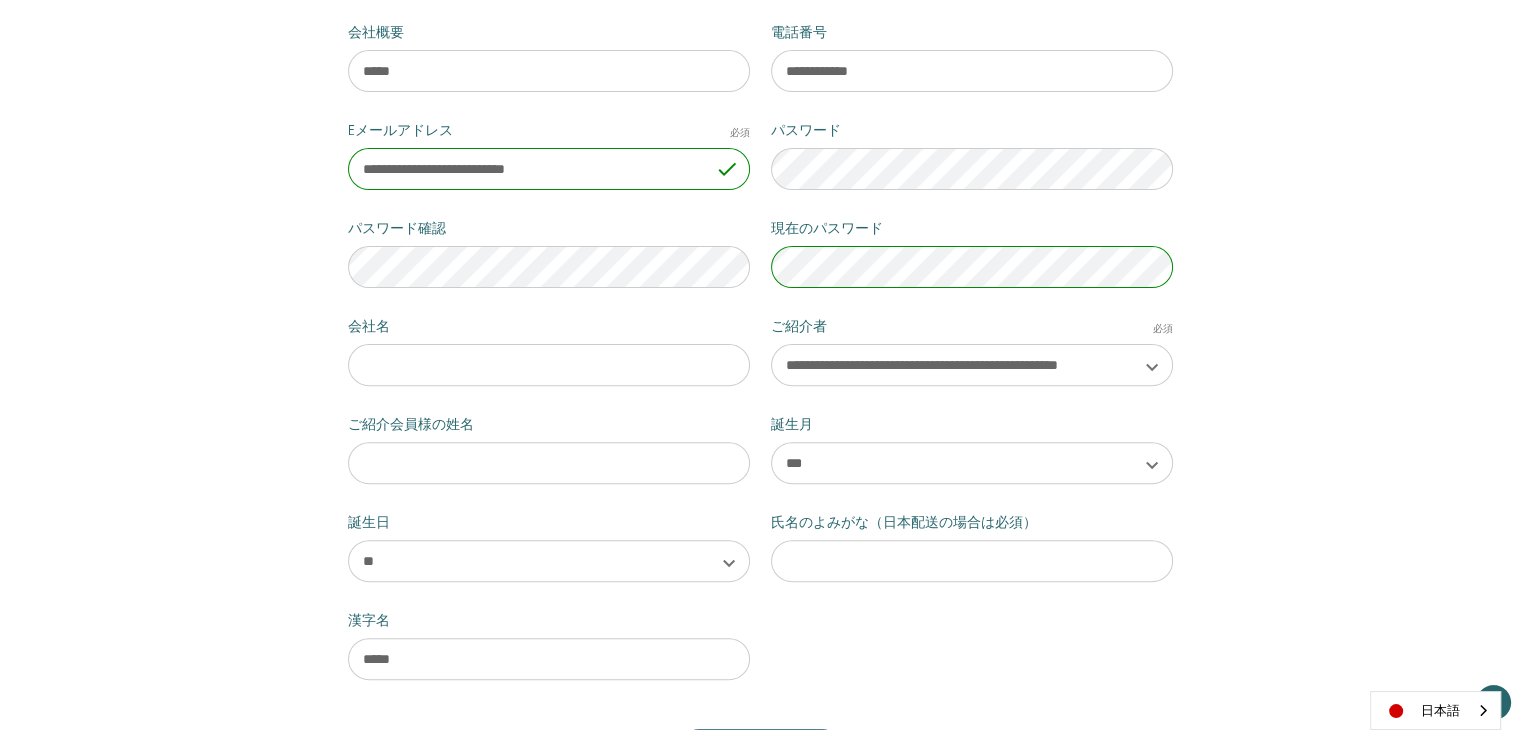 scroll, scrollTop: 600, scrollLeft: 0, axis: vertical 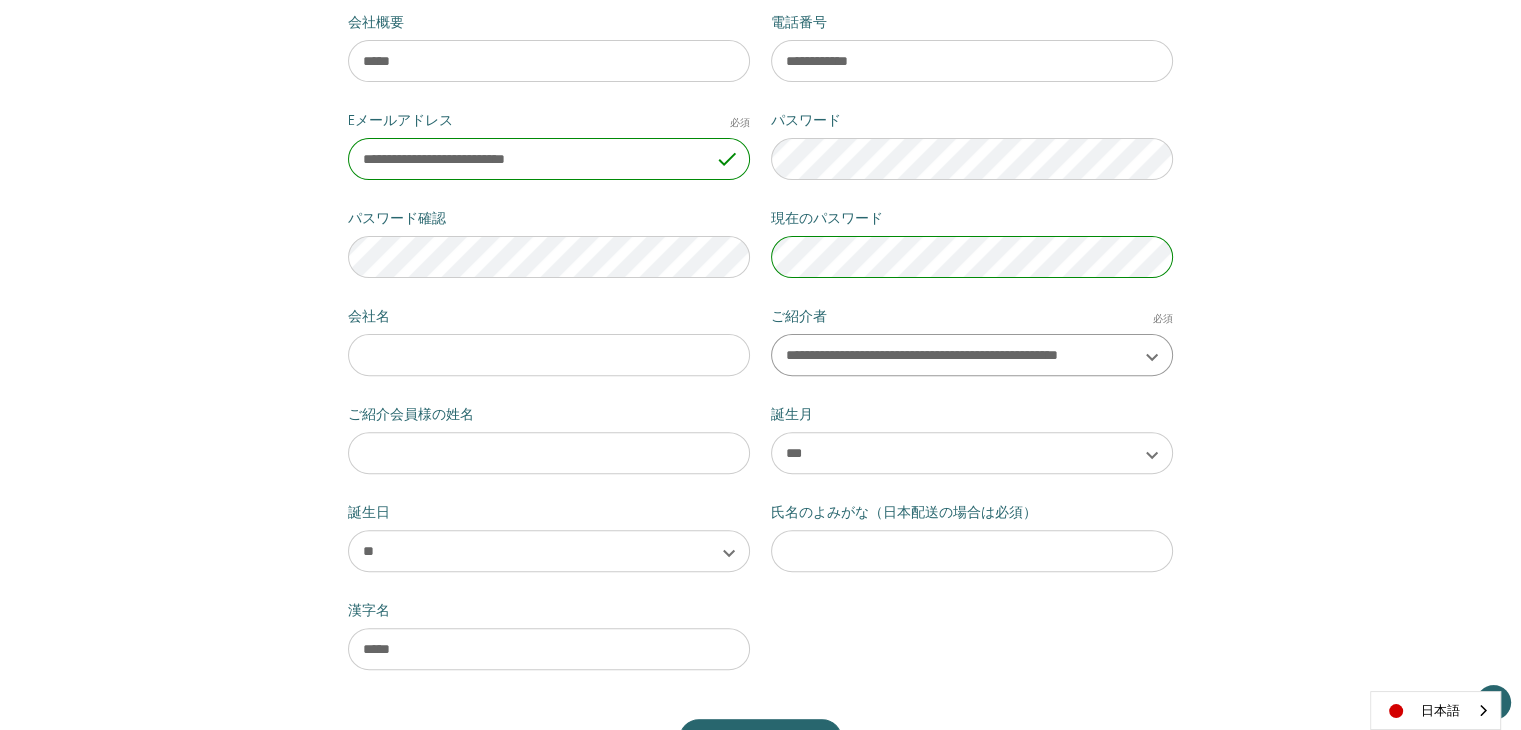 click on "**********" at bounding box center [972, 355] 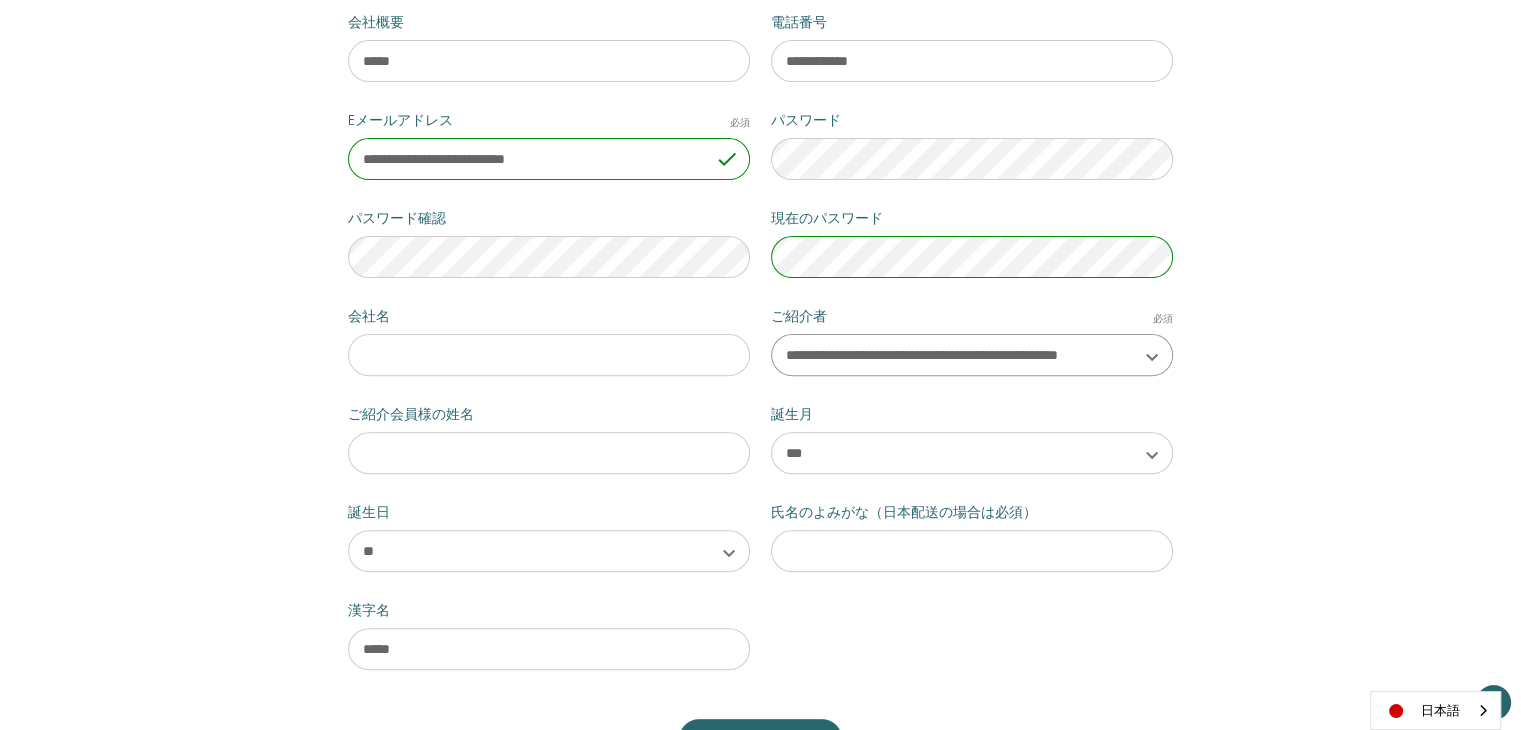 select on "**********" 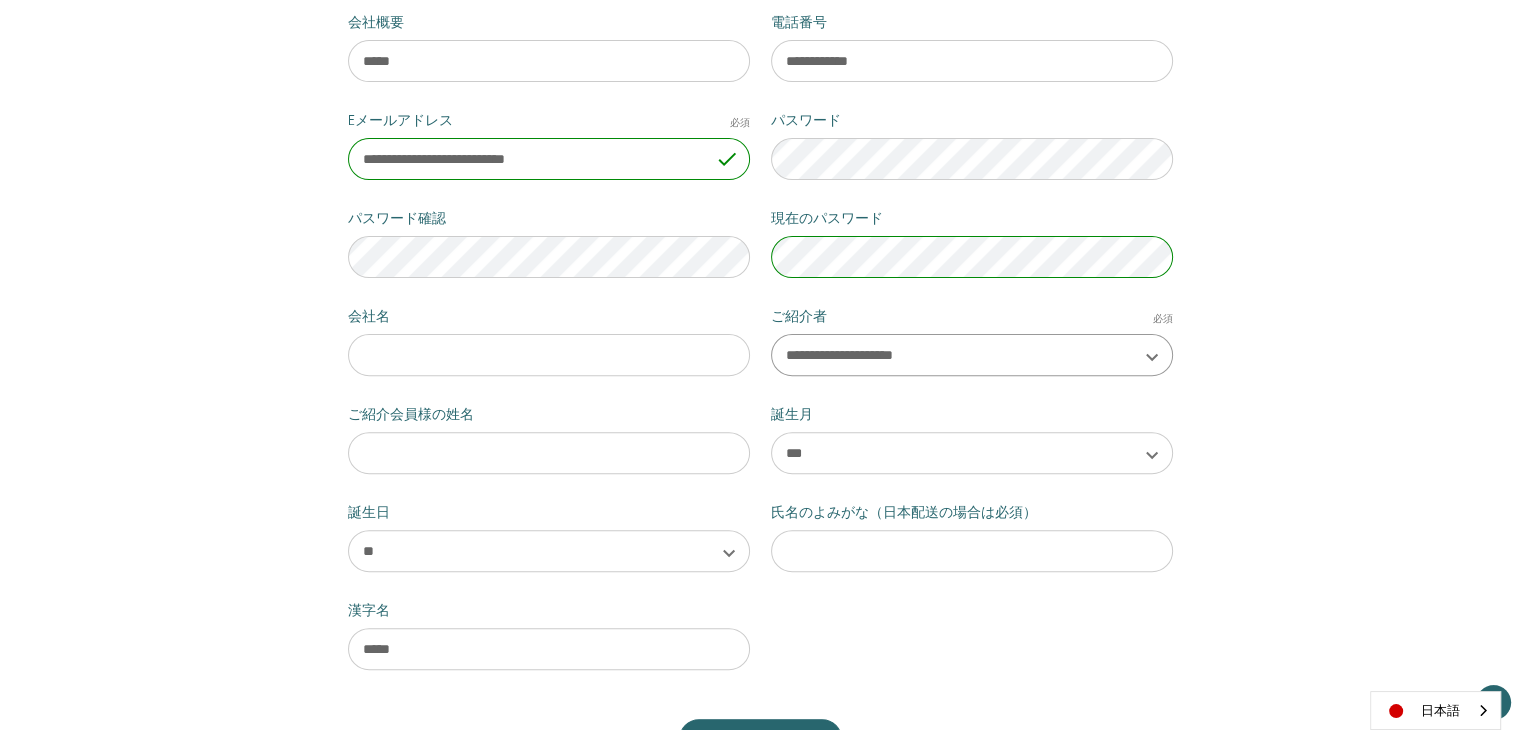 click on "**********" at bounding box center (972, 355) 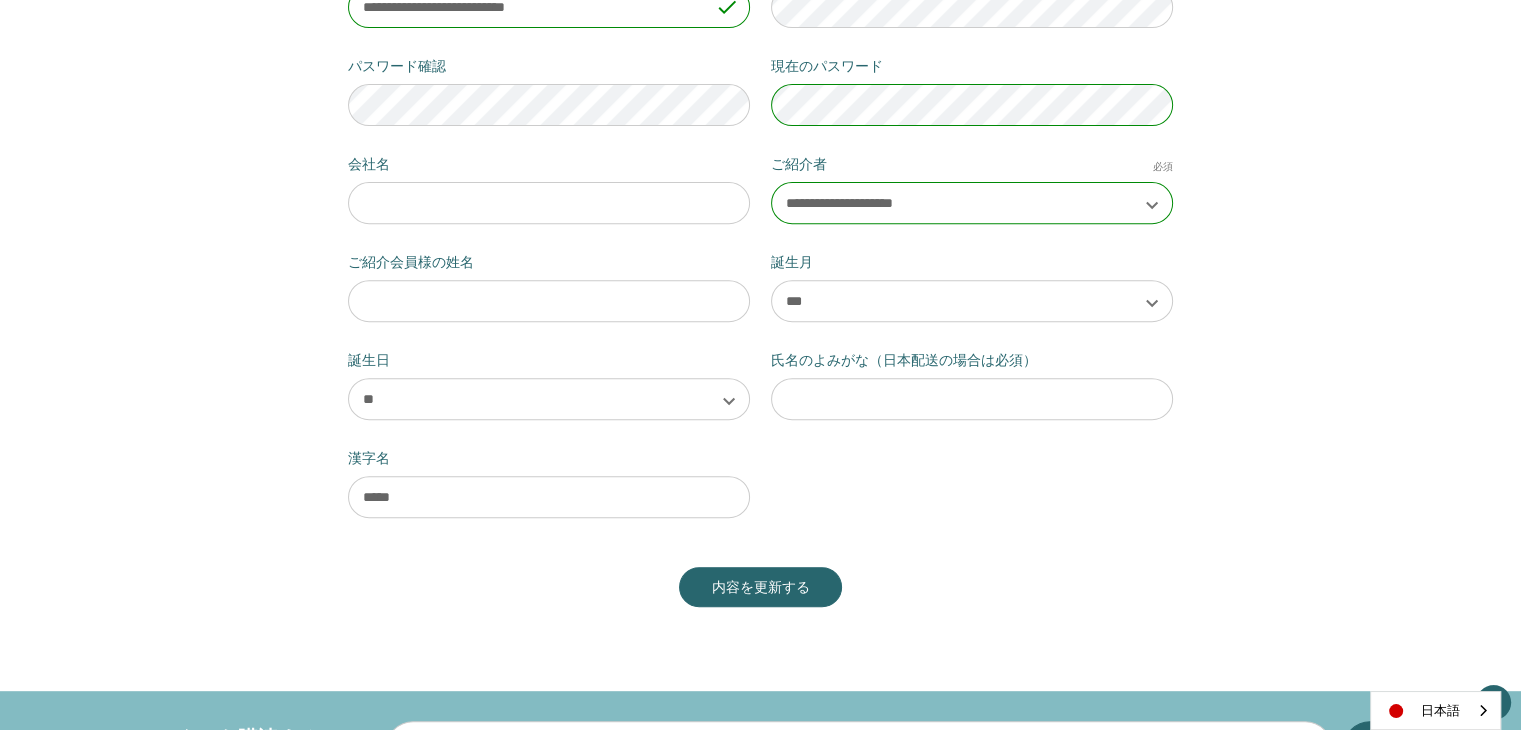 scroll, scrollTop: 766, scrollLeft: 0, axis: vertical 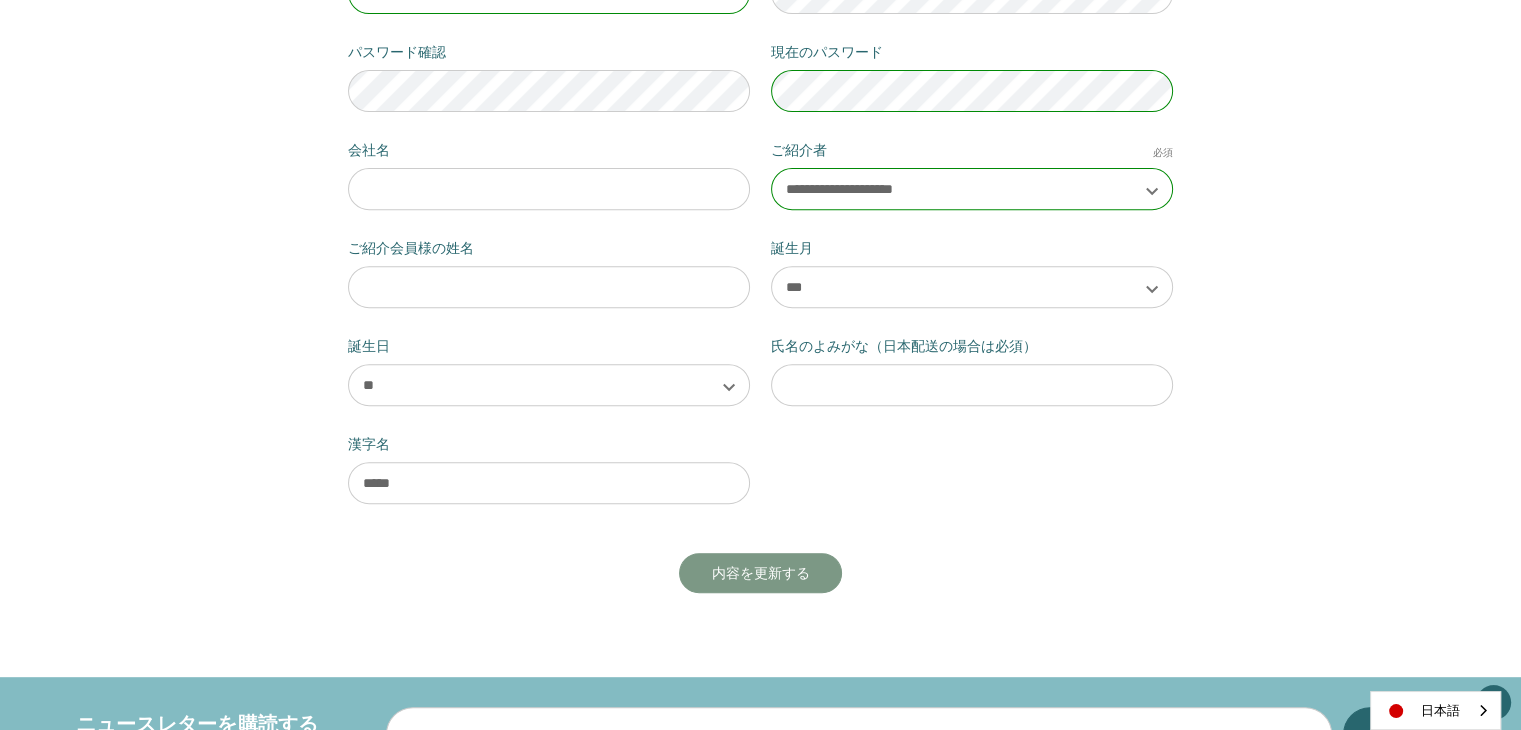 click on "内容を更新する" at bounding box center [761, 573] 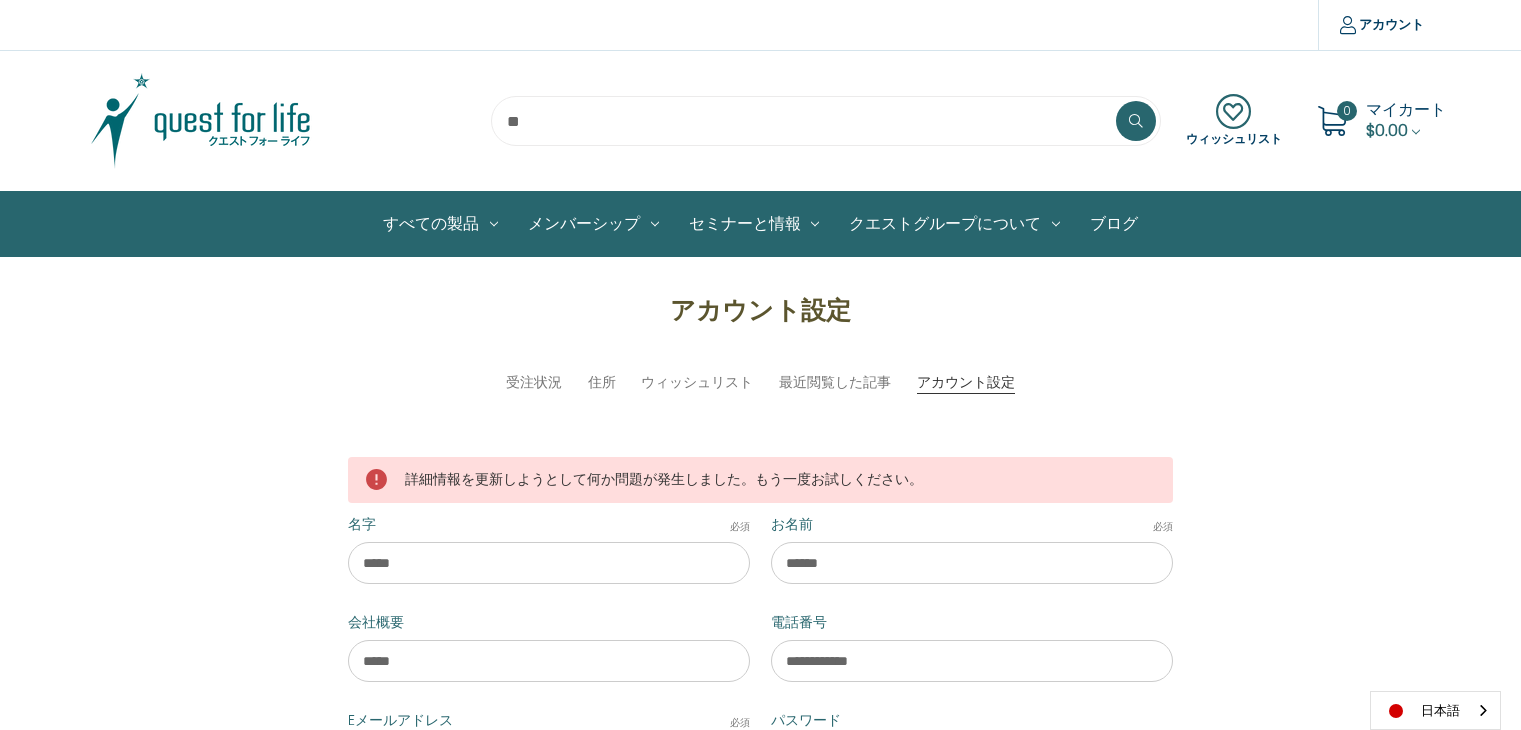 scroll, scrollTop: 0, scrollLeft: 0, axis: both 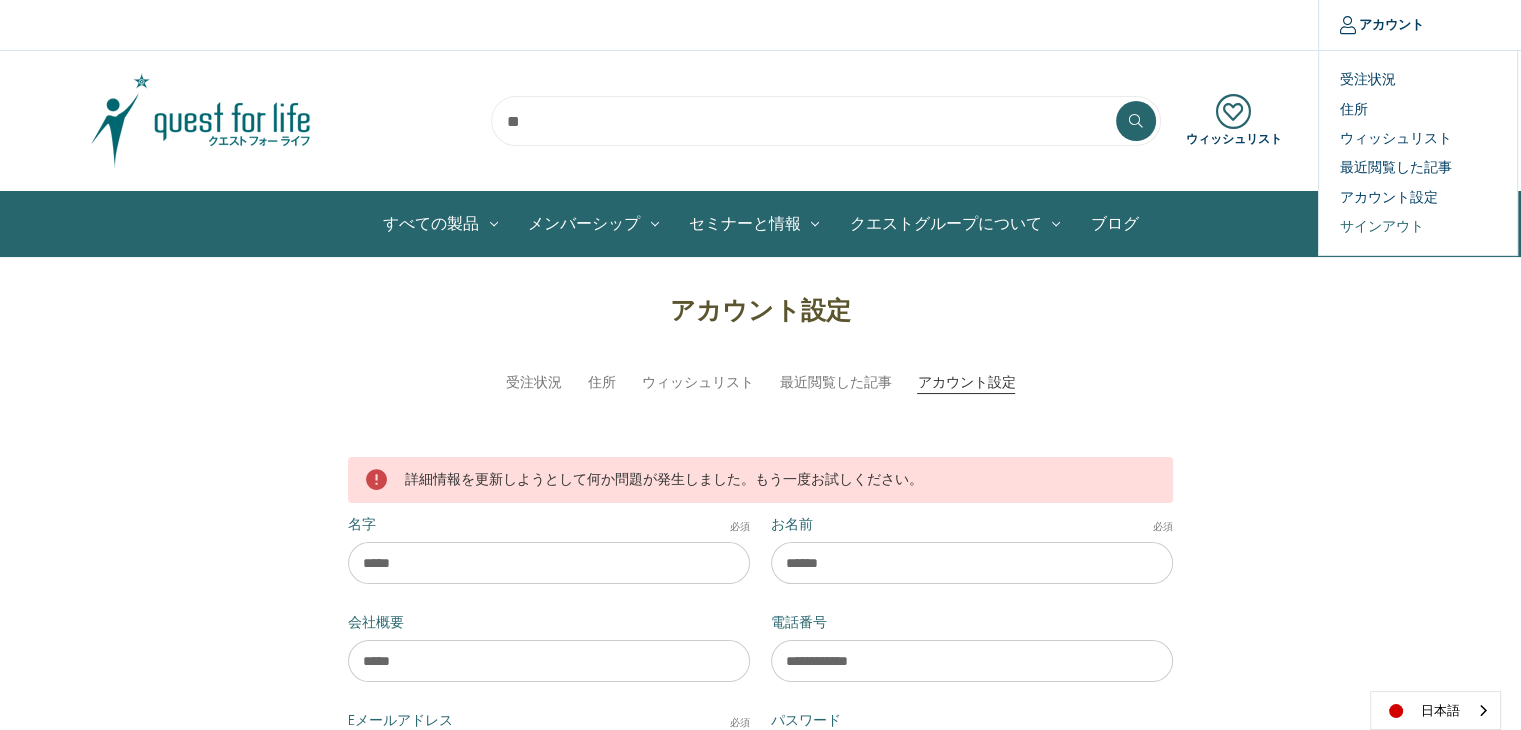 click on "サインアウト" at bounding box center [1418, 226] 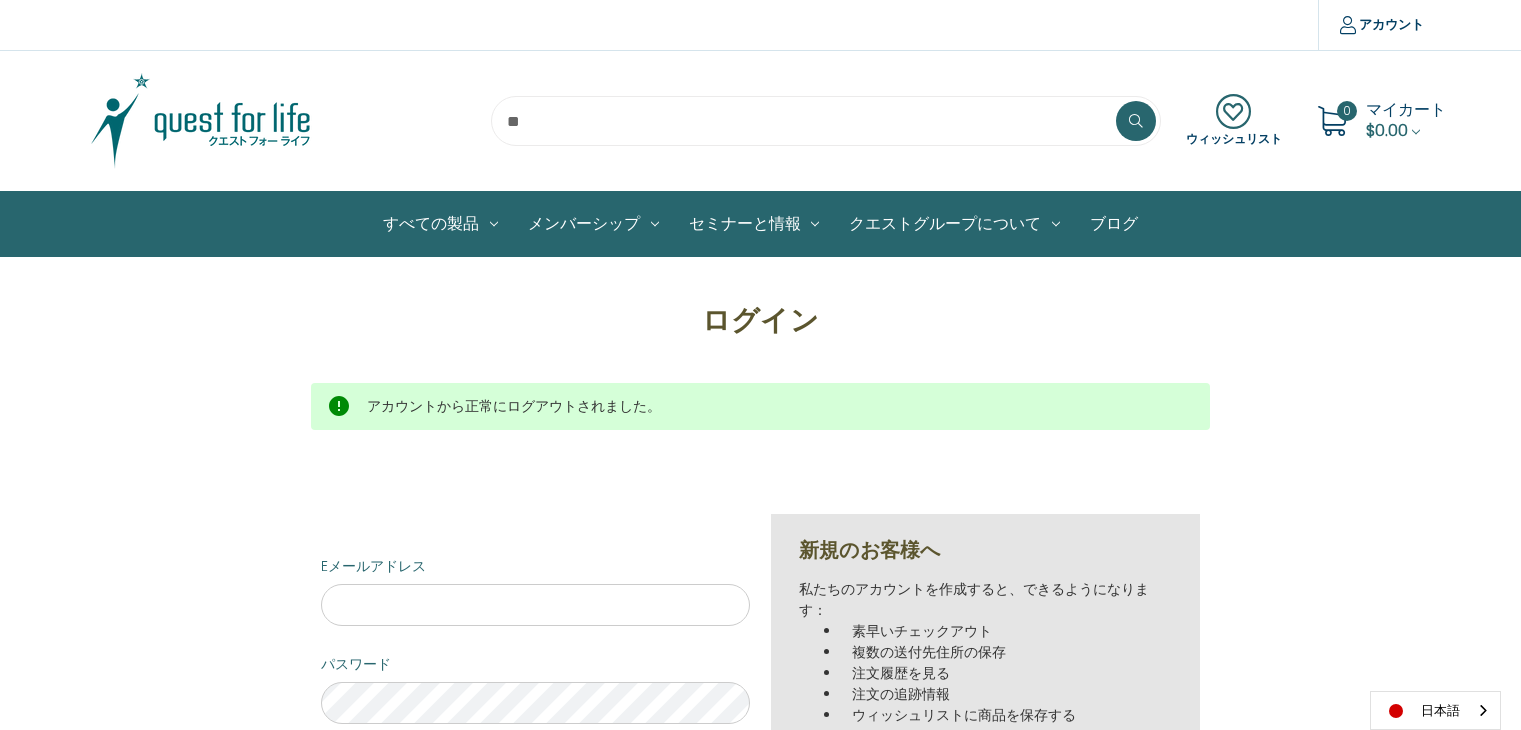 scroll, scrollTop: 0, scrollLeft: 0, axis: both 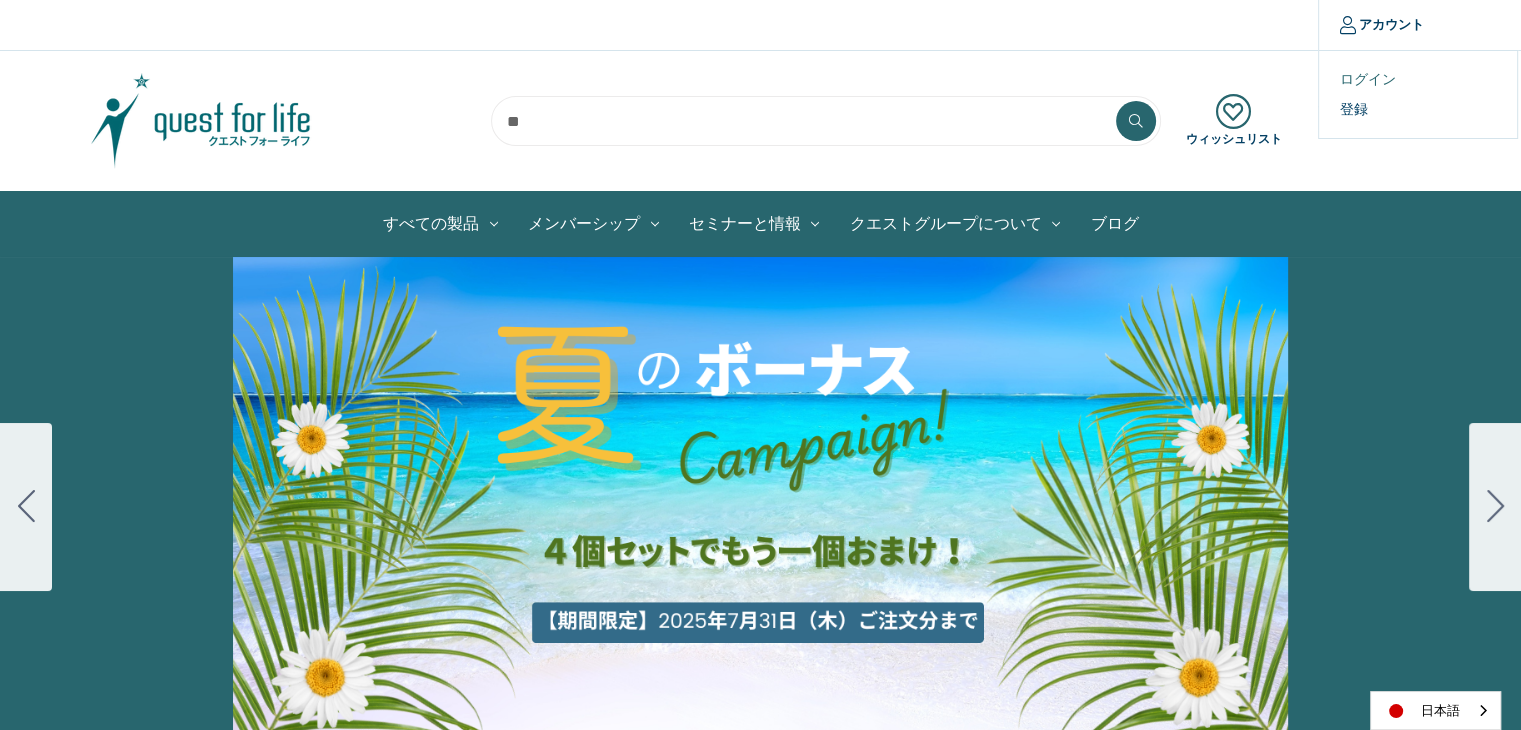 click on "ログイン" at bounding box center (1418, 79) 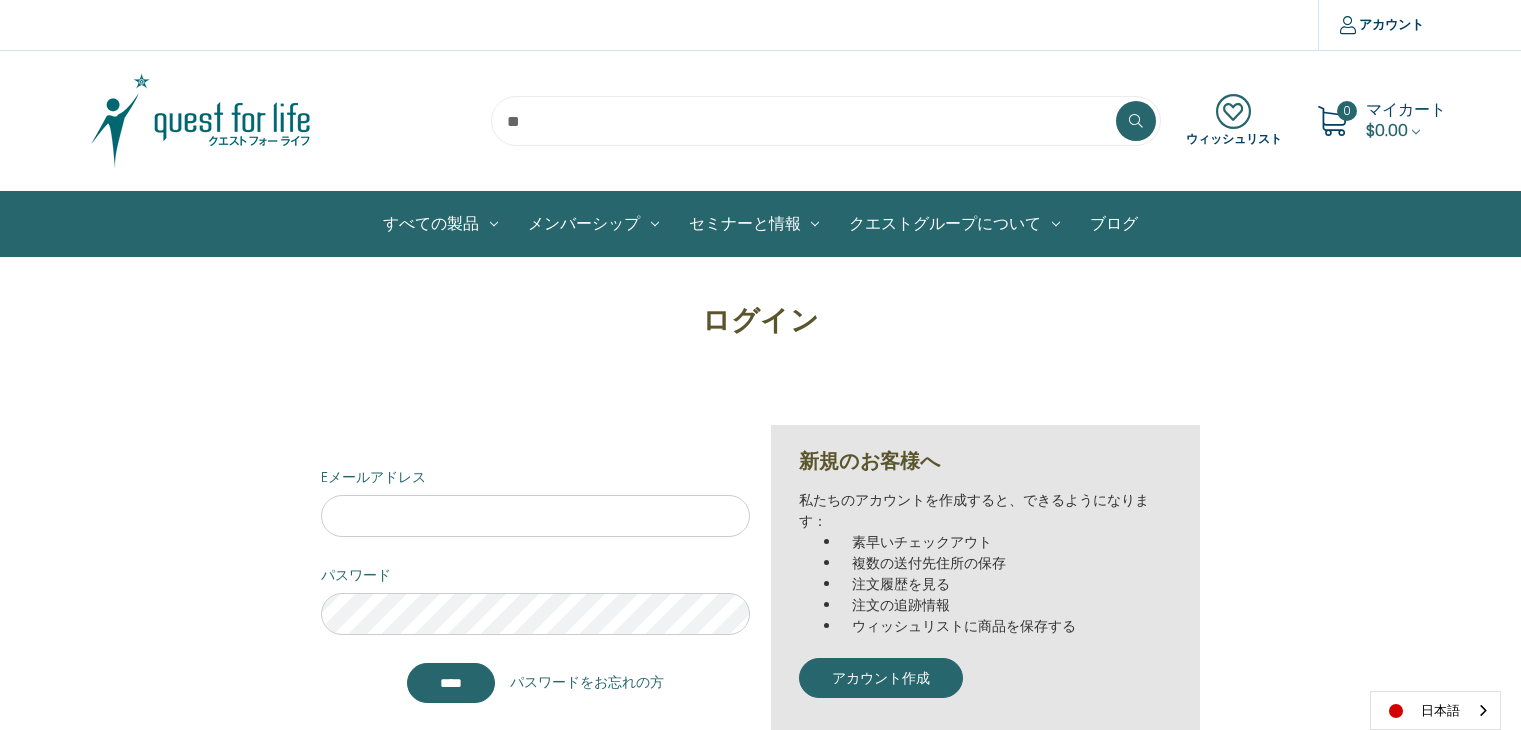 scroll, scrollTop: 0, scrollLeft: 0, axis: both 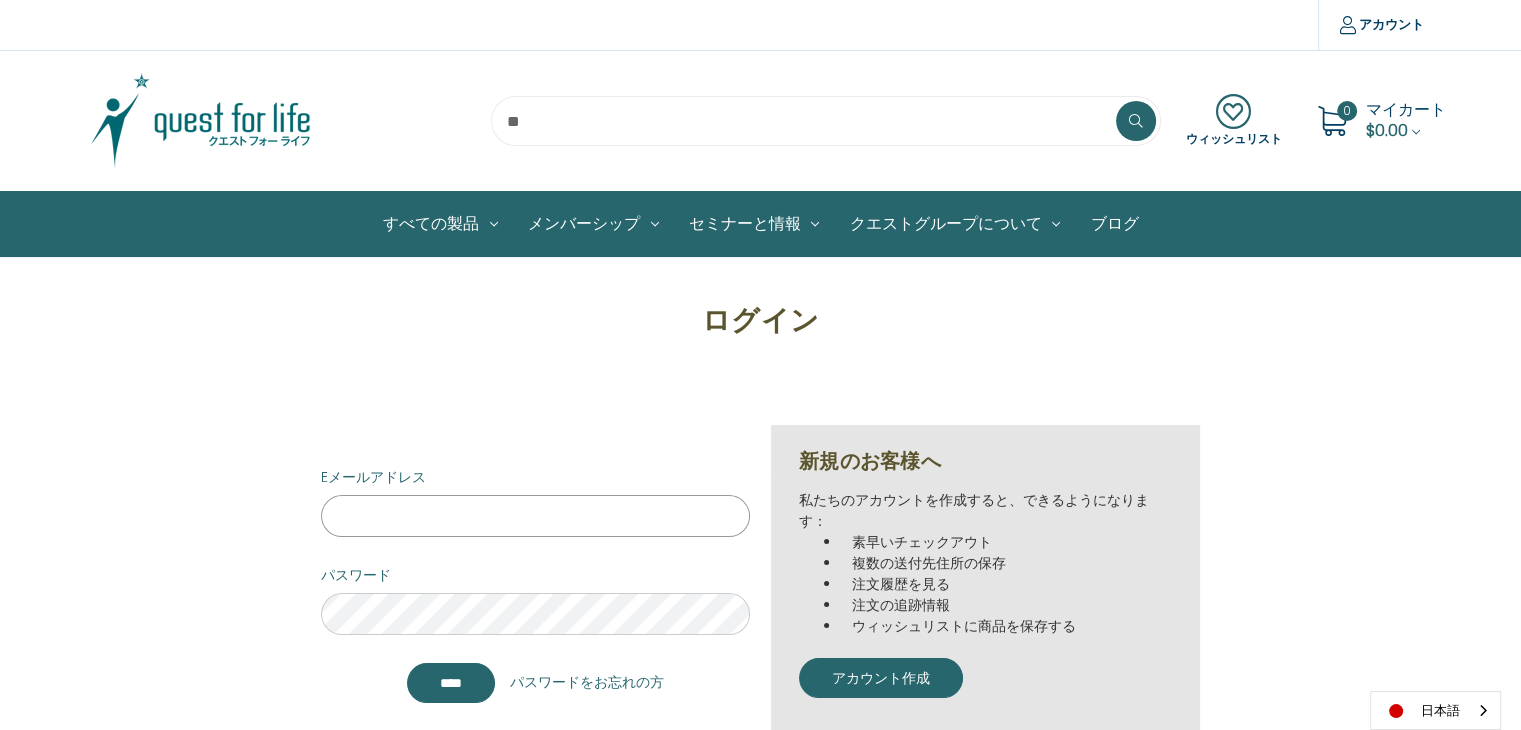 click on "Eメールアドレス" at bounding box center [535, 516] 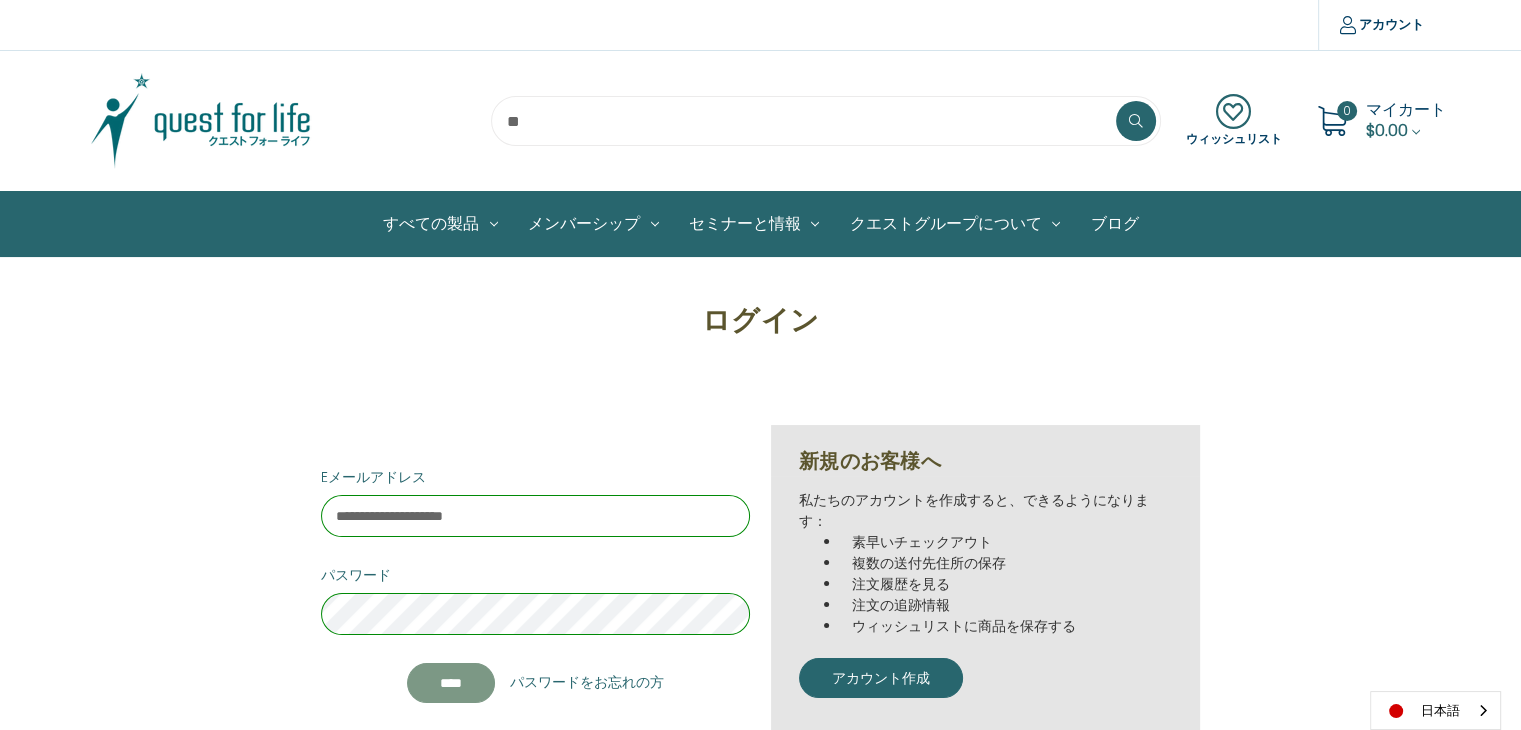 click on "****" at bounding box center (451, 683) 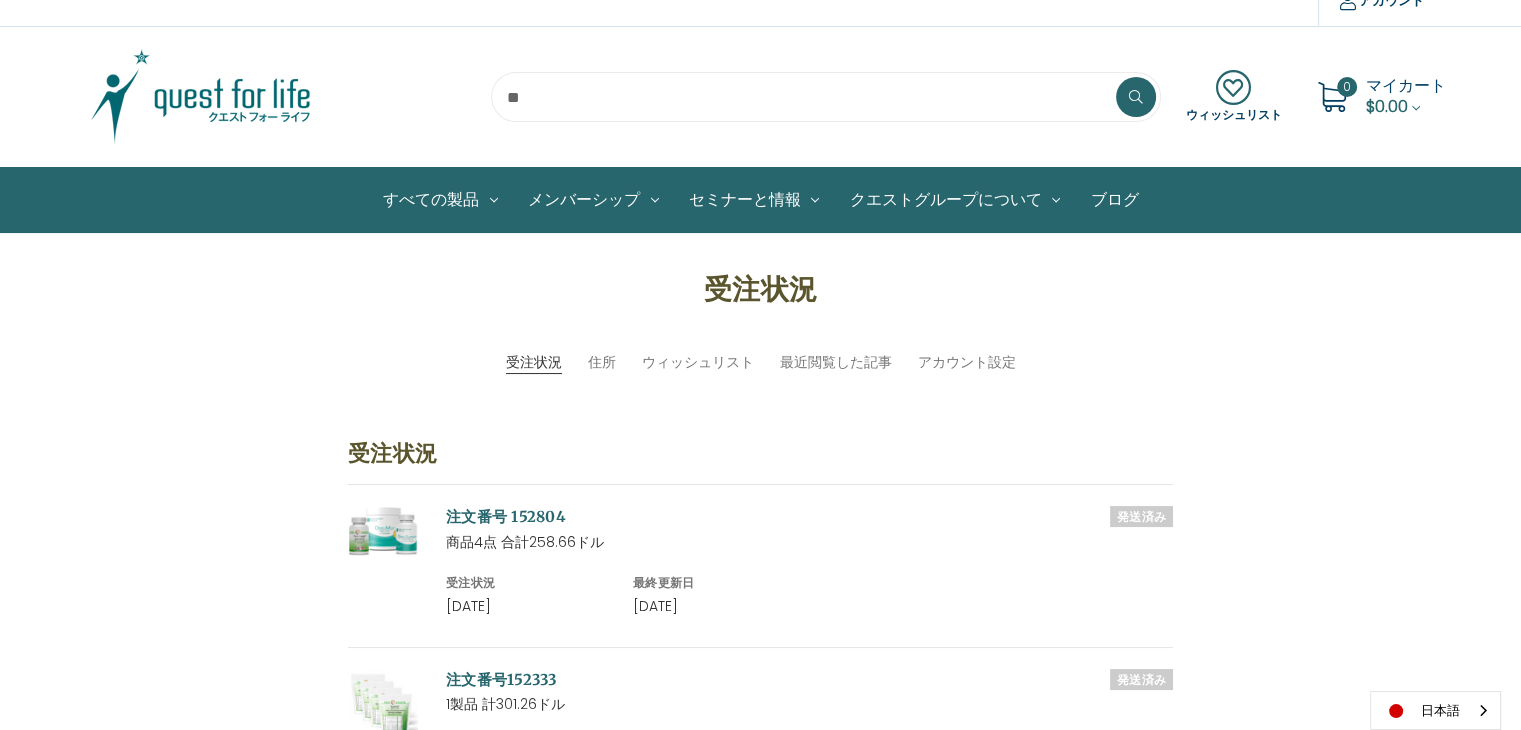 scroll, scrollTop: 0, scrollLeft: 0, axis: both 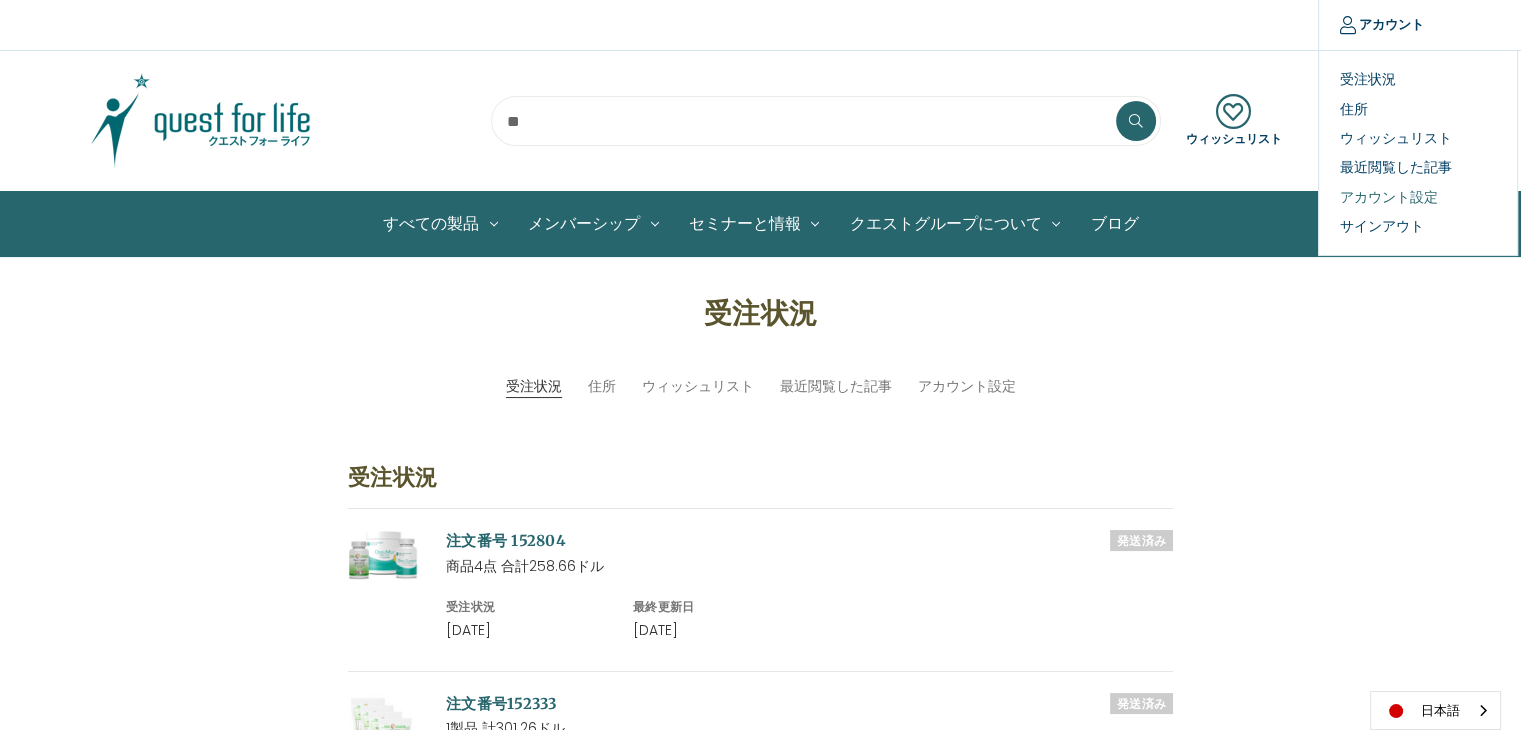 click on "アカウント設定" at bounding box center (1418, 197) 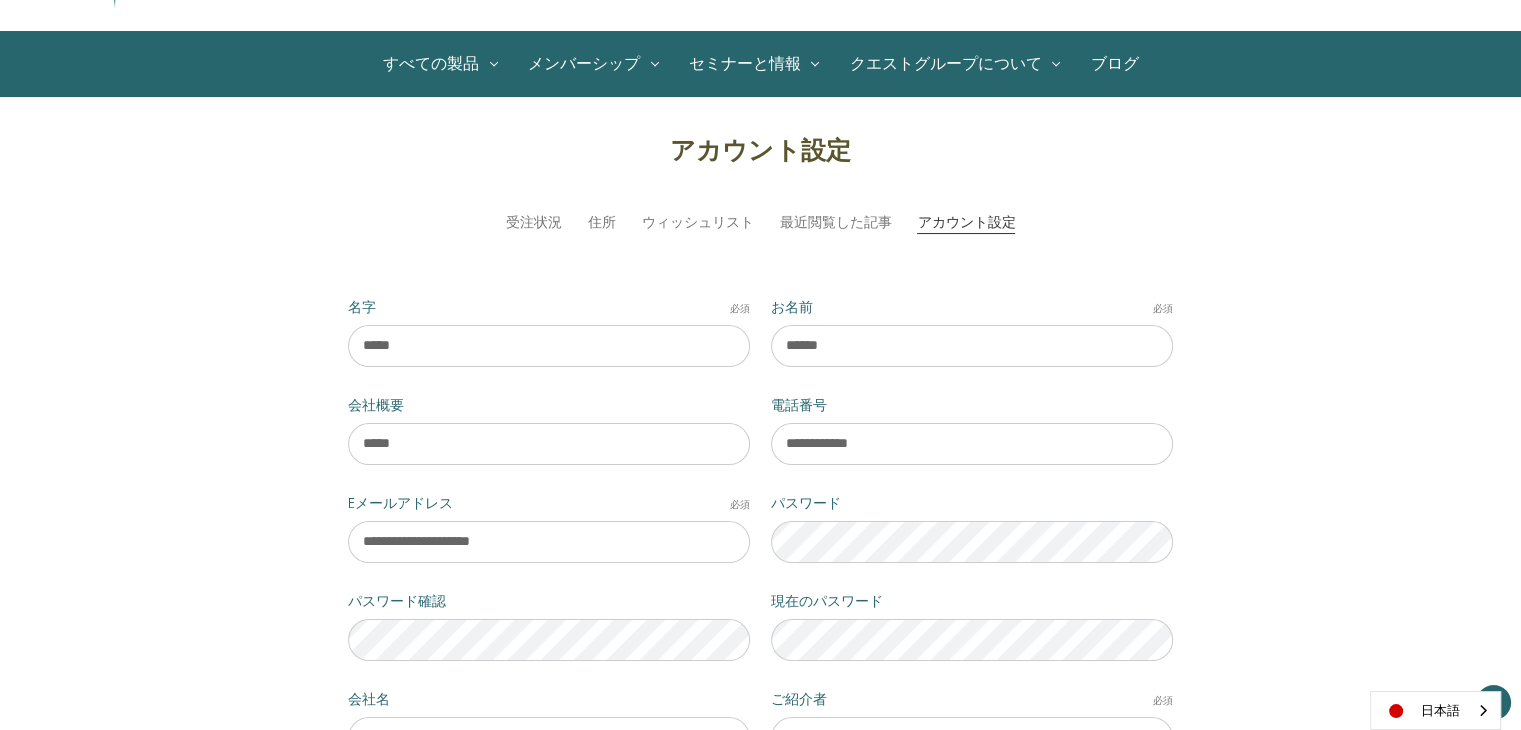 scroll, scrollTop: 233, scrollLeft: 0, axis: vertical 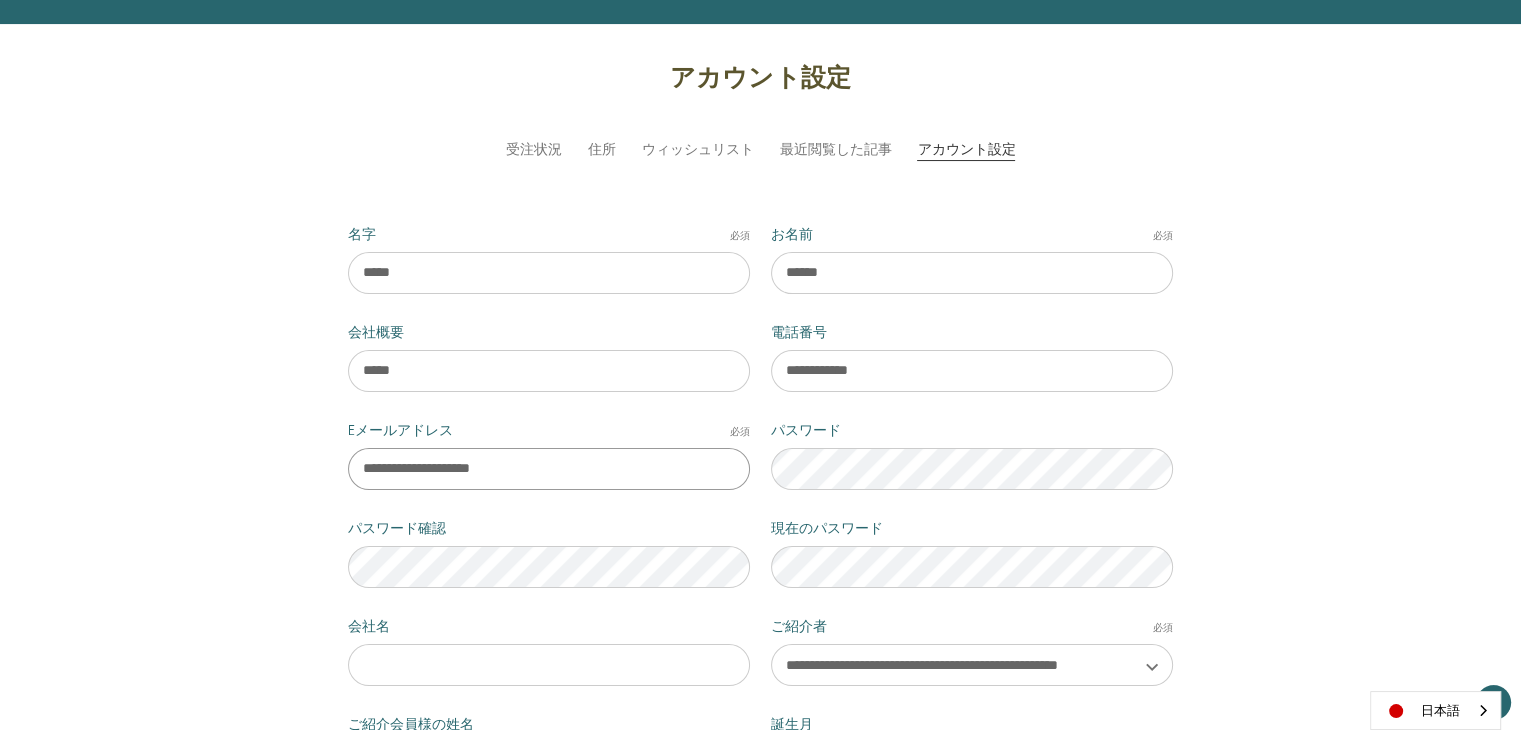 drag, startPoint x: 592, startPoint y: 474, endPoint x: 239, endPoint y: 465, distance: 353.11472 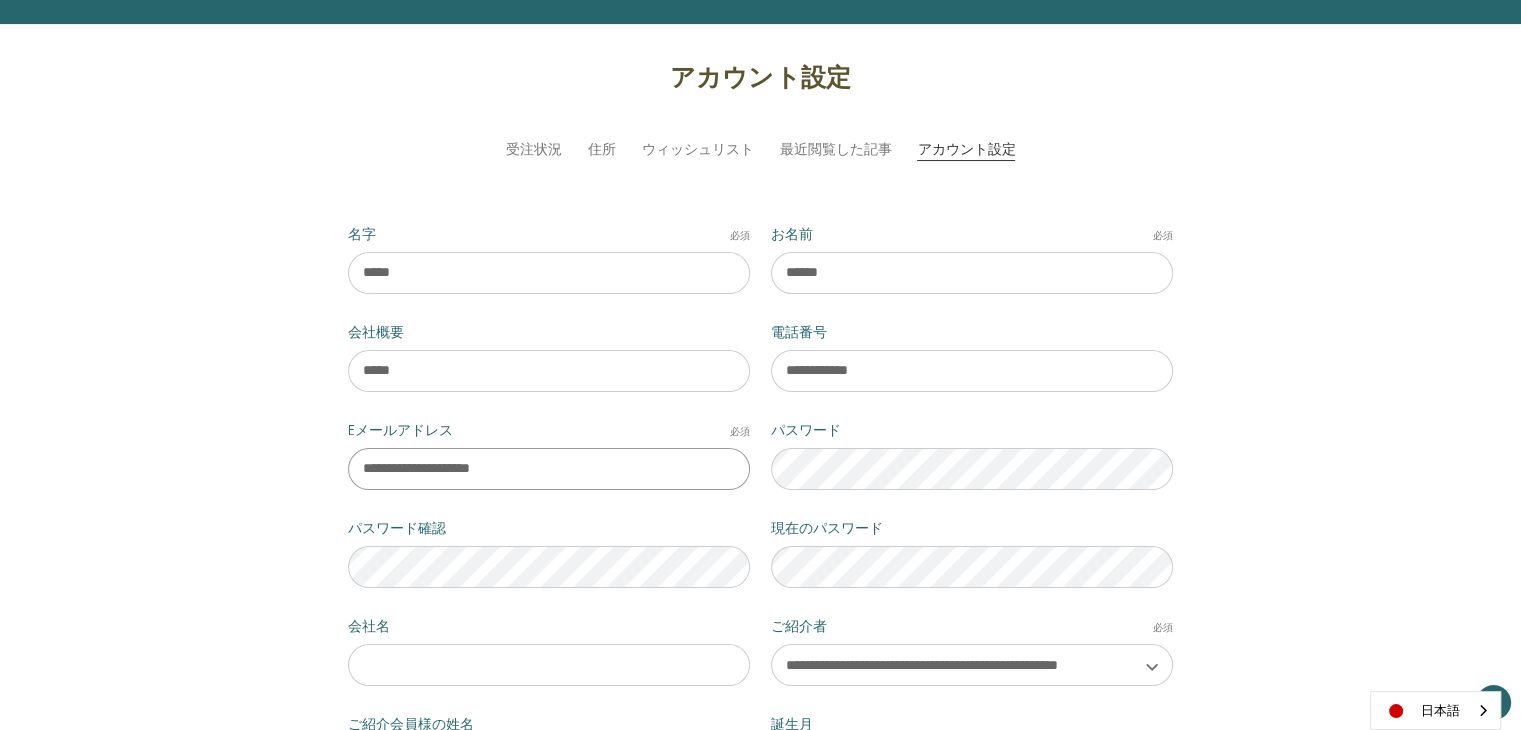 click on "**********" at bounding box center (760, 563) 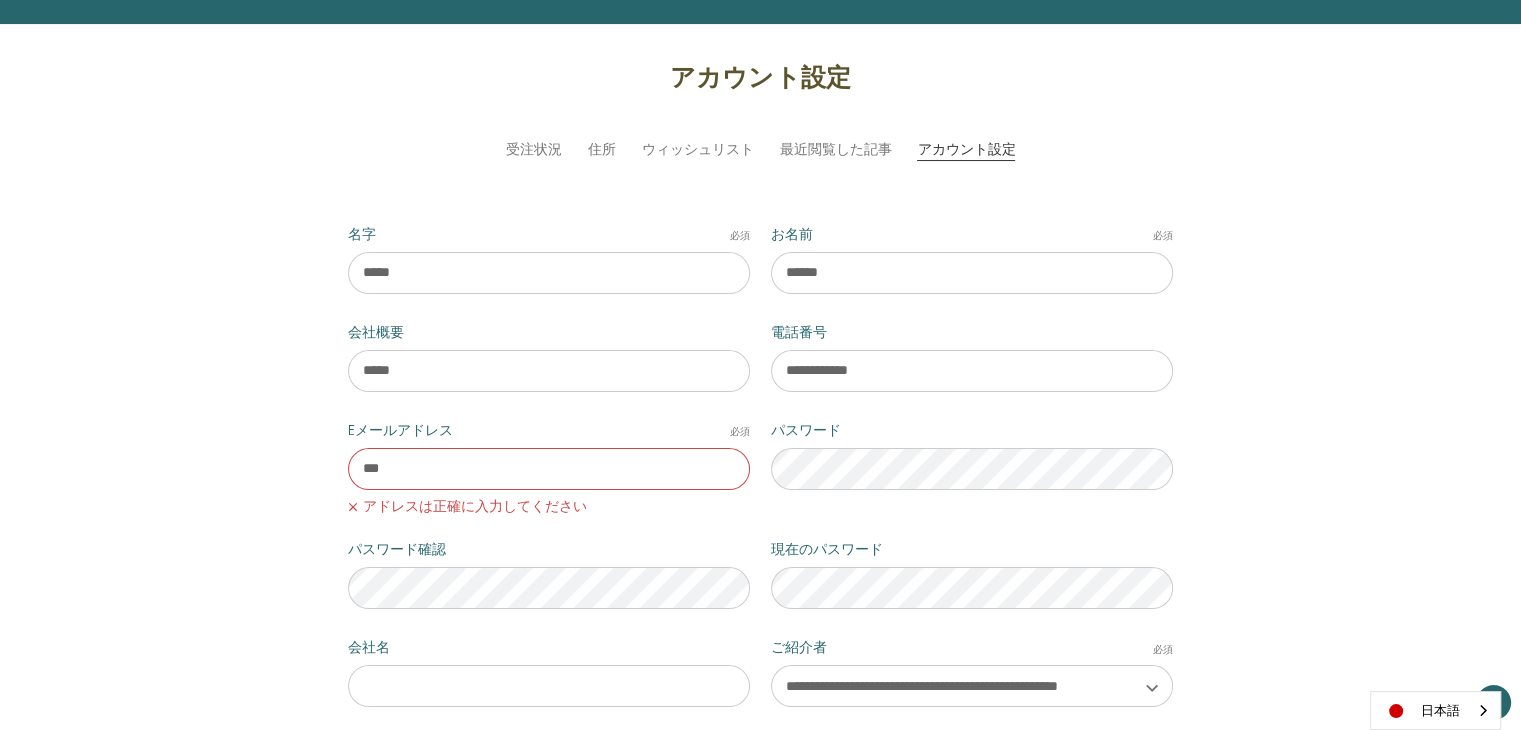 type on "**********" 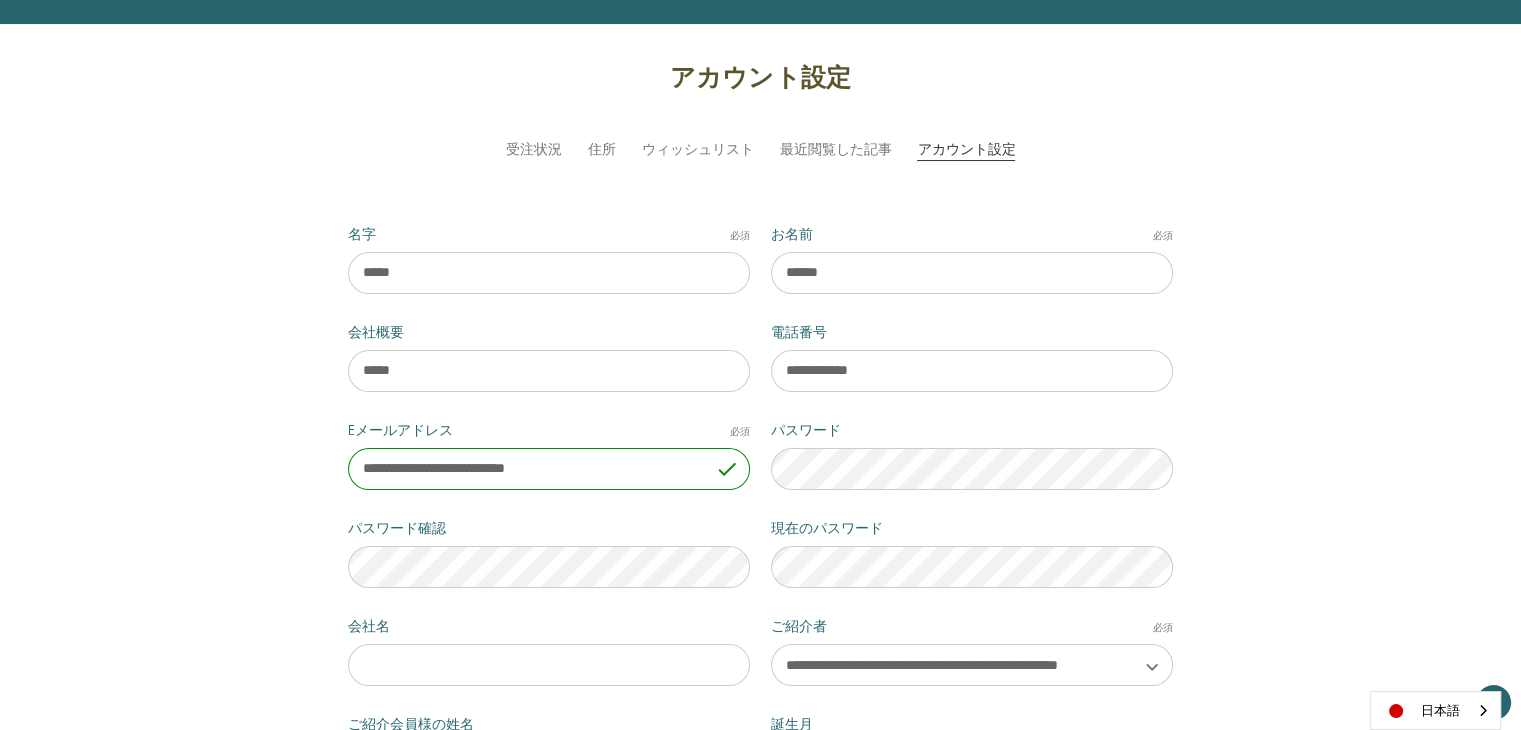 click on "**********" at bounding box center [760, 563] 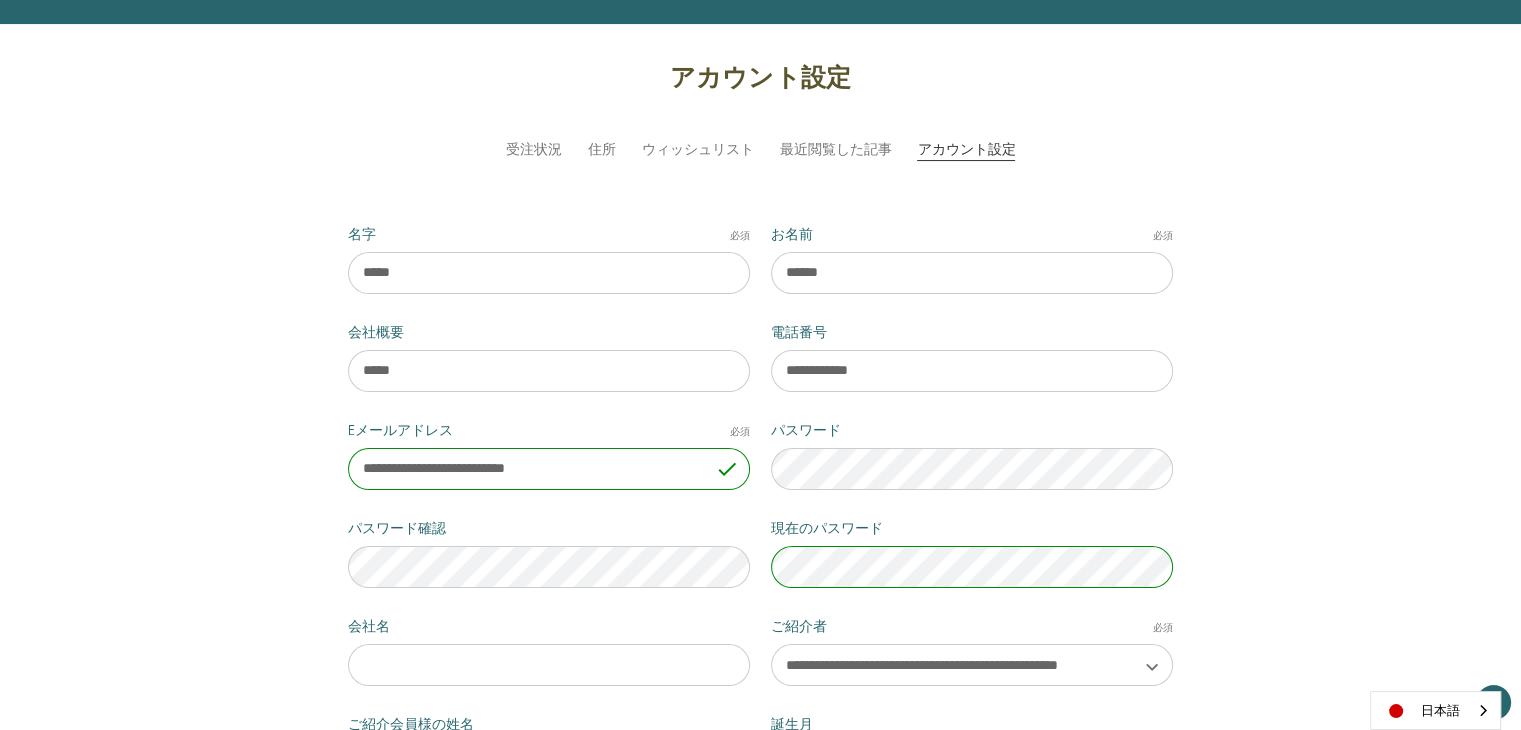 click on "**********" at bounding box center [760, 563] 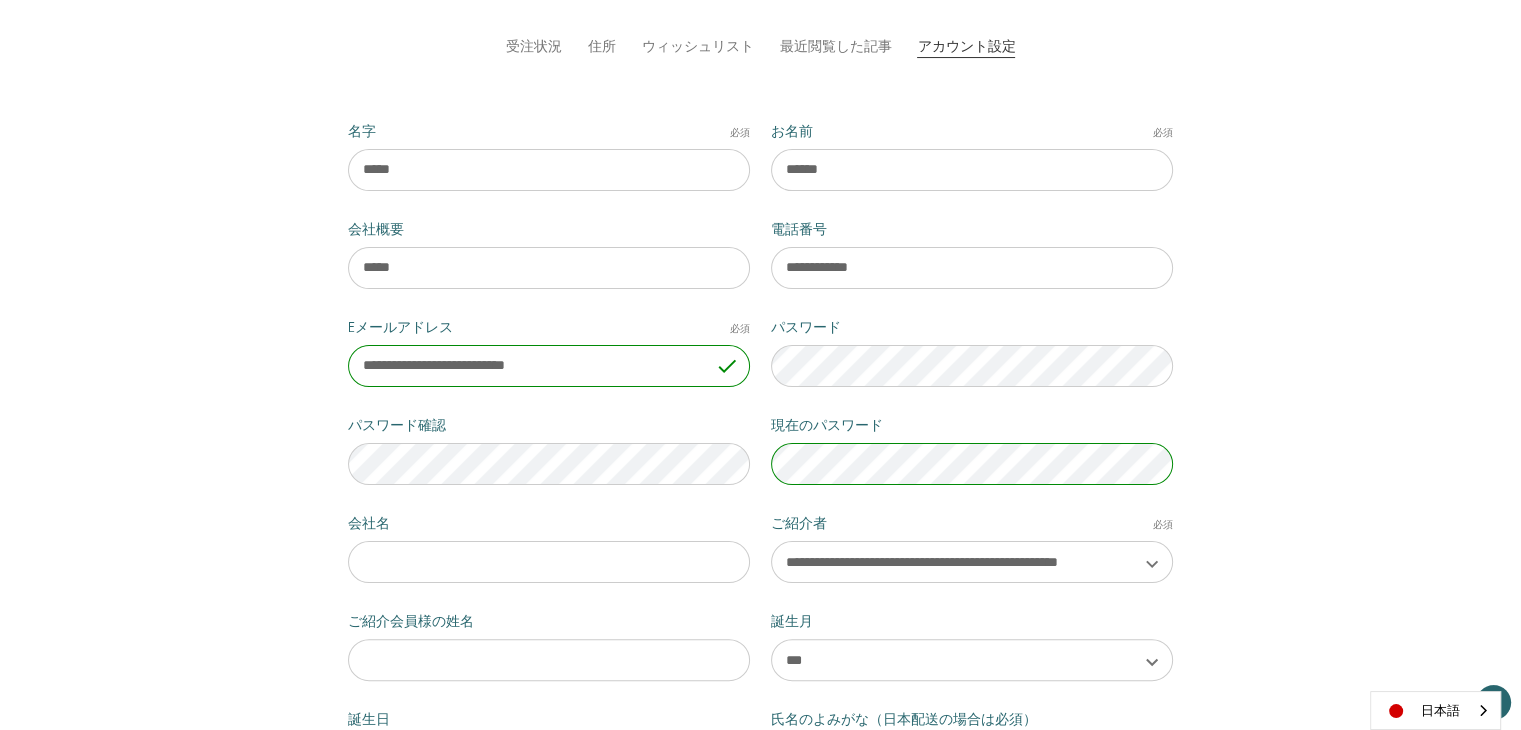 scroll, scrollTop: 366, scrollLeft: 0, axis: vertical 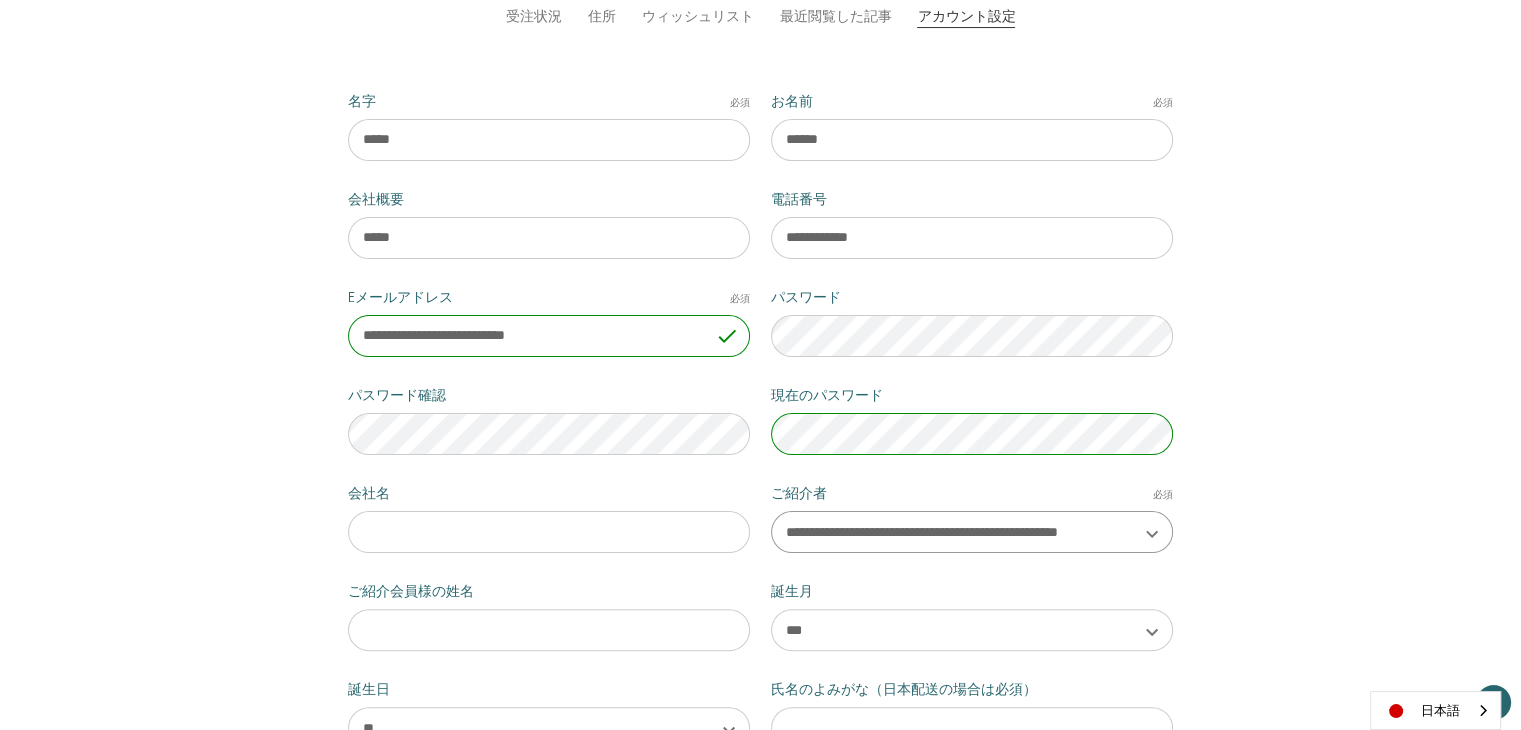 click on "**********" at bounding box center (972, 532) 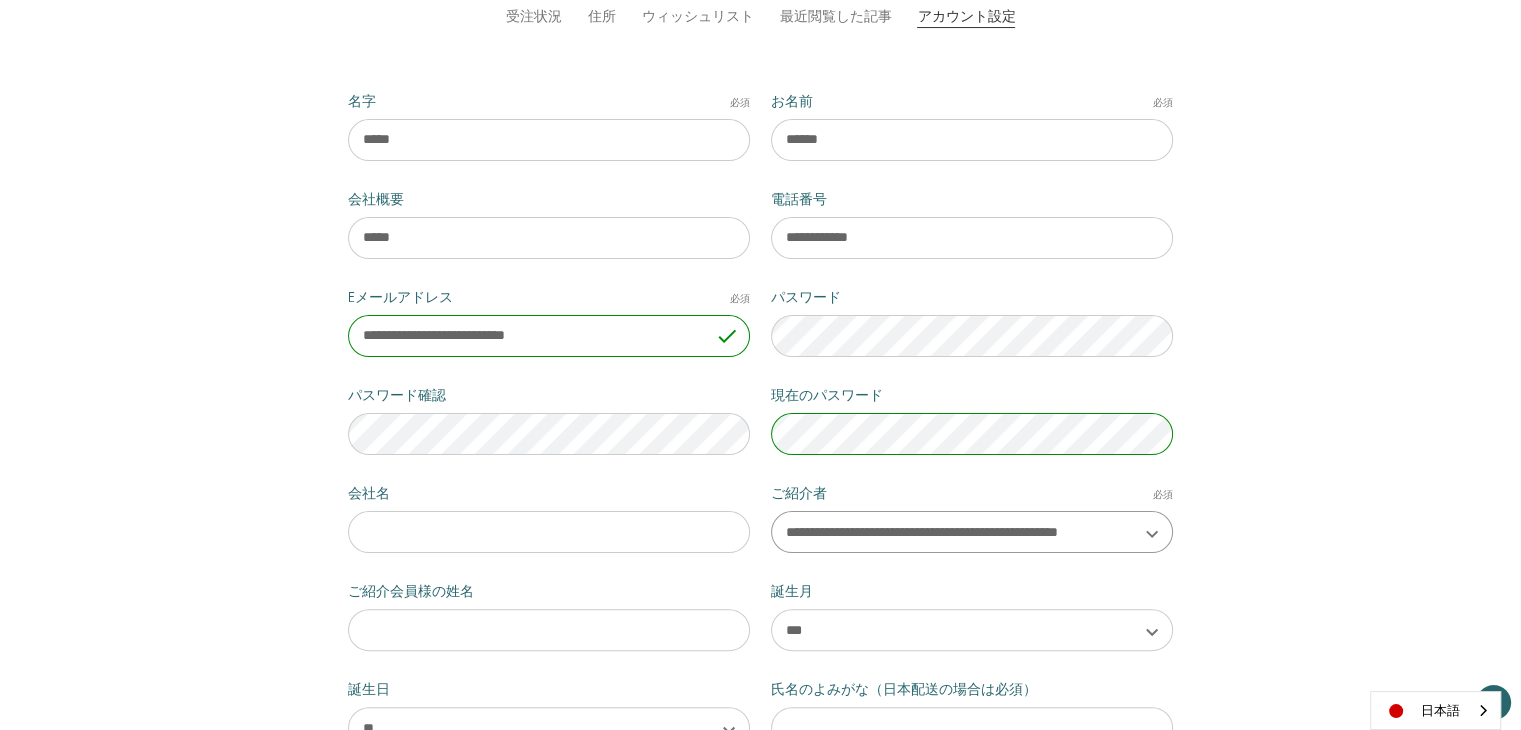 select on "**********" 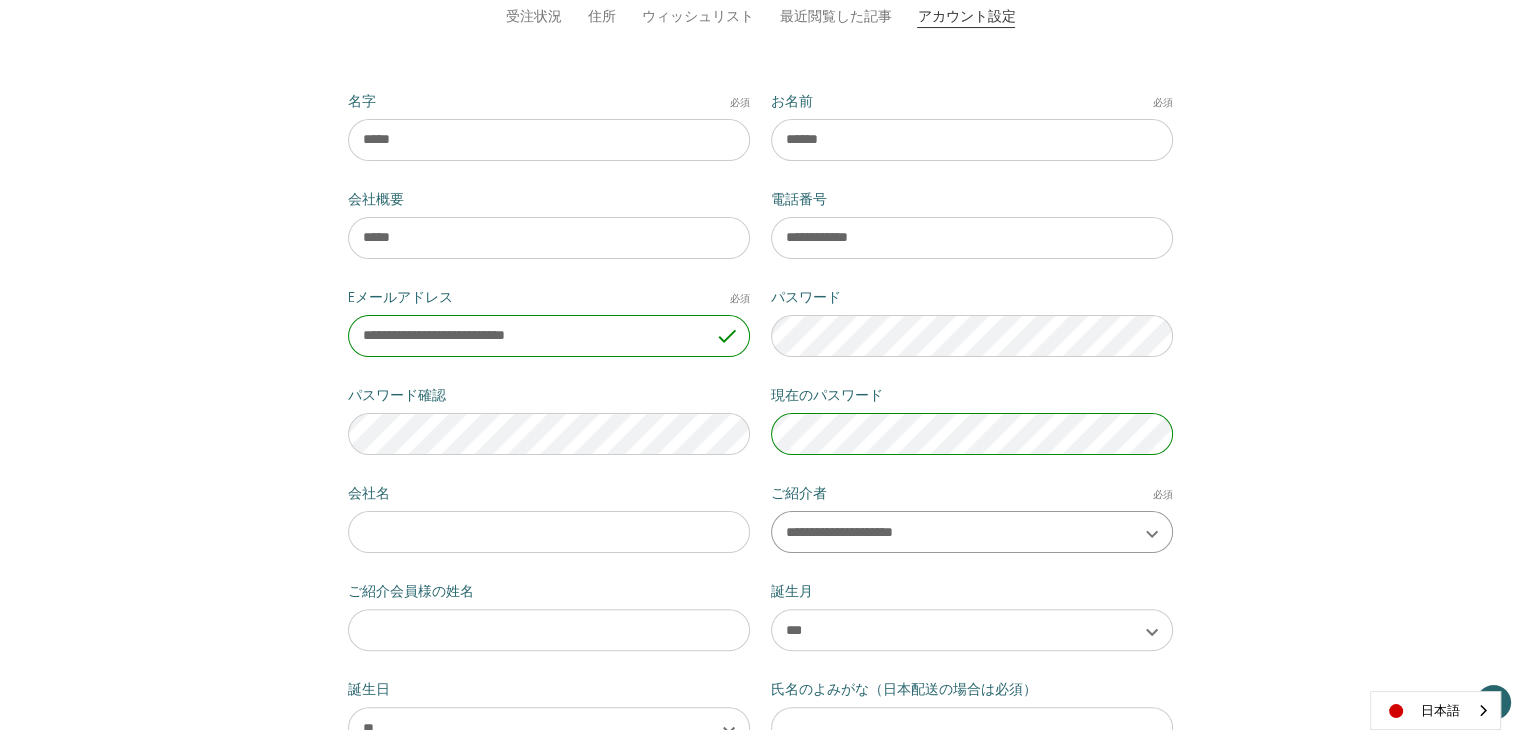 click on "**********" at bounding box center [972, 532] 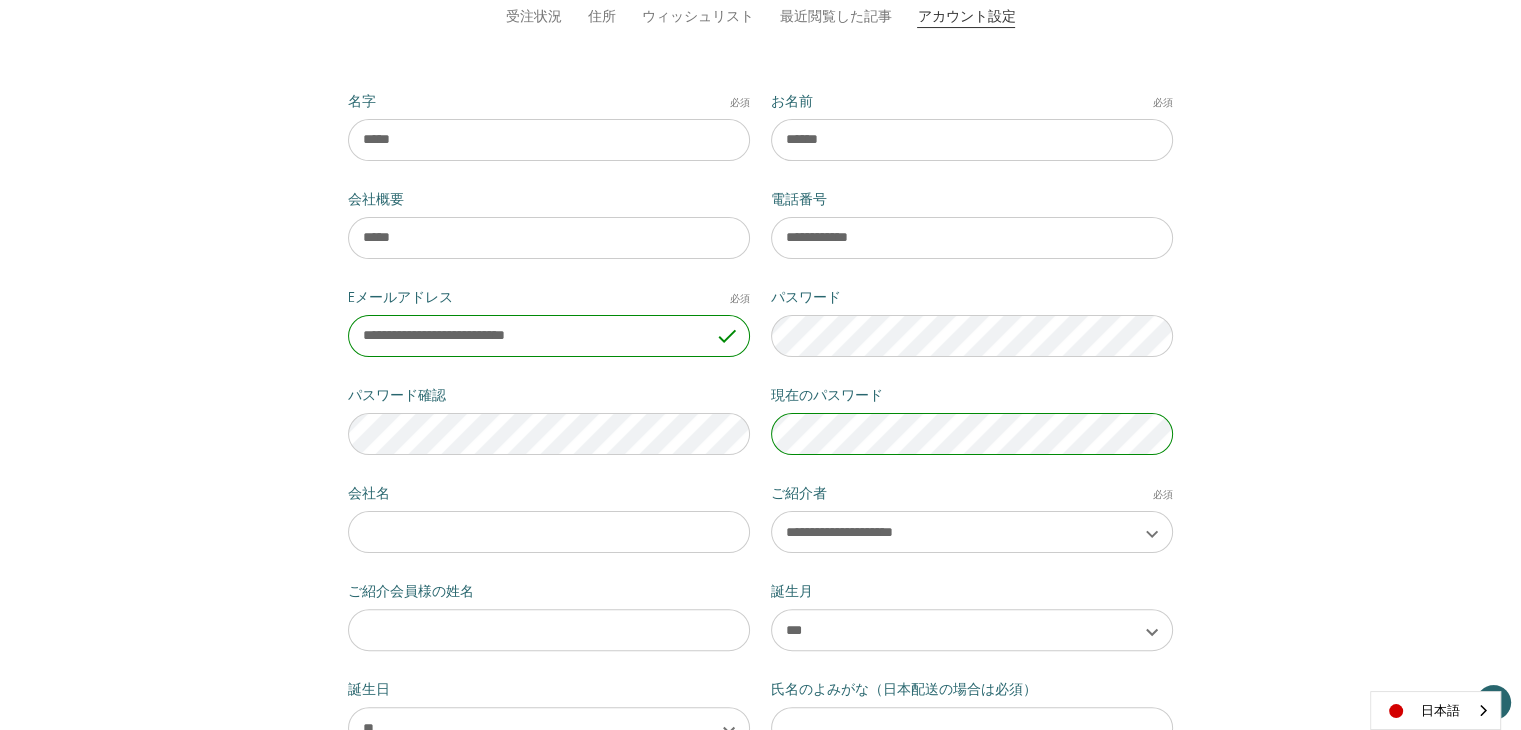 click on "**********" at bounding box center [760, 430] 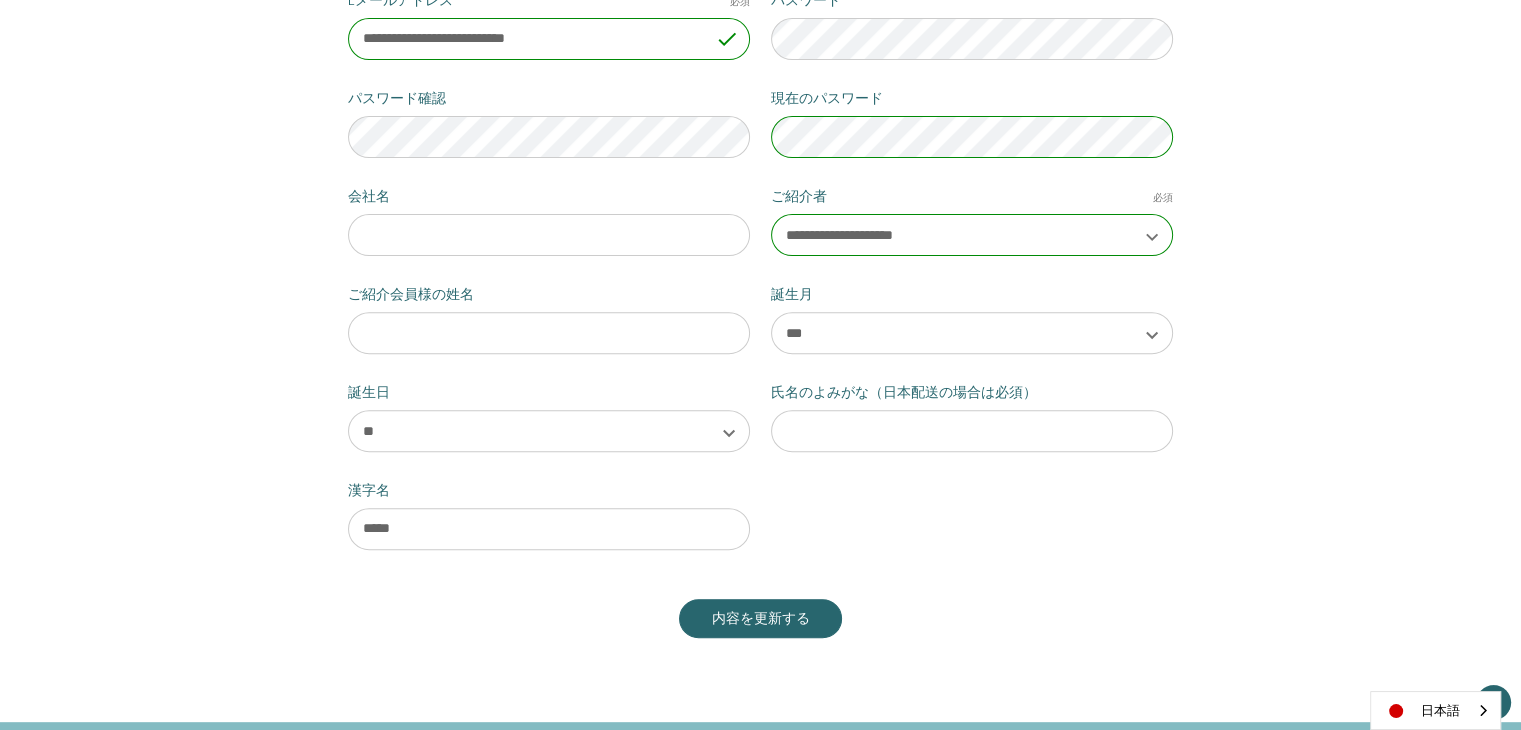 scroll, scrollTop: 666, scrollLeft: 0, axis: vertical 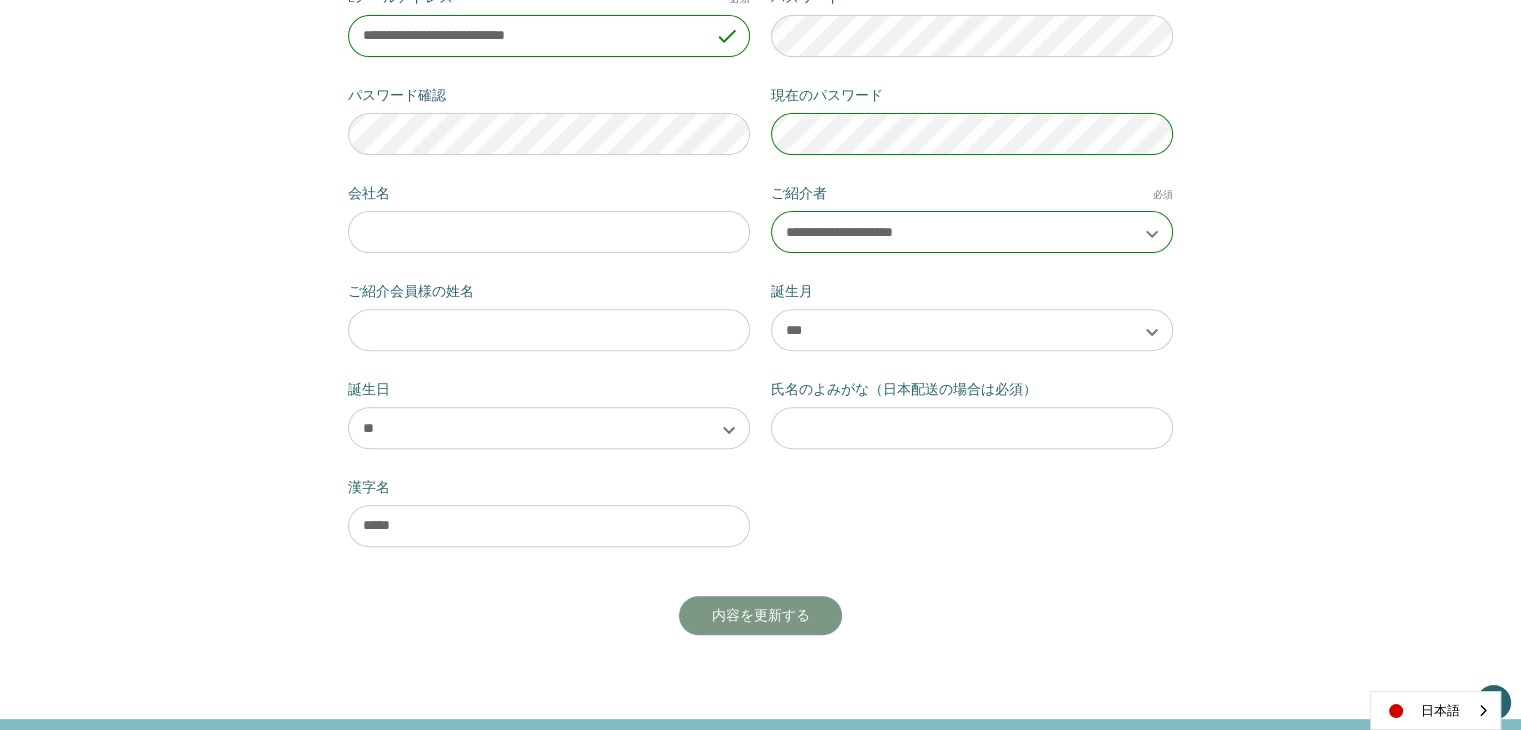 click on "内容を更新する" at bounding box center (761, 616) 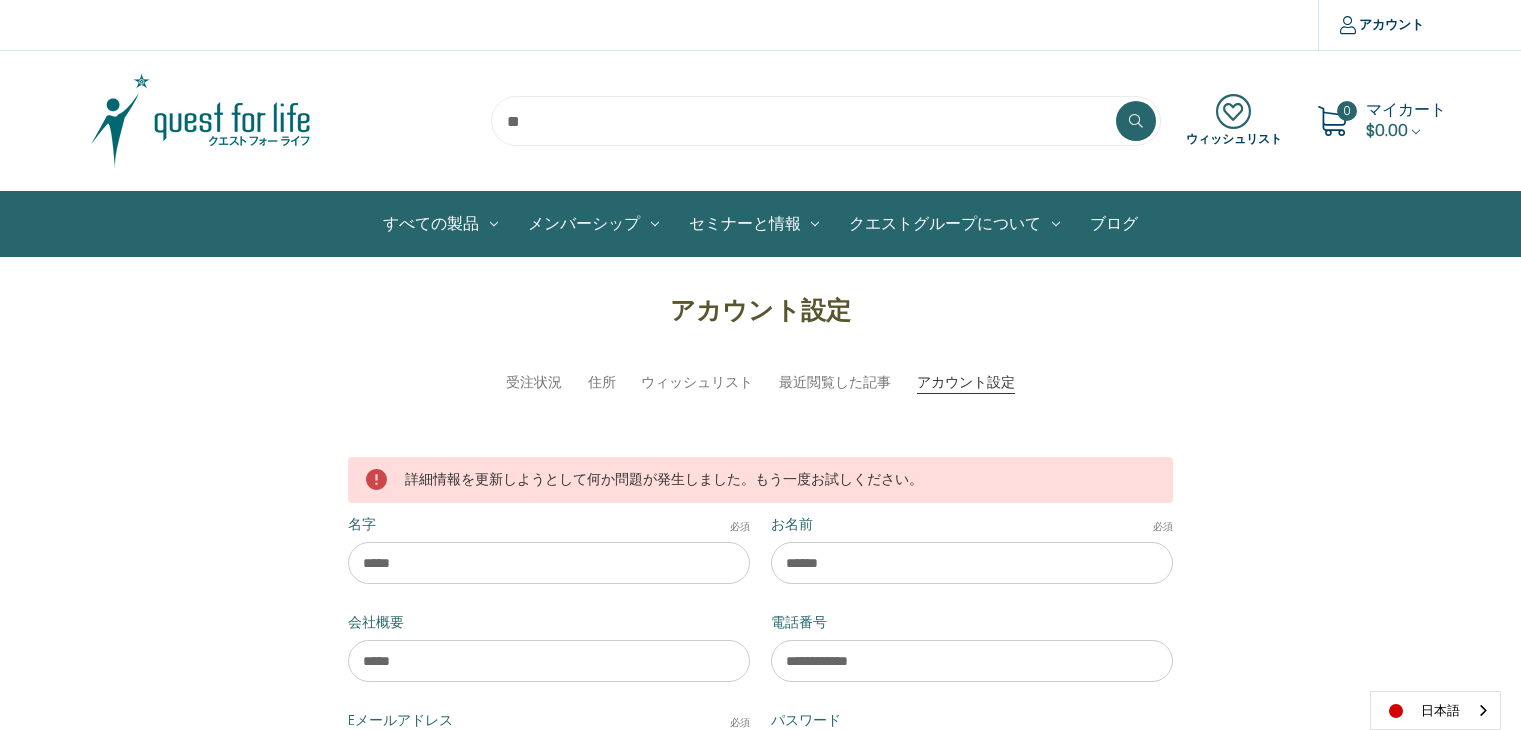 scroll, scrollTop: 0, scrollLeft: 0, axis: both 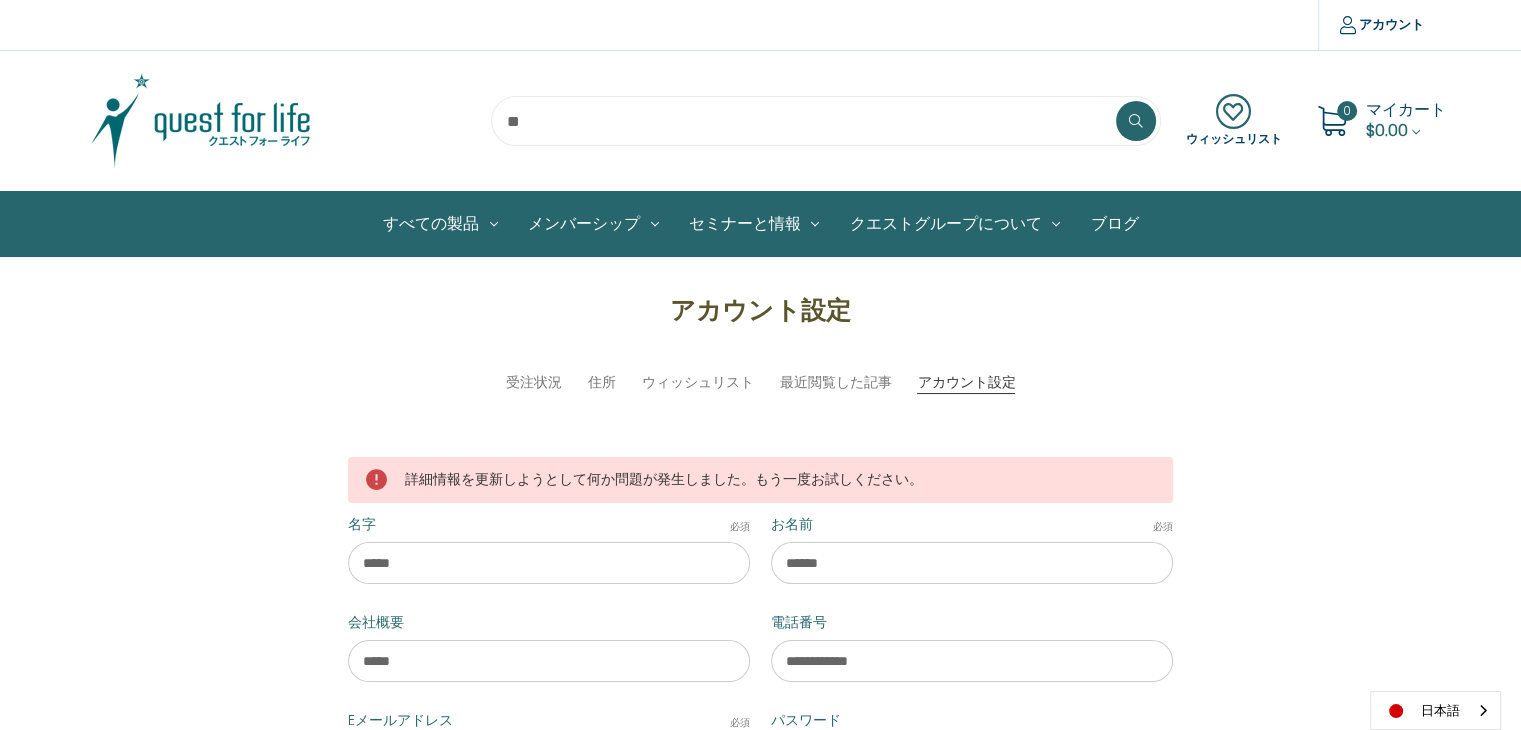 click on "アカウント設定
受注状況
住所
ウィッシュリスト
最近閲覧した記事
アカウント設定
詳細情報を更新しようとして何か問題が発生しました。もう一度お試しください。
名字
必須
[LAST]
お名前
必須
[FIRST]
会社概要
*****" at bounding box center [760, 825] 